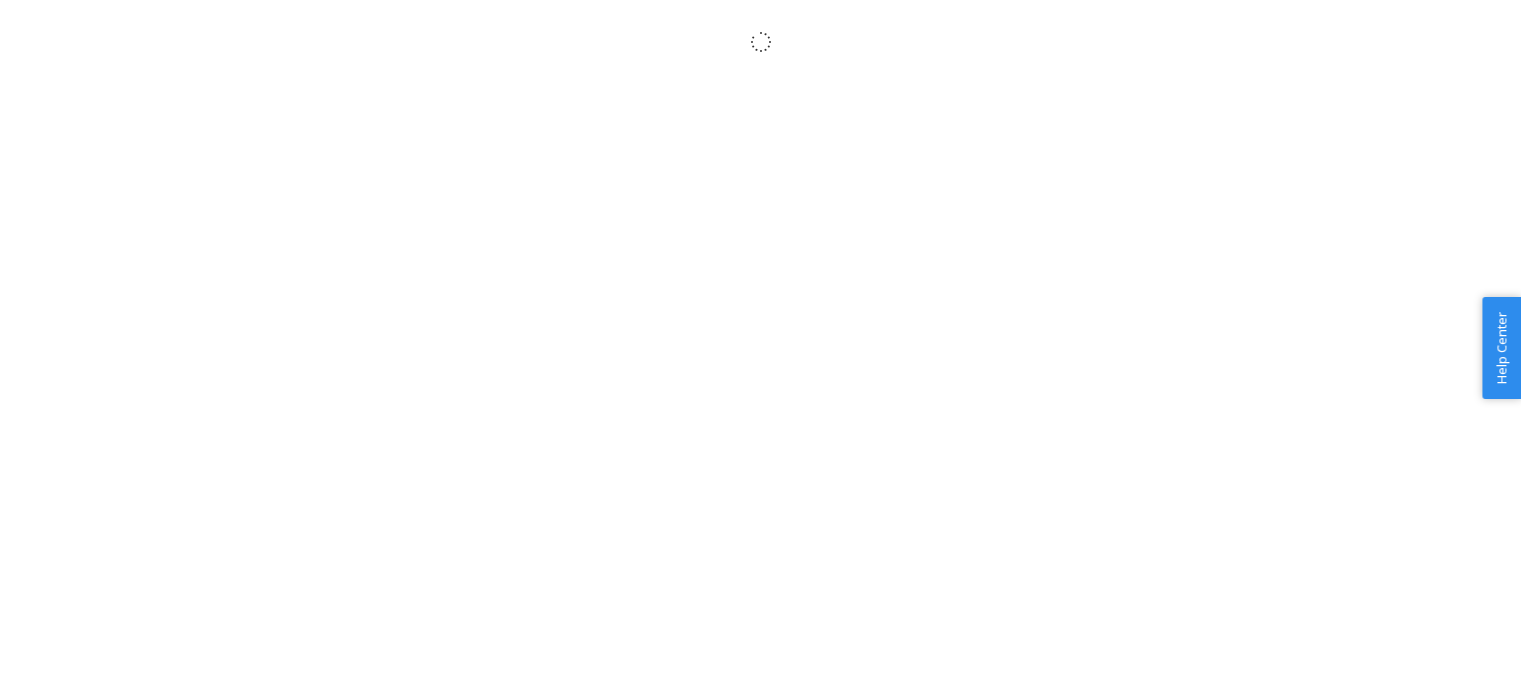 scroll, scrollTop: 0, scrollLeft: 0, axis: both 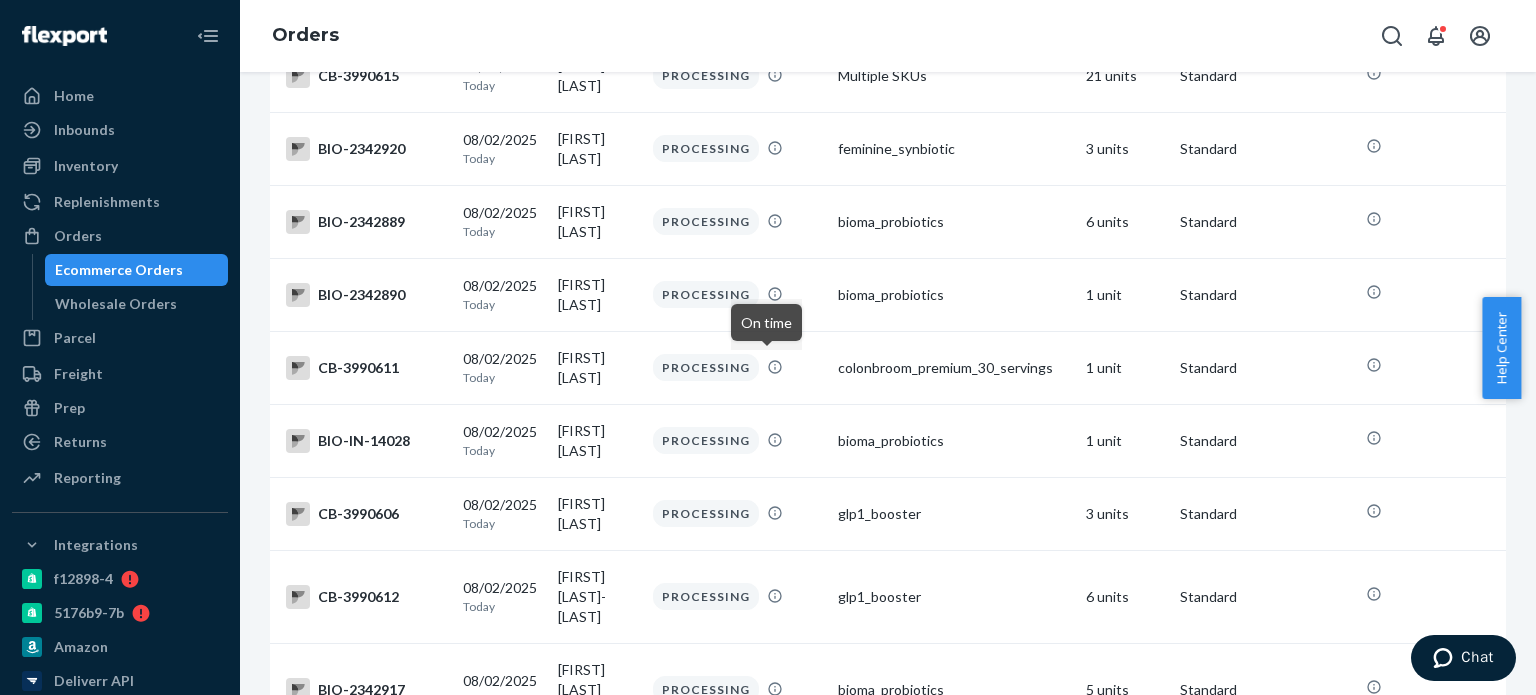 click on "Ecommerce Orders" at bounding box center [119, 270] 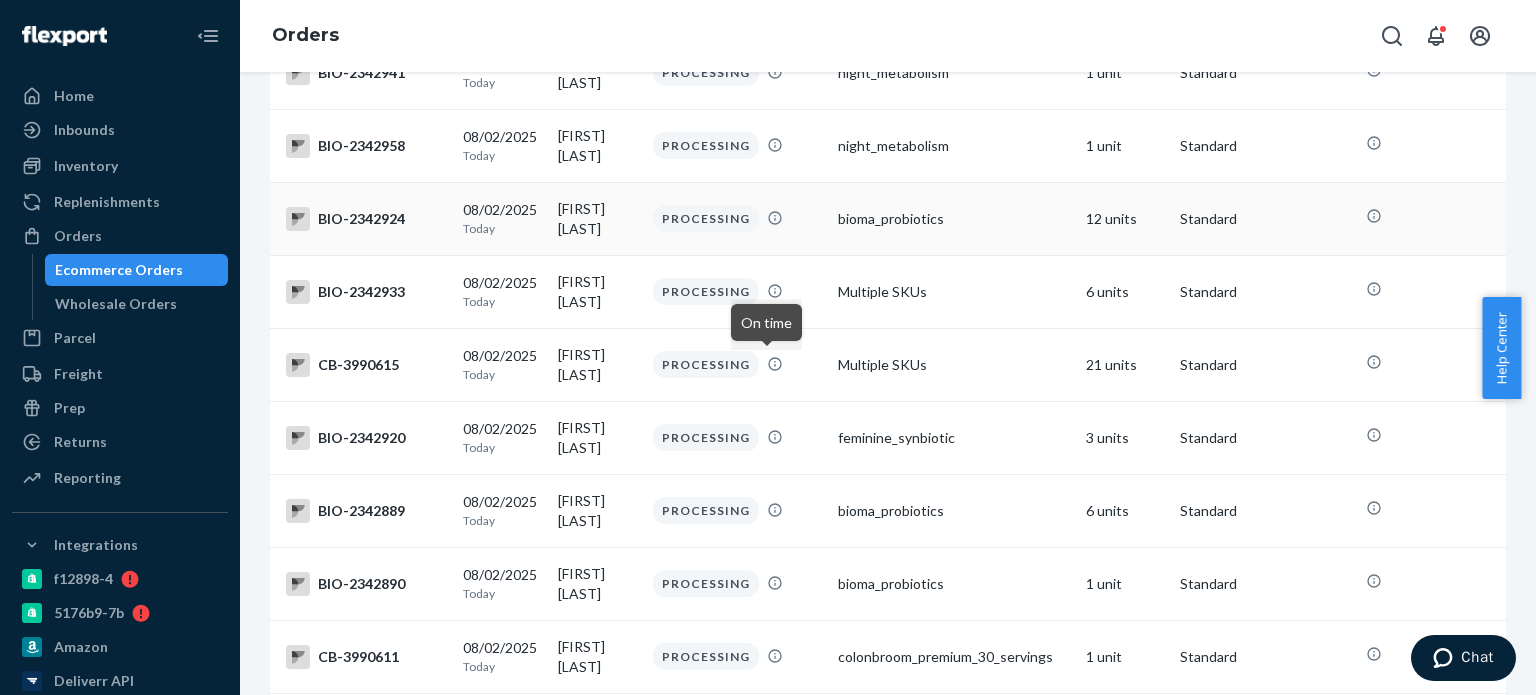 scroll, scrollTop: 0, scrollLeft: 0, axis: both 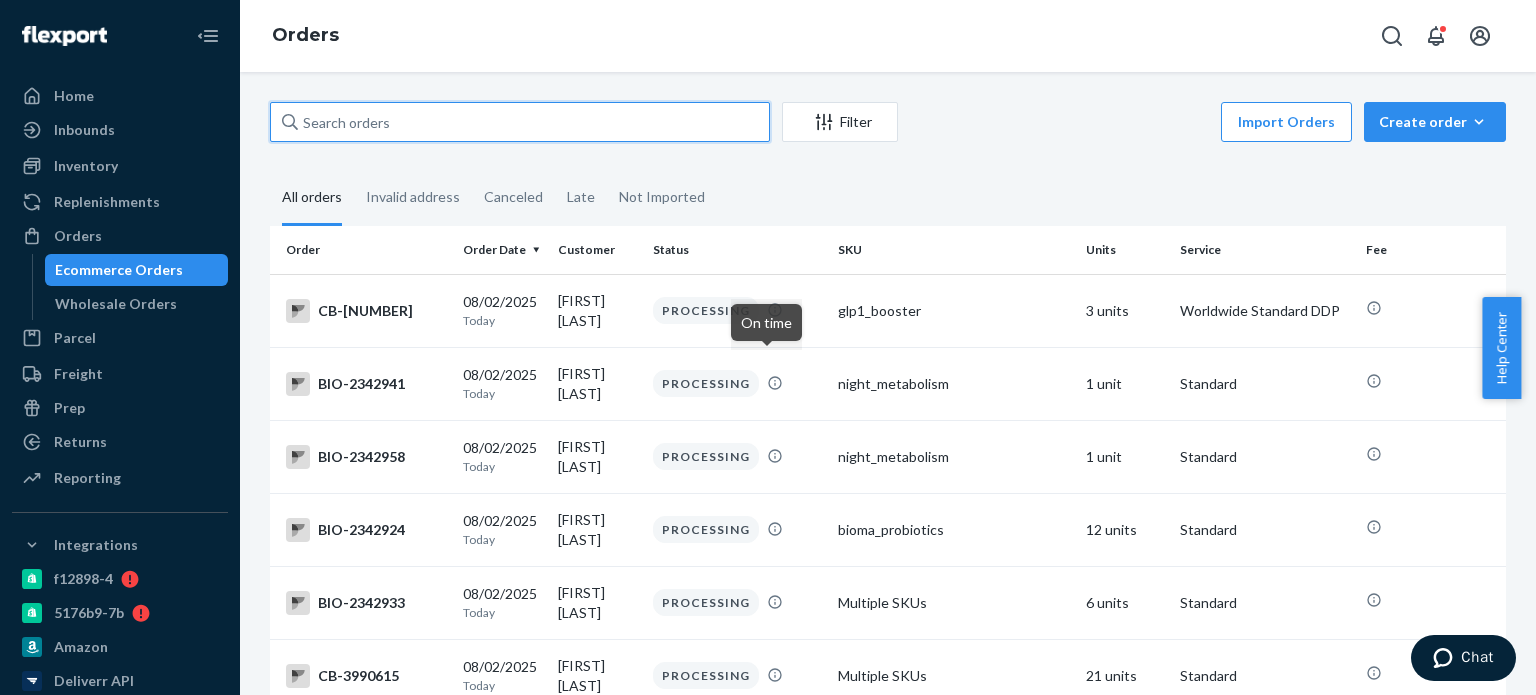 click at bounding box center (520, 122) 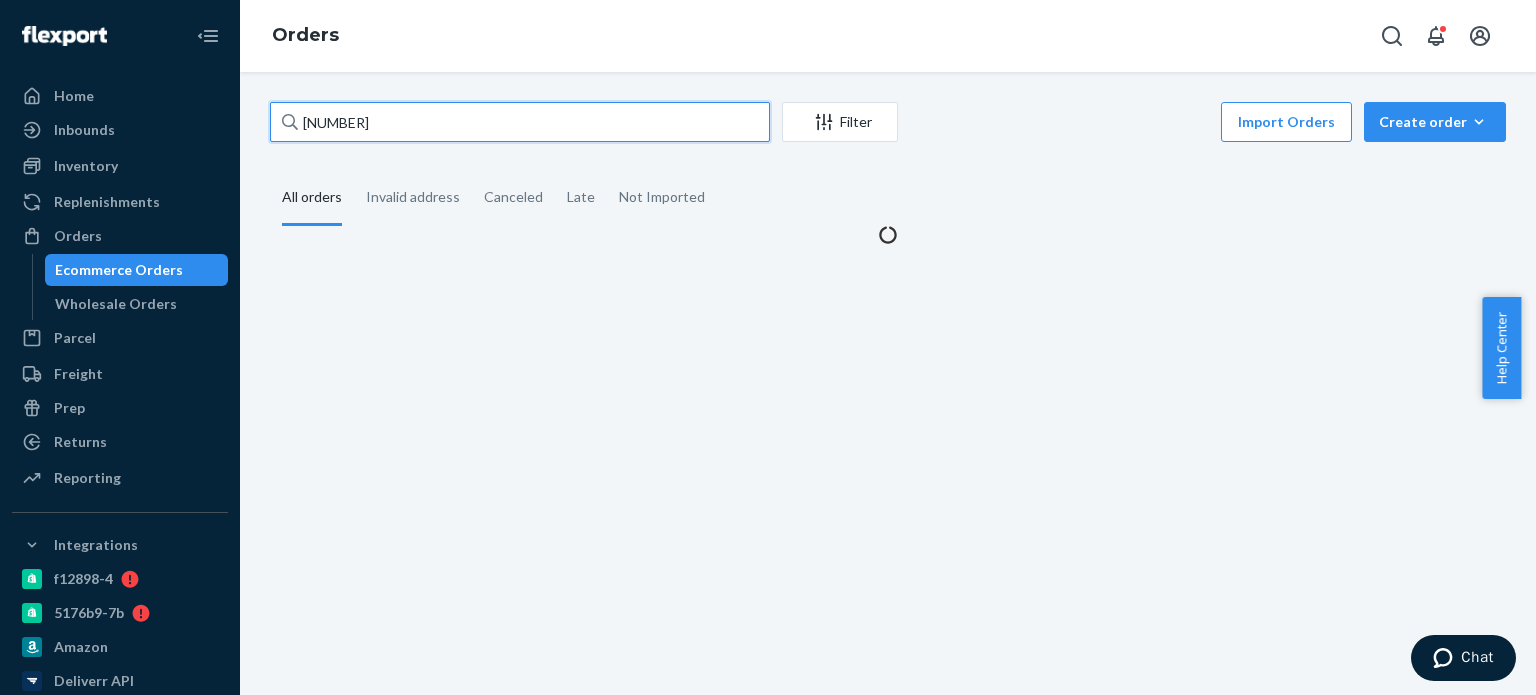 type on "1787499" 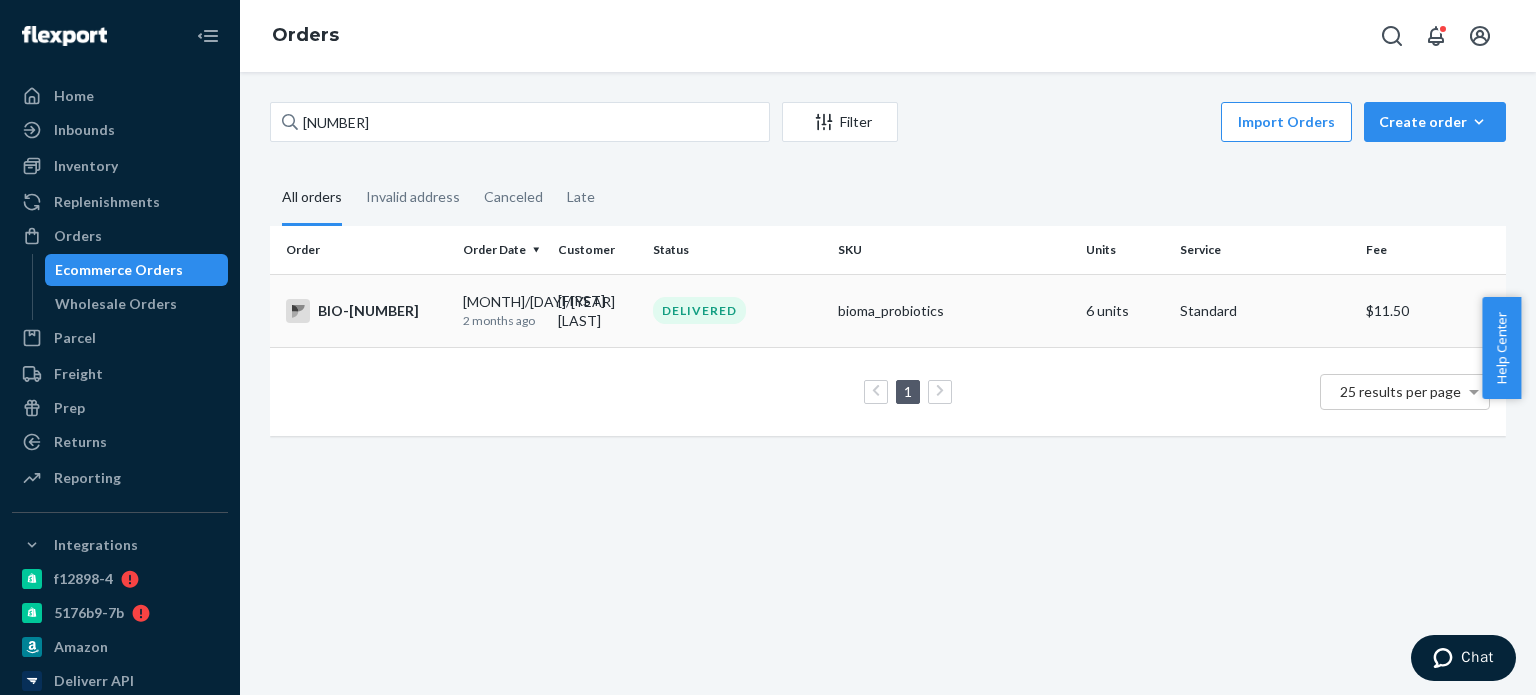 click on "DELIVERED" at bounding box center [737, 310] 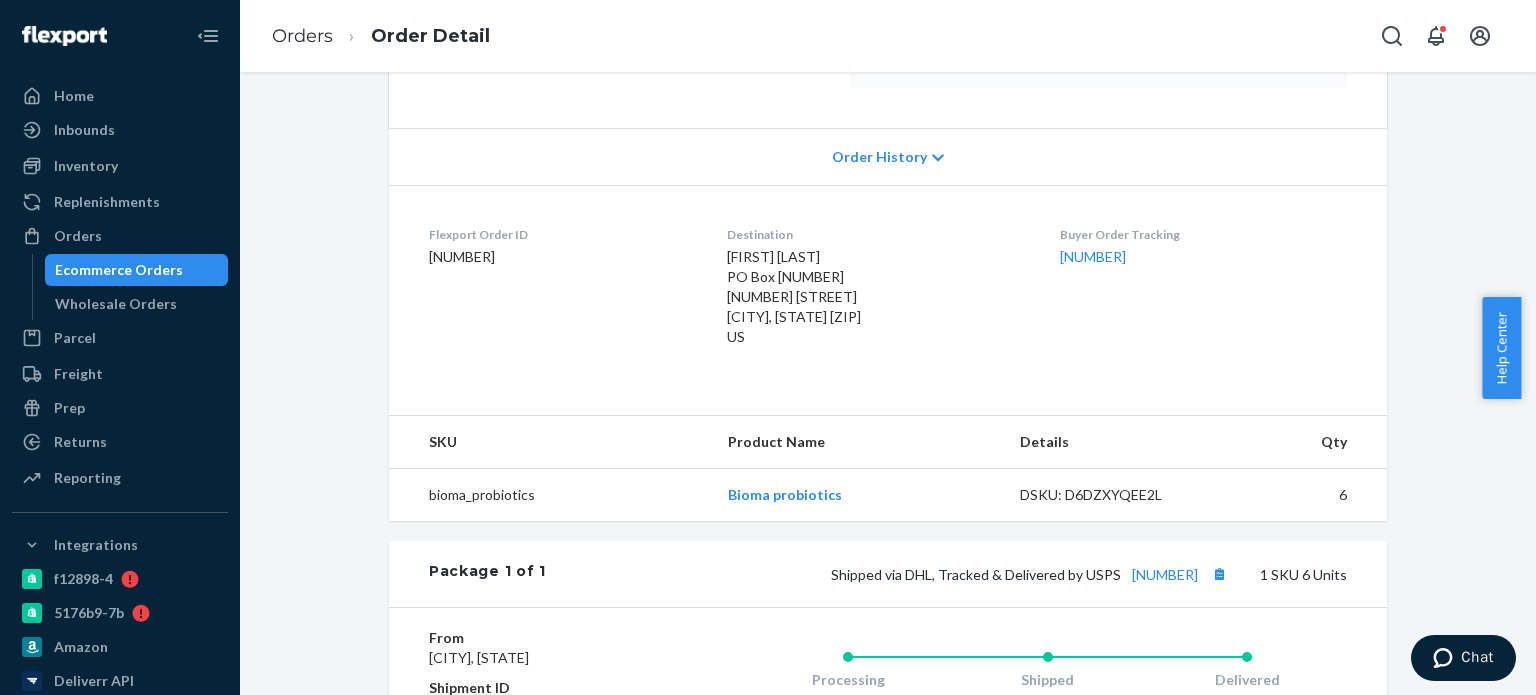scroll, scrollTop: 500, scrollLeft: 0, axis: vertical 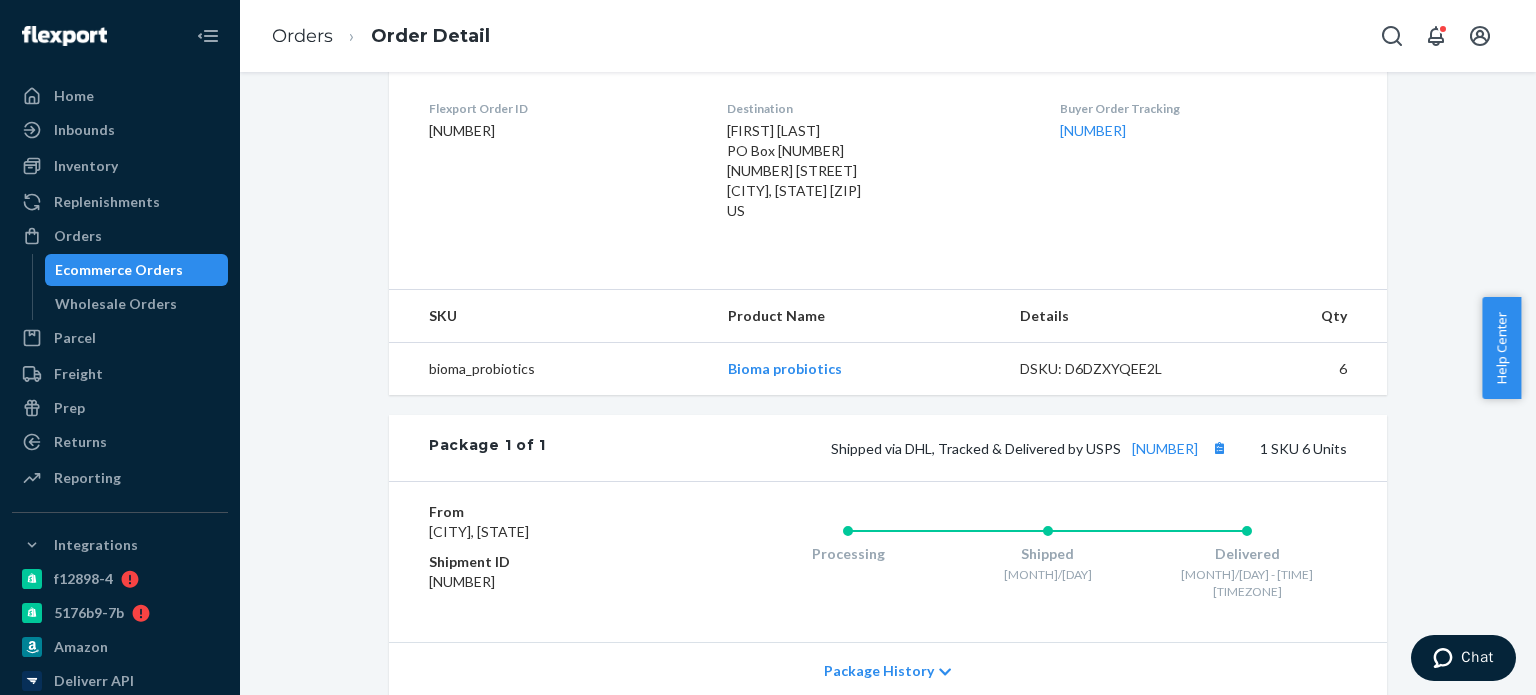 click on "Ecommerce Orders" at bounding box center [119, 270] 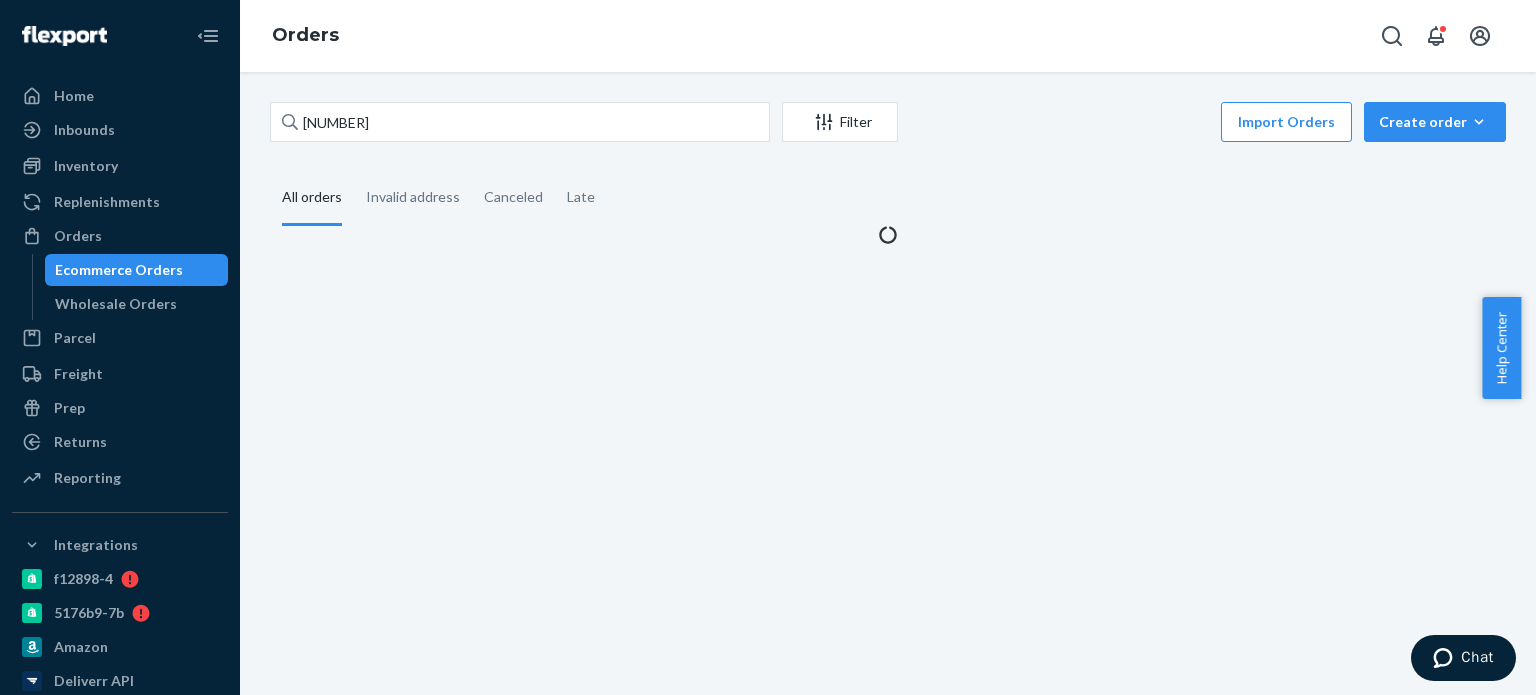 scroll, scrollTop: 0, scrollLeft: 0, axis: both 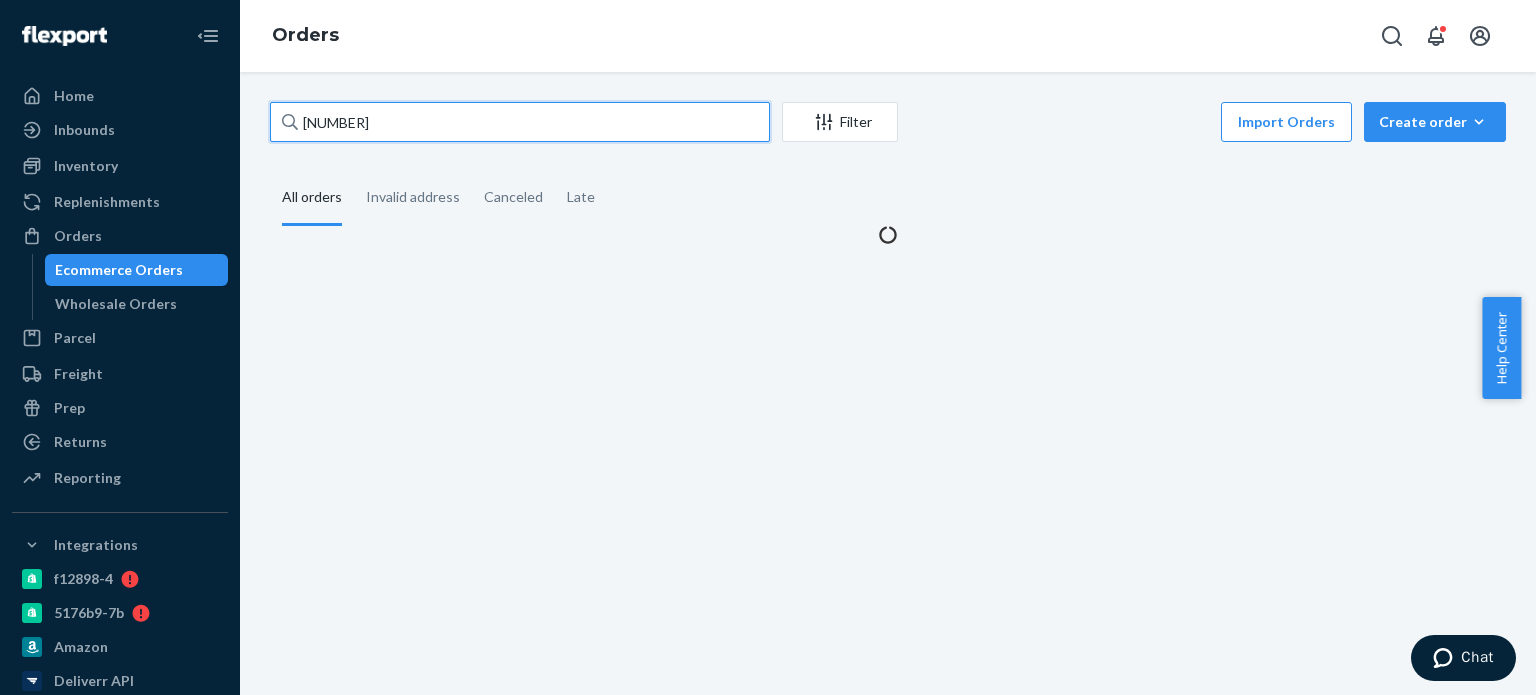 click on "1787499" at bounding box center [520, 122] 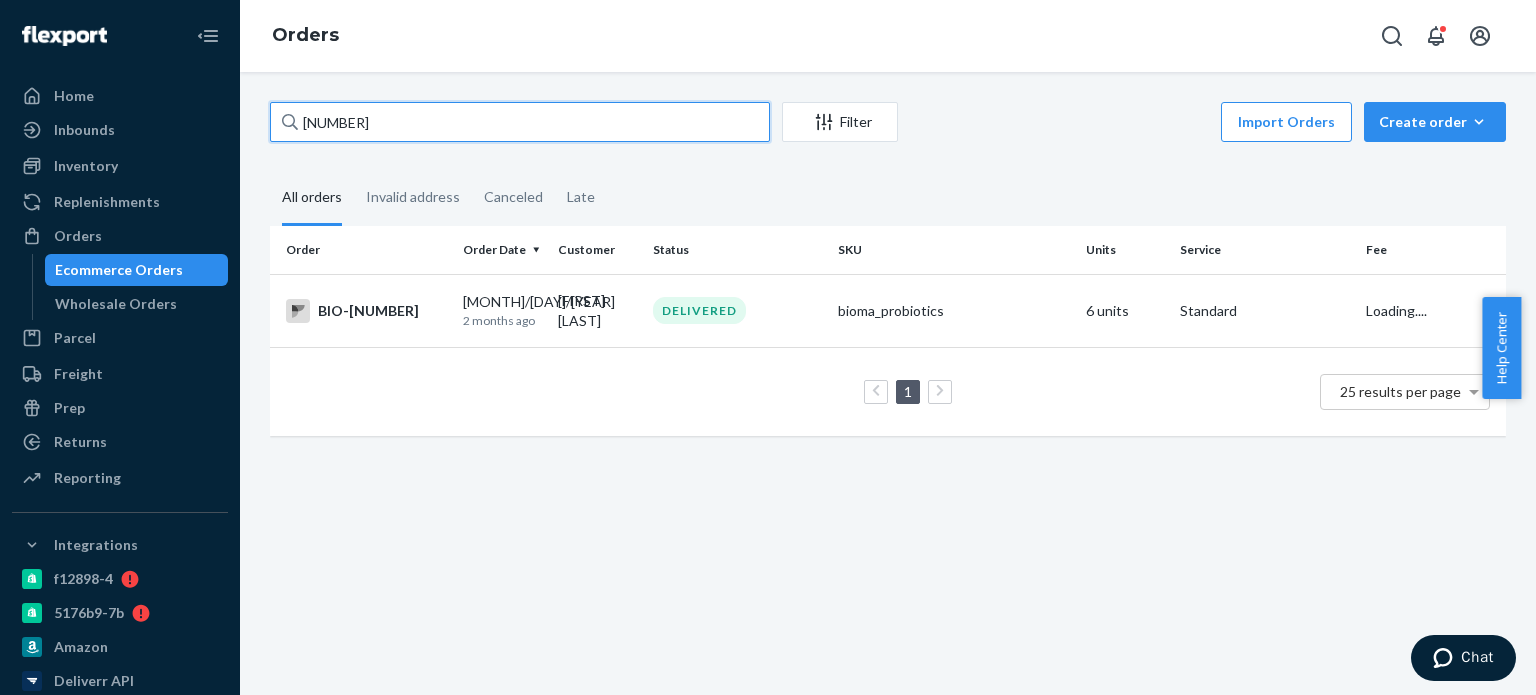 paste on "VICTORIA SCHUH" 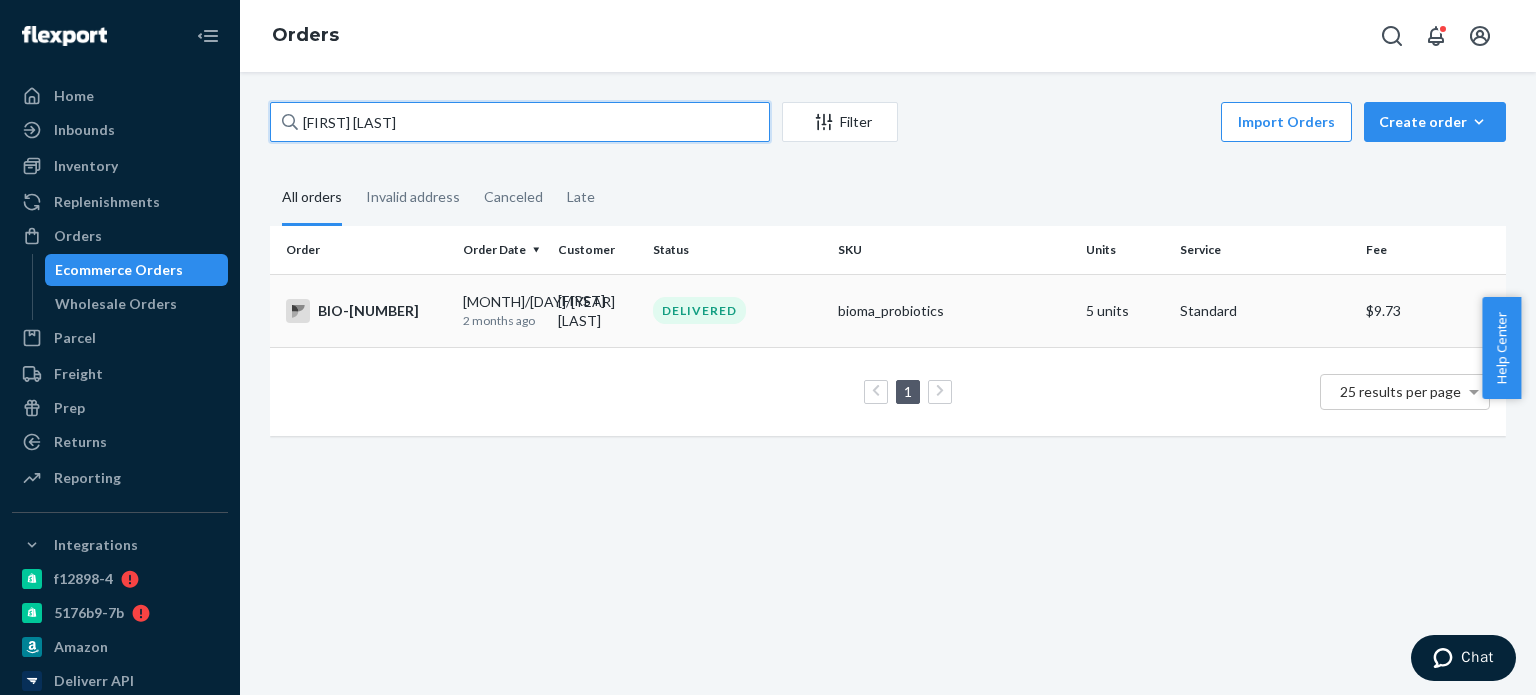 type on "VICTORIA SCHUH" 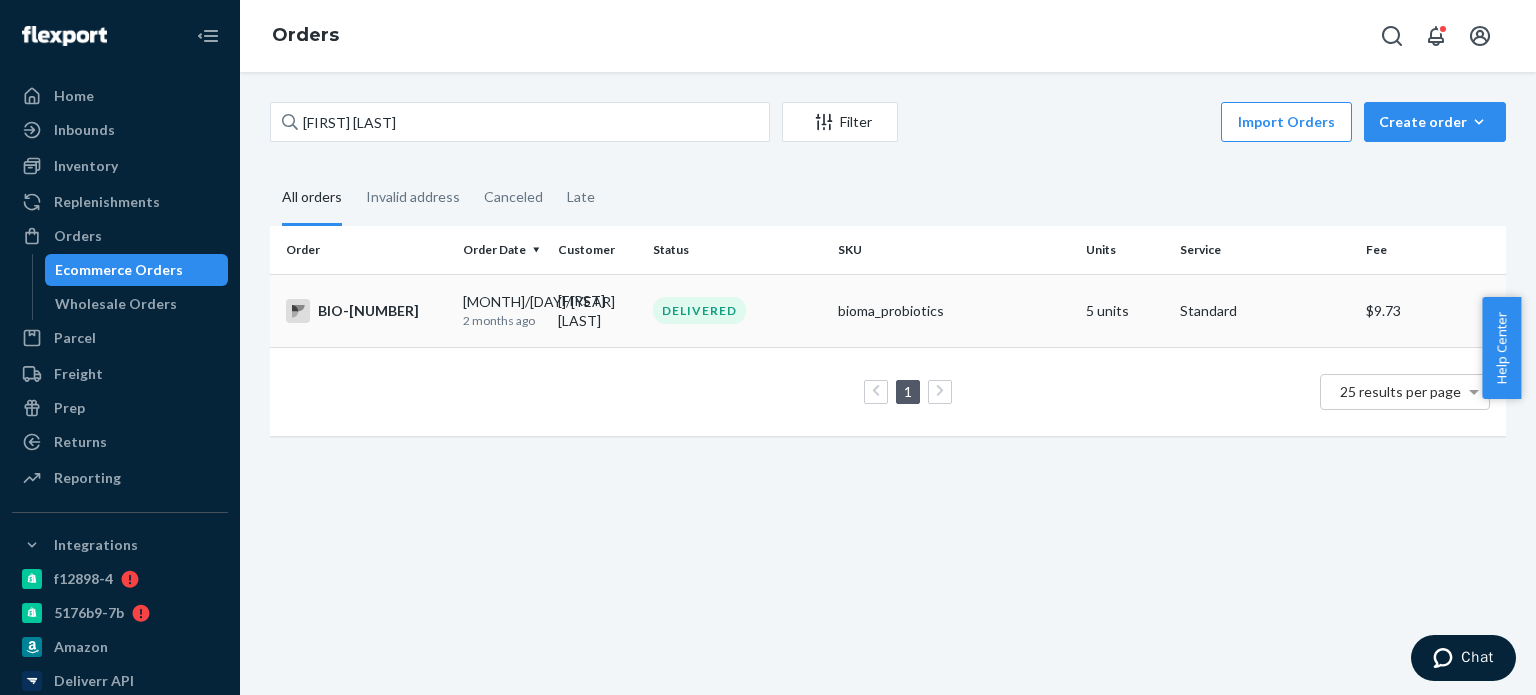 click on "2 months ago" at bounding box center (502, 320) 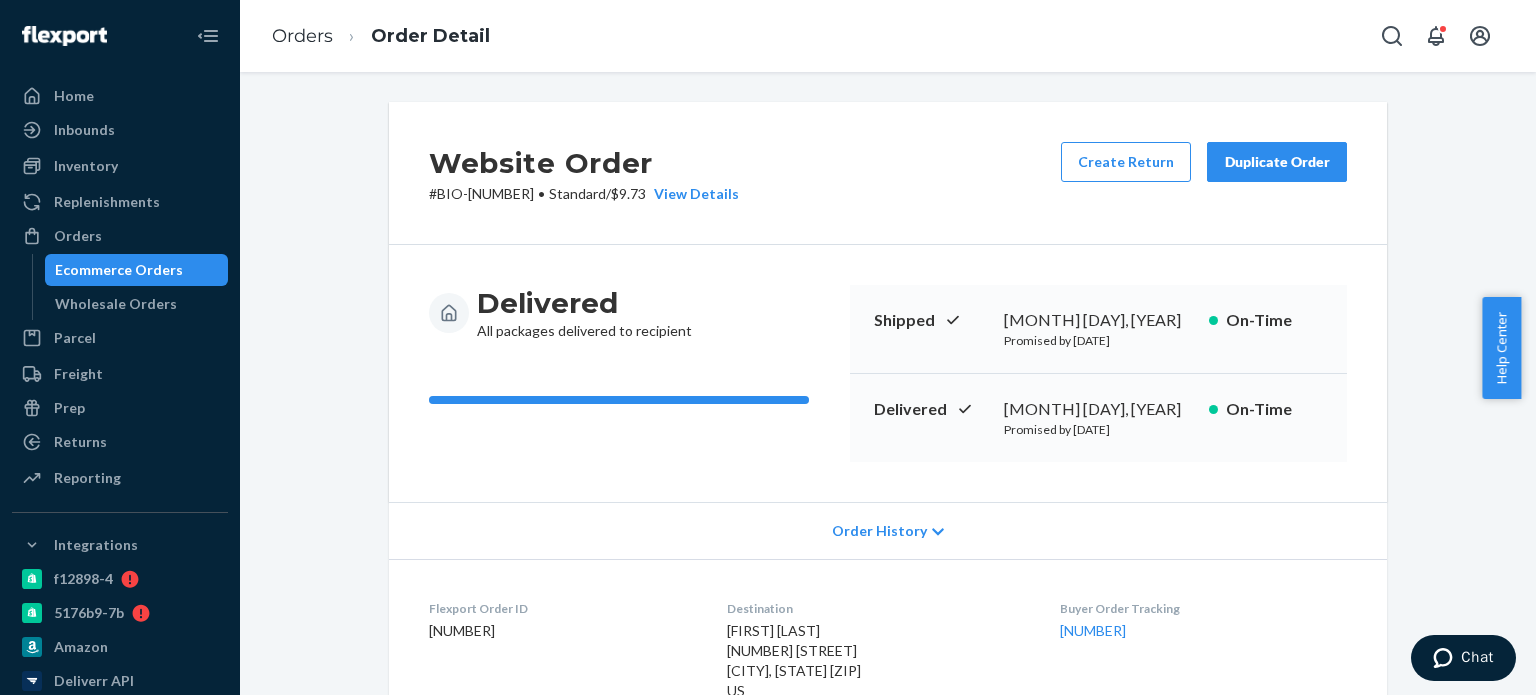 click on "Ecommerce Orders" at bounding box center (119, 270) 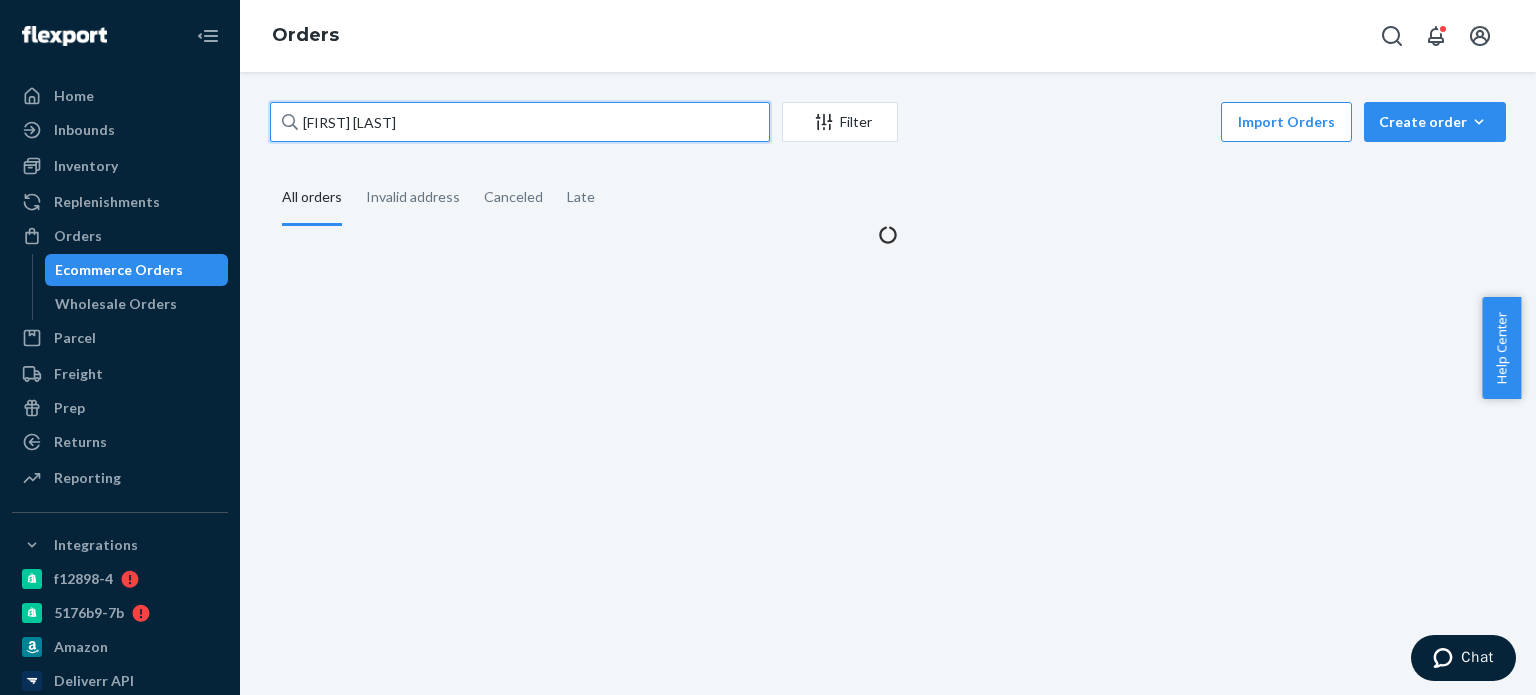 click on "VICTORIA SCHUH" at bounding box center [520, 122] 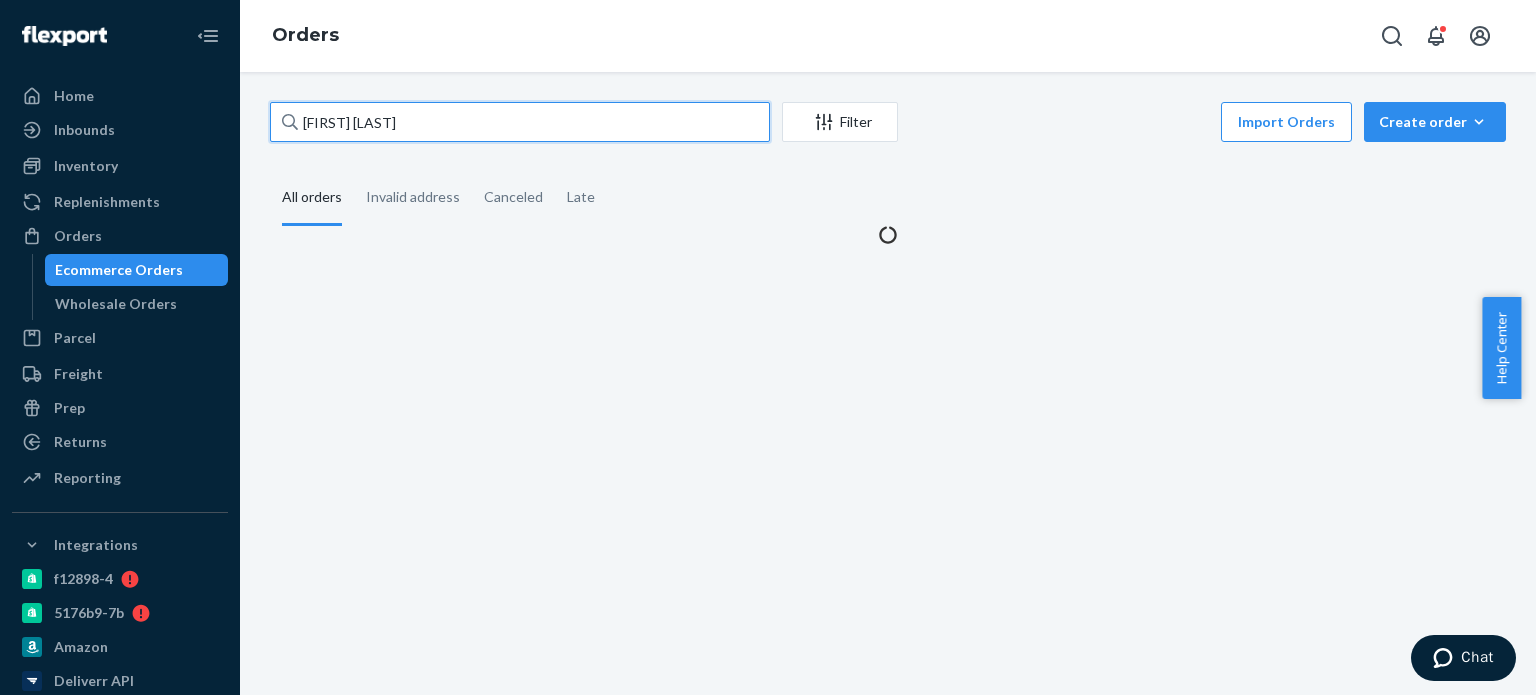 paste on "1265189" 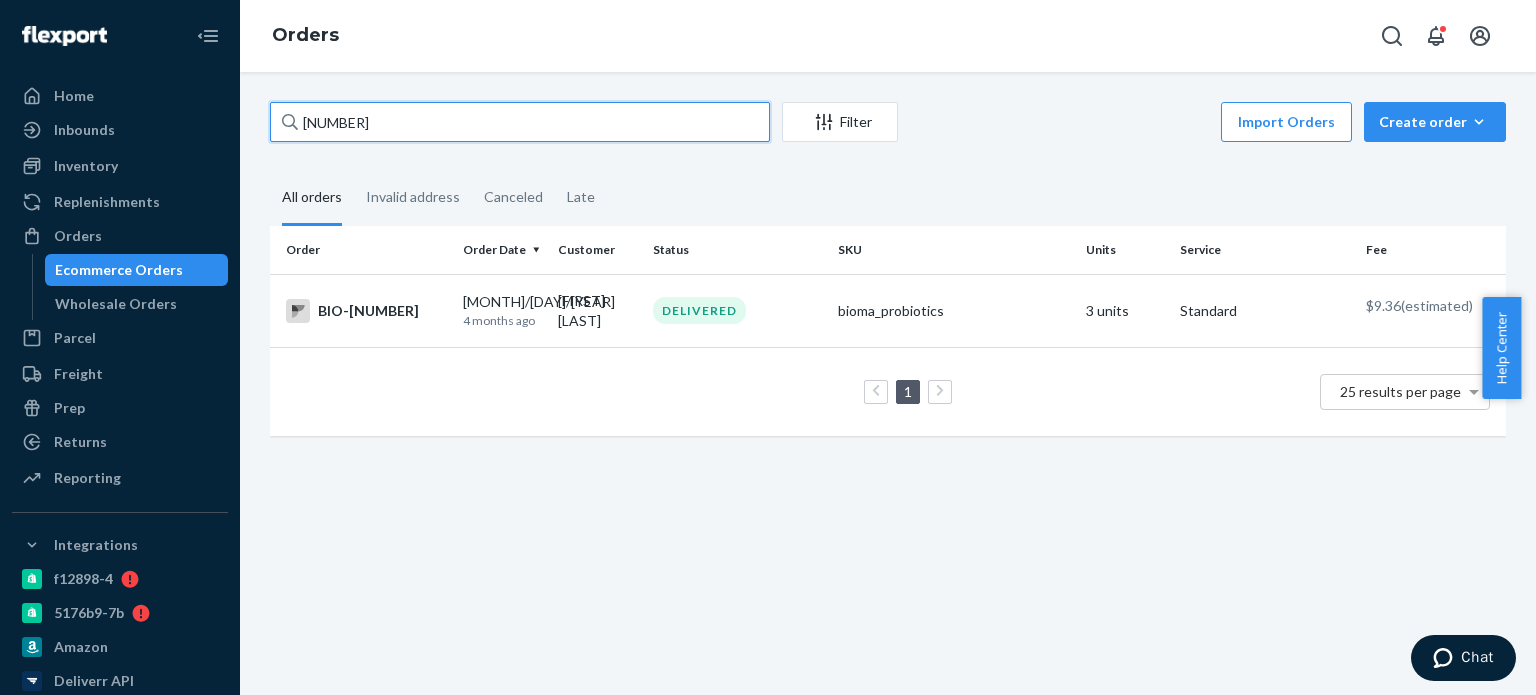 type on "1265189" 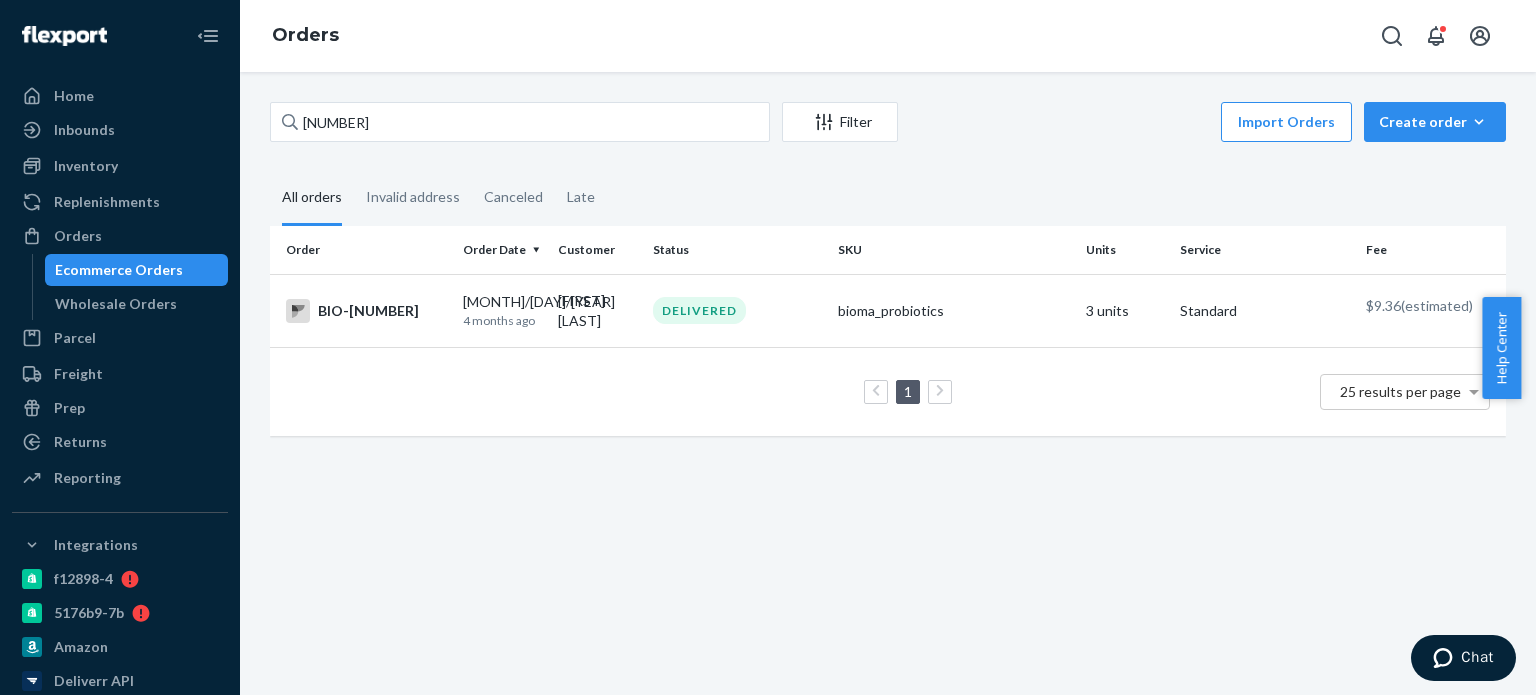 click on "Tina Caulfield" at bounding box center [597, 310] 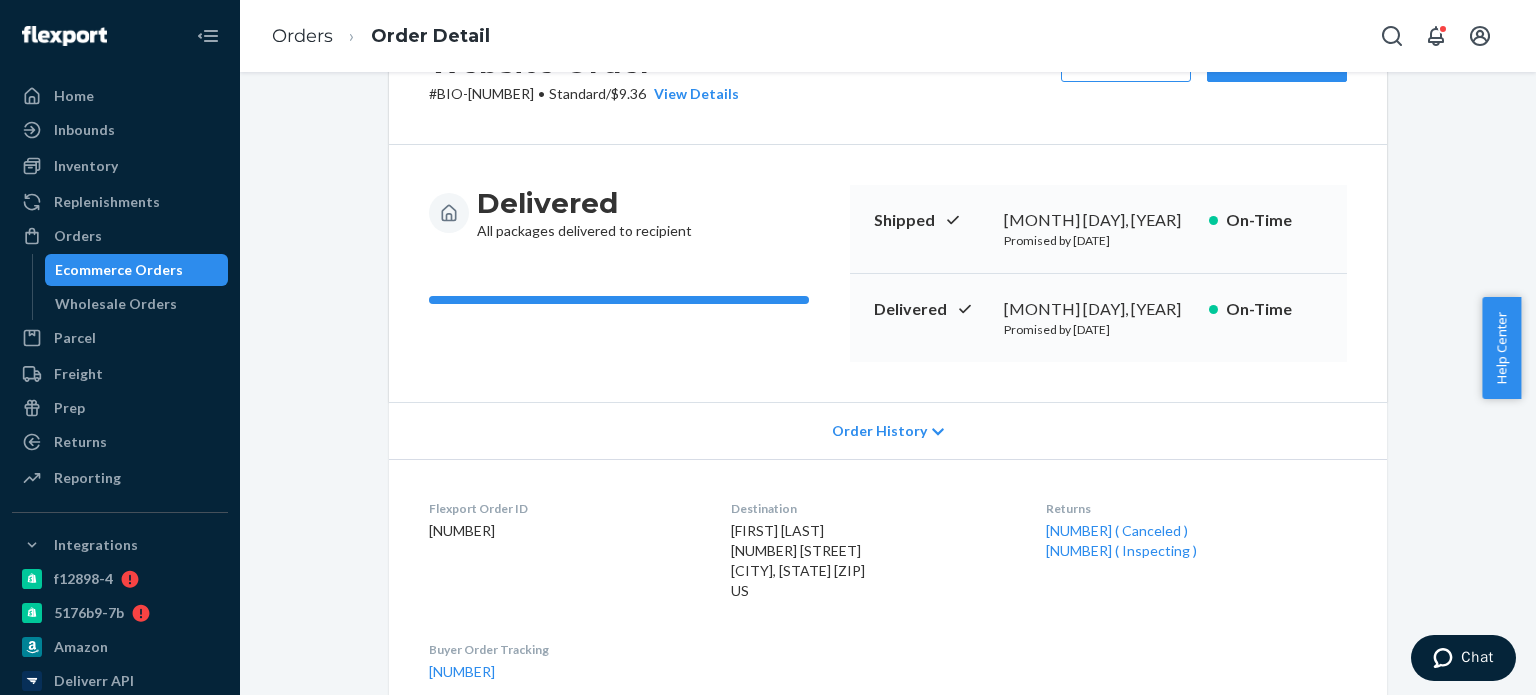 scroll, scrollTop: 200, scrollLeft: 0, axis: vertical 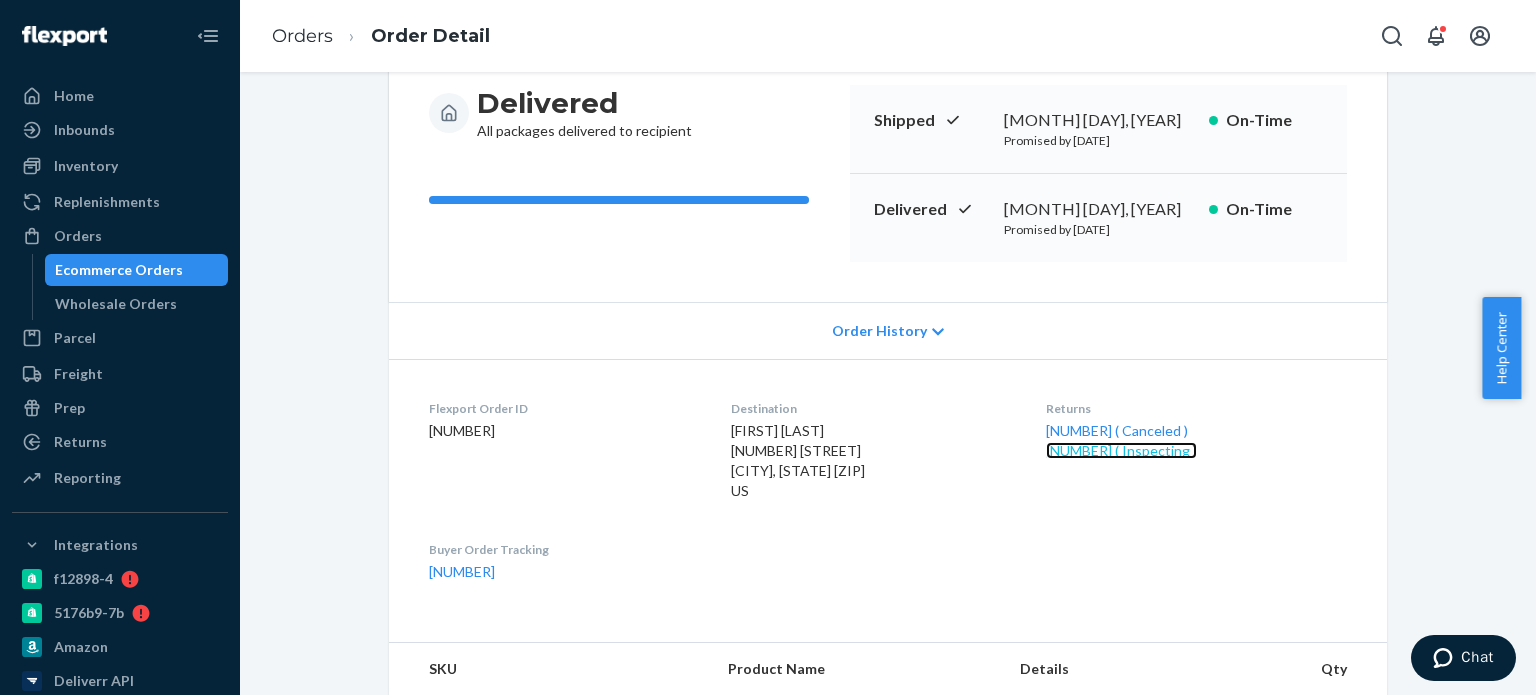 click on "1373281 ( Inspecting )" at bounding box center (1121, 450) 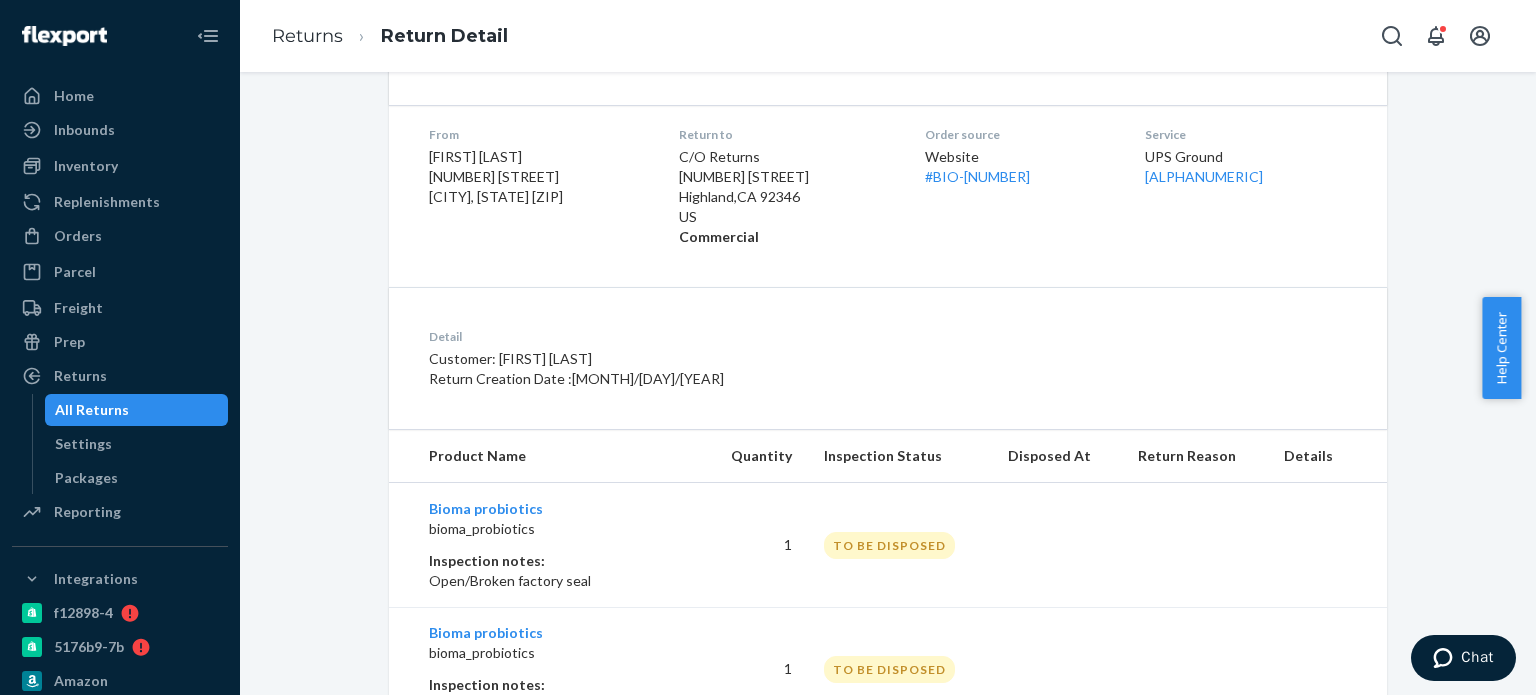 scroll, scrollTop: 561, scrollLeft: 0, axis: vertical 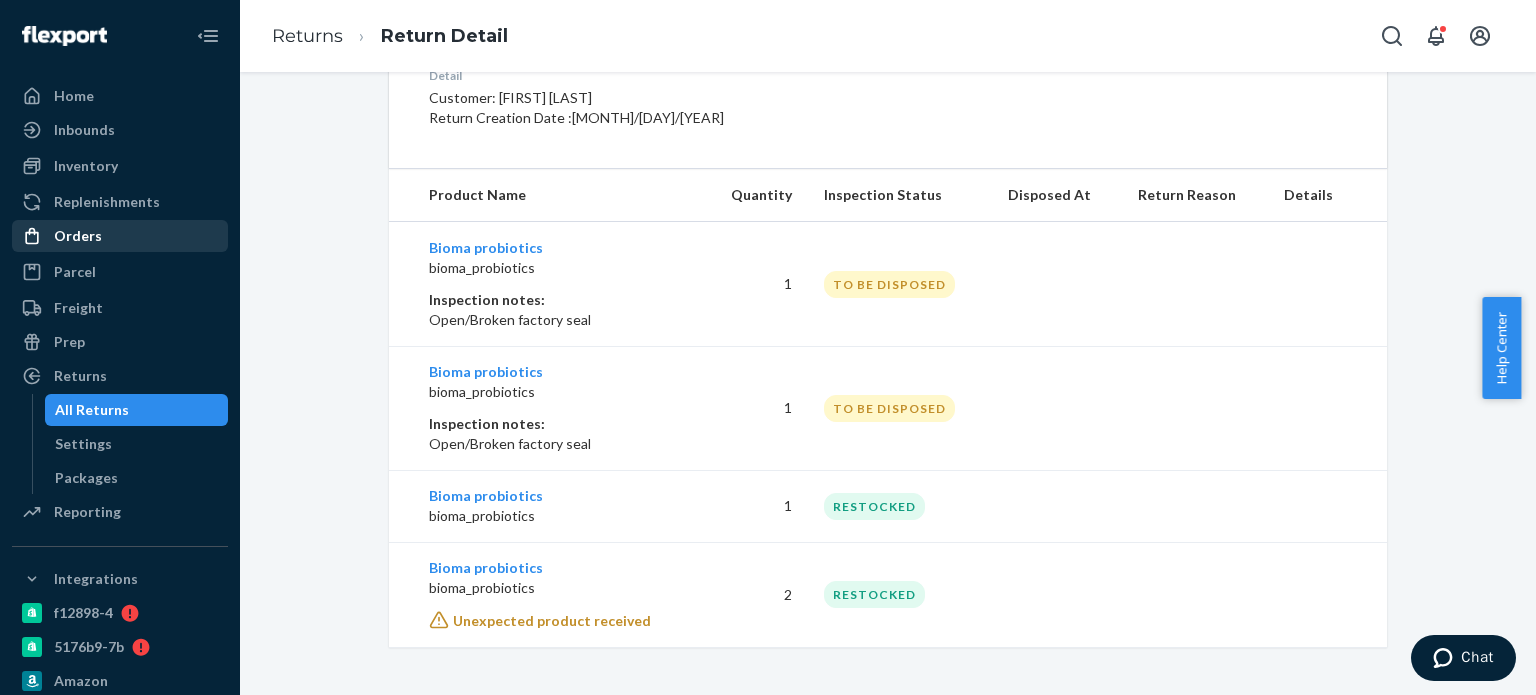click on "Orders" at bounding box center [120, 236] 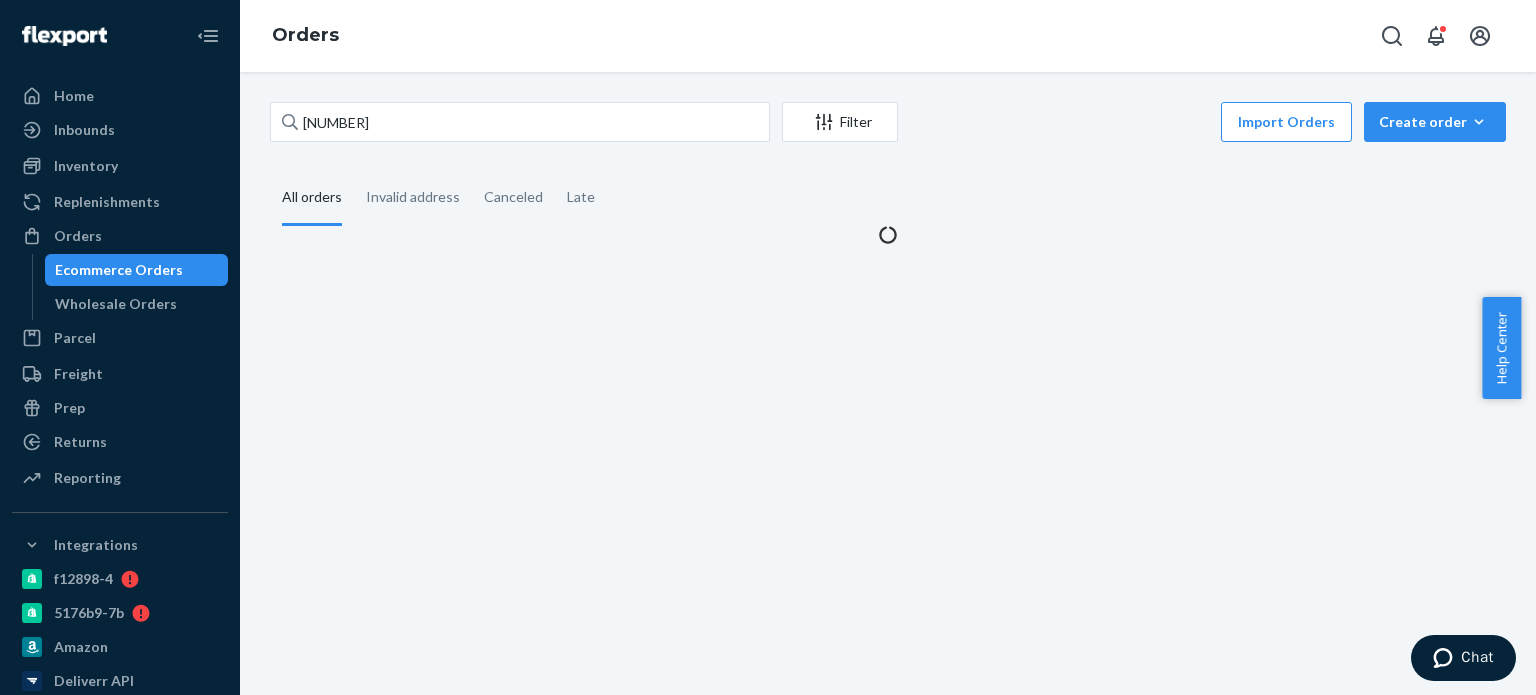 scroll, scrollTop: 0, scrollLeft: 0, axis: both 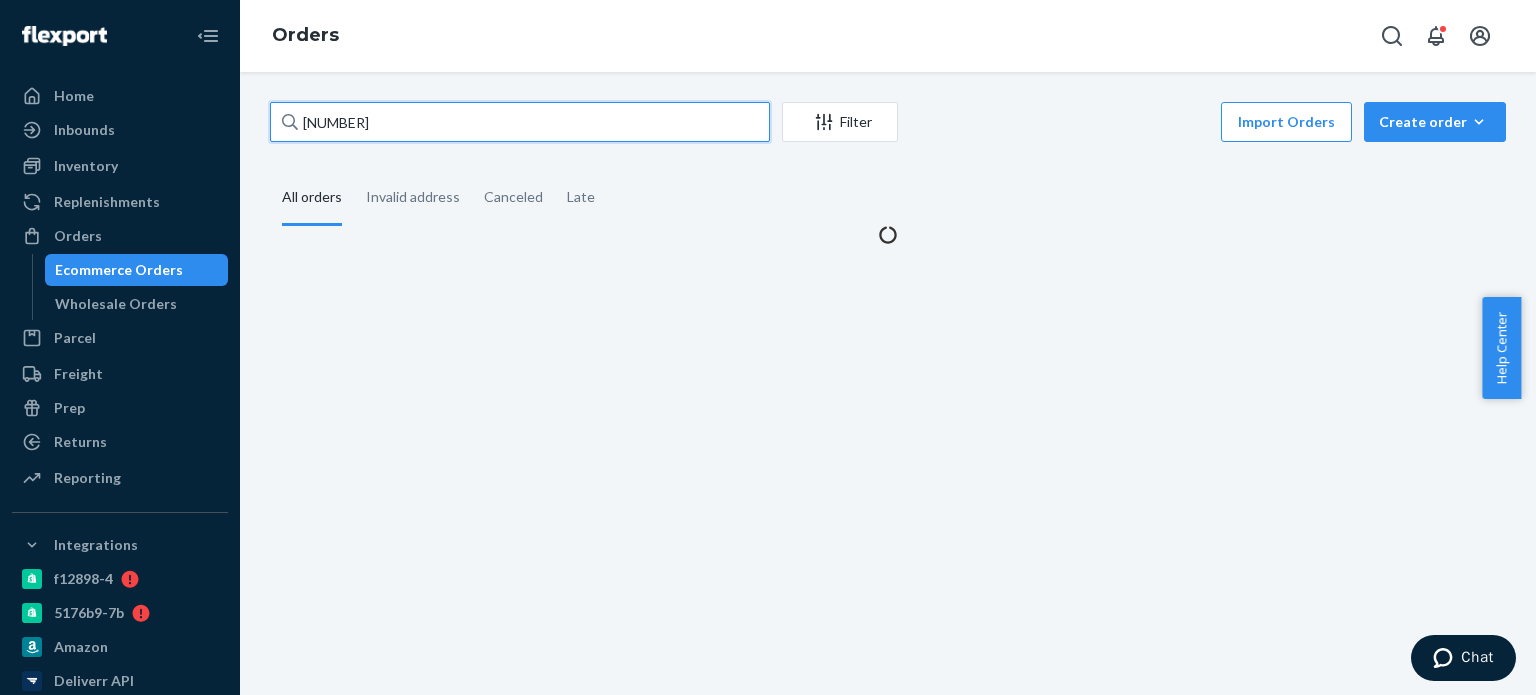 click on "1265189" at bounding box center [520, 122] 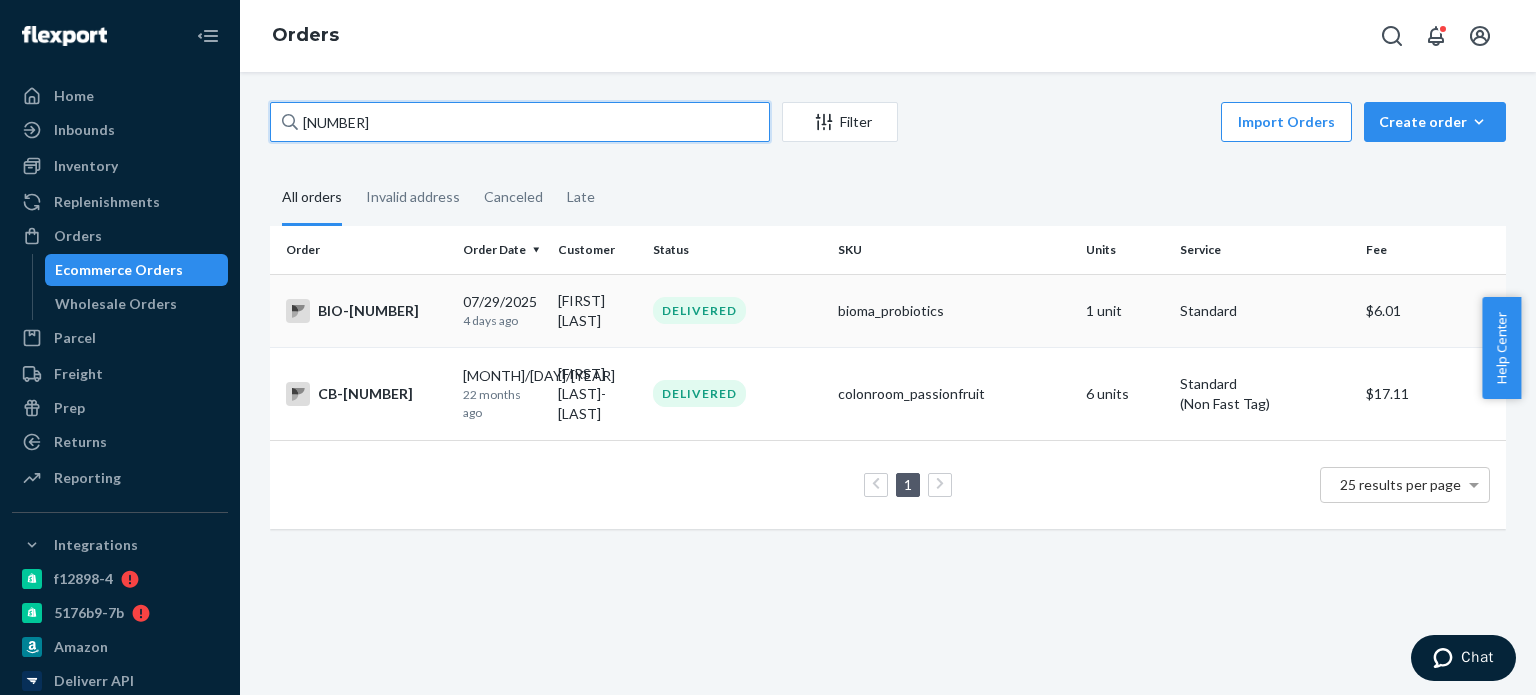 type on "2303228" 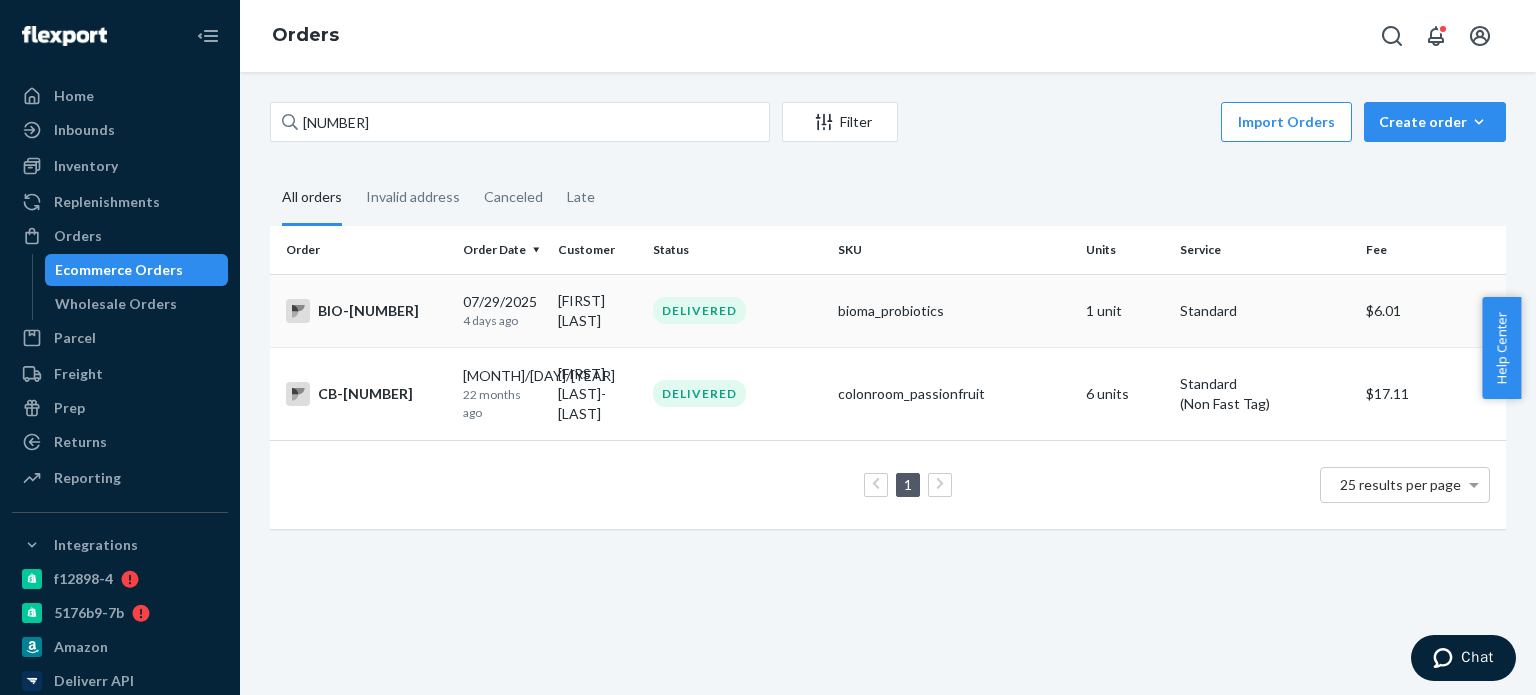 click on "Mary Noud" at bounding box center [597, 310] 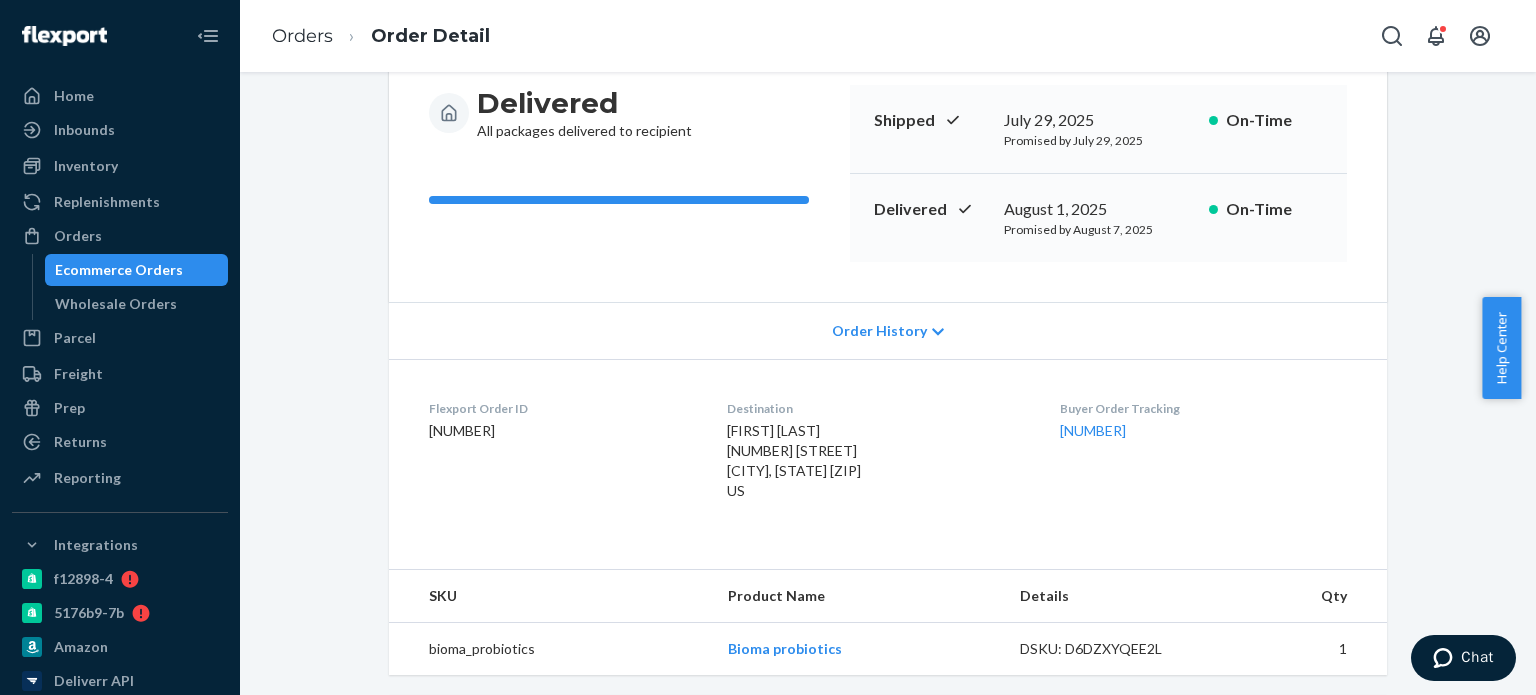 scroll, scrollTop: 400, scrollLeft: 0, axis: vertical 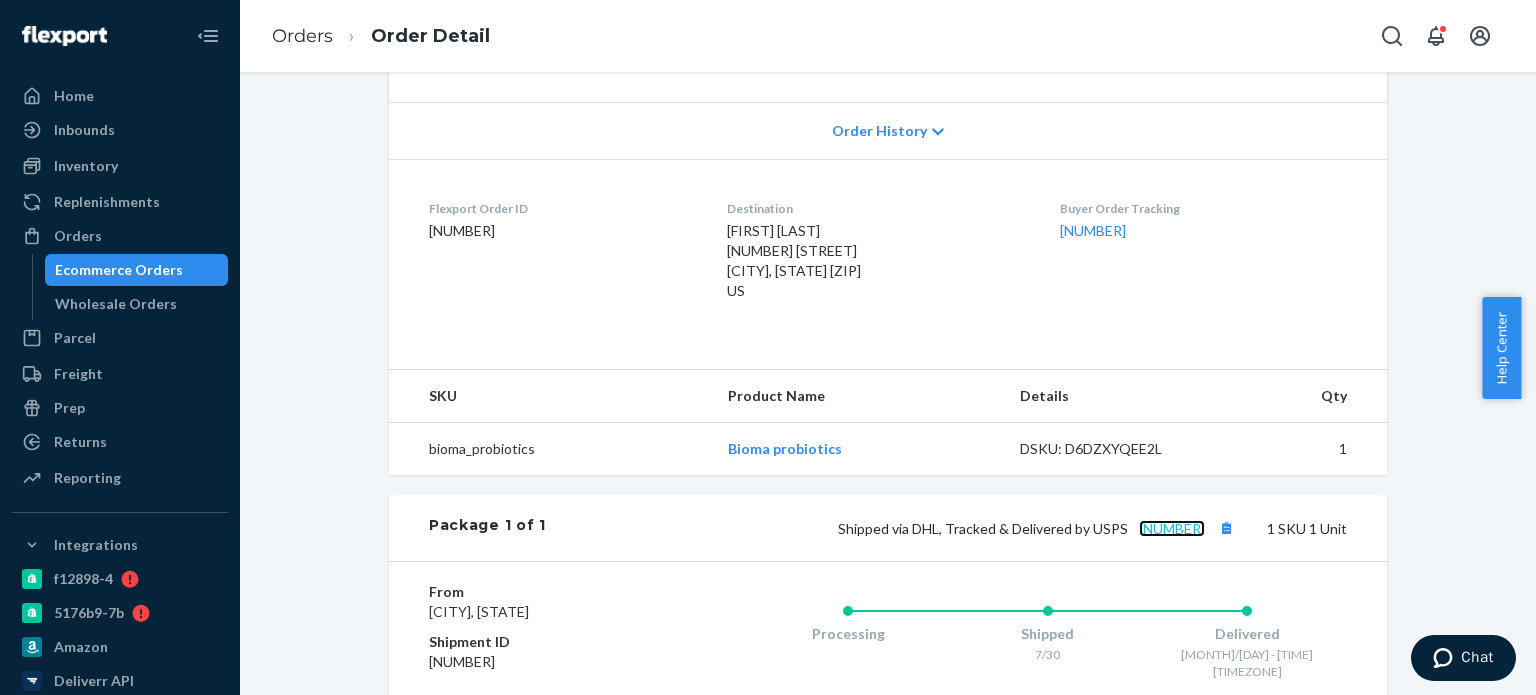 click on "9261290357482621373978" at bounding box center [1172, 528] 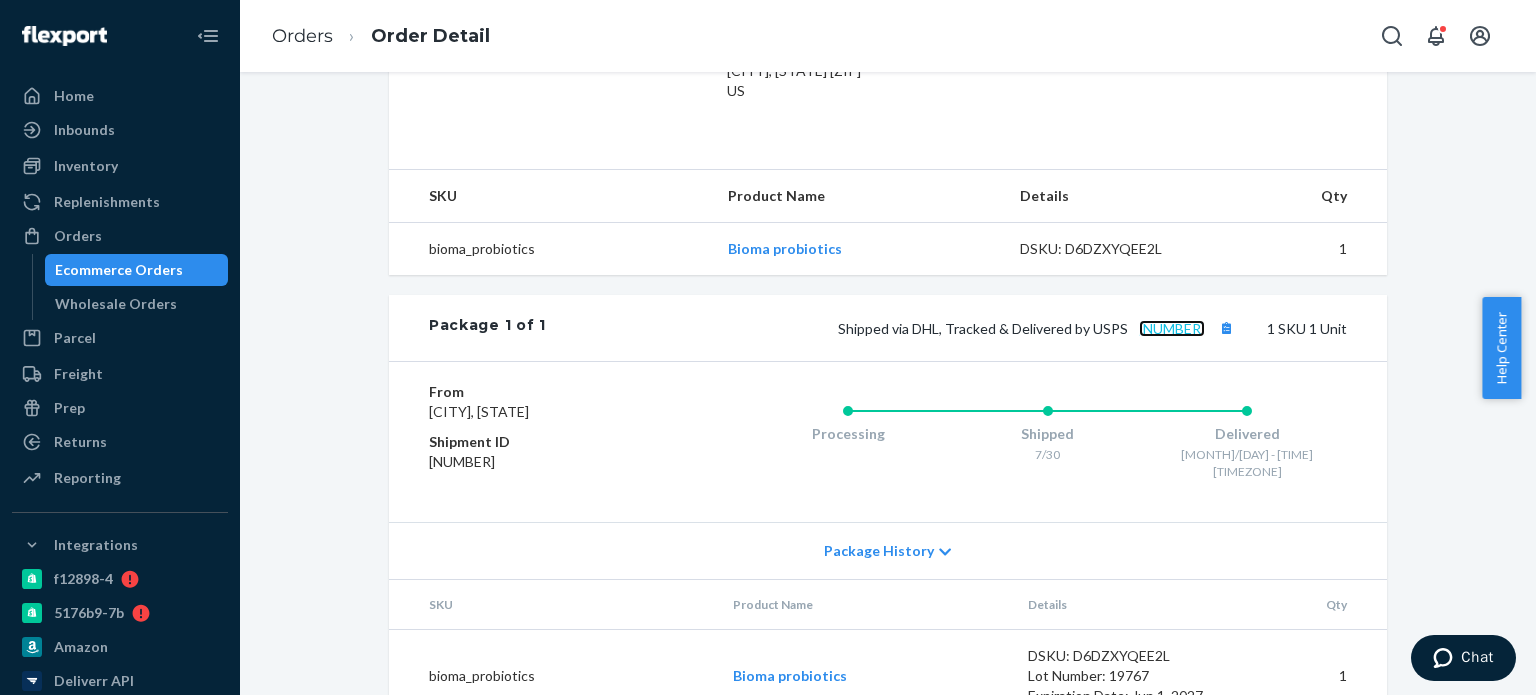 scroll, scrollTop: 668, scrollLeft: 0, axis: vertical 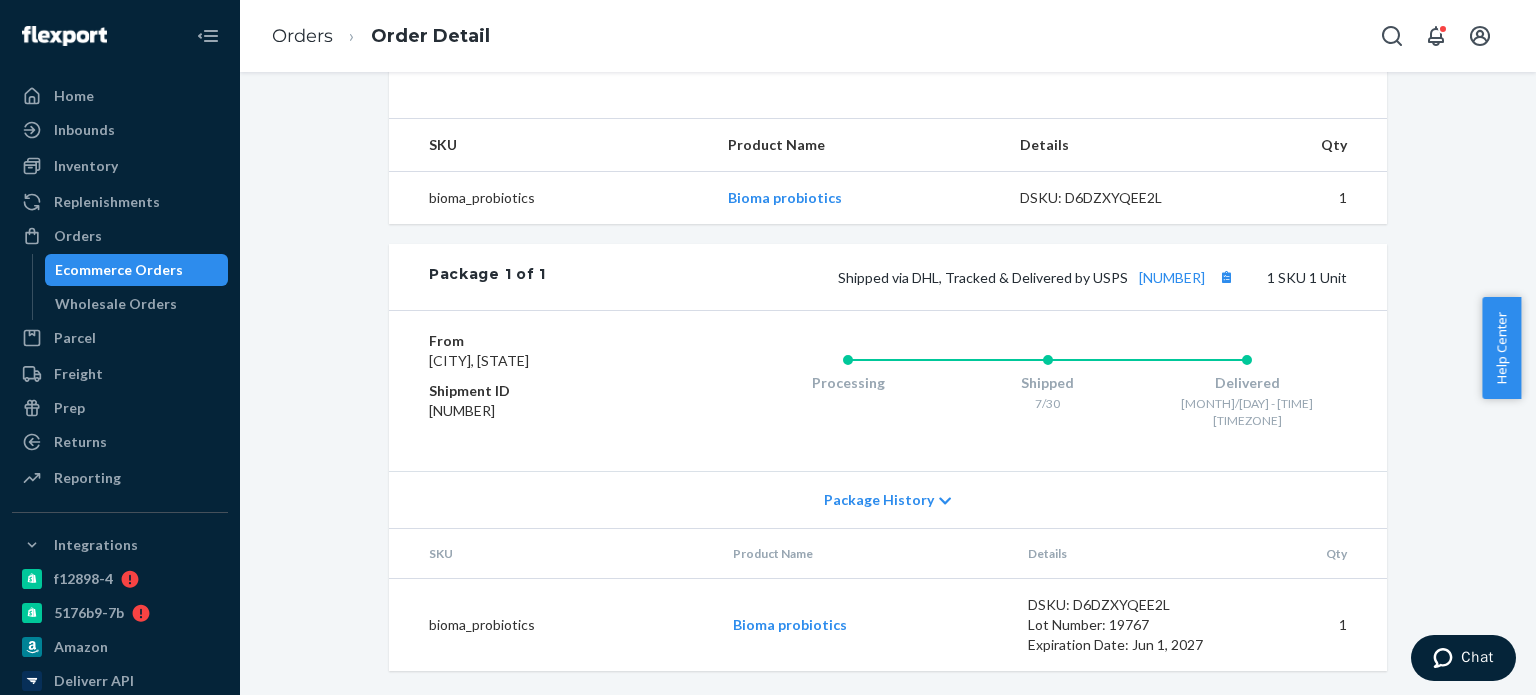 click on "Ecommerce Orders" at bounding box center [119, 270] 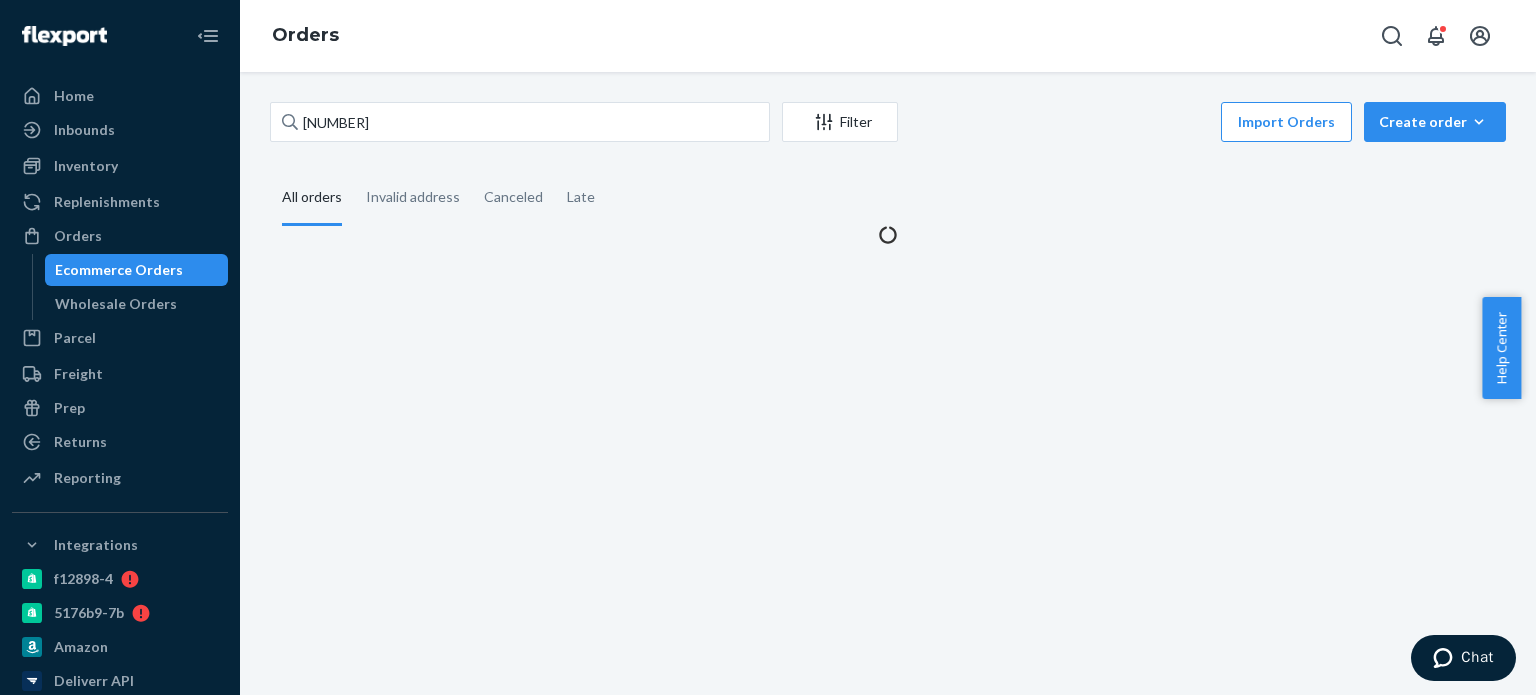 scroll, scrollTop: 0, scrollLeft: 0, axis: both 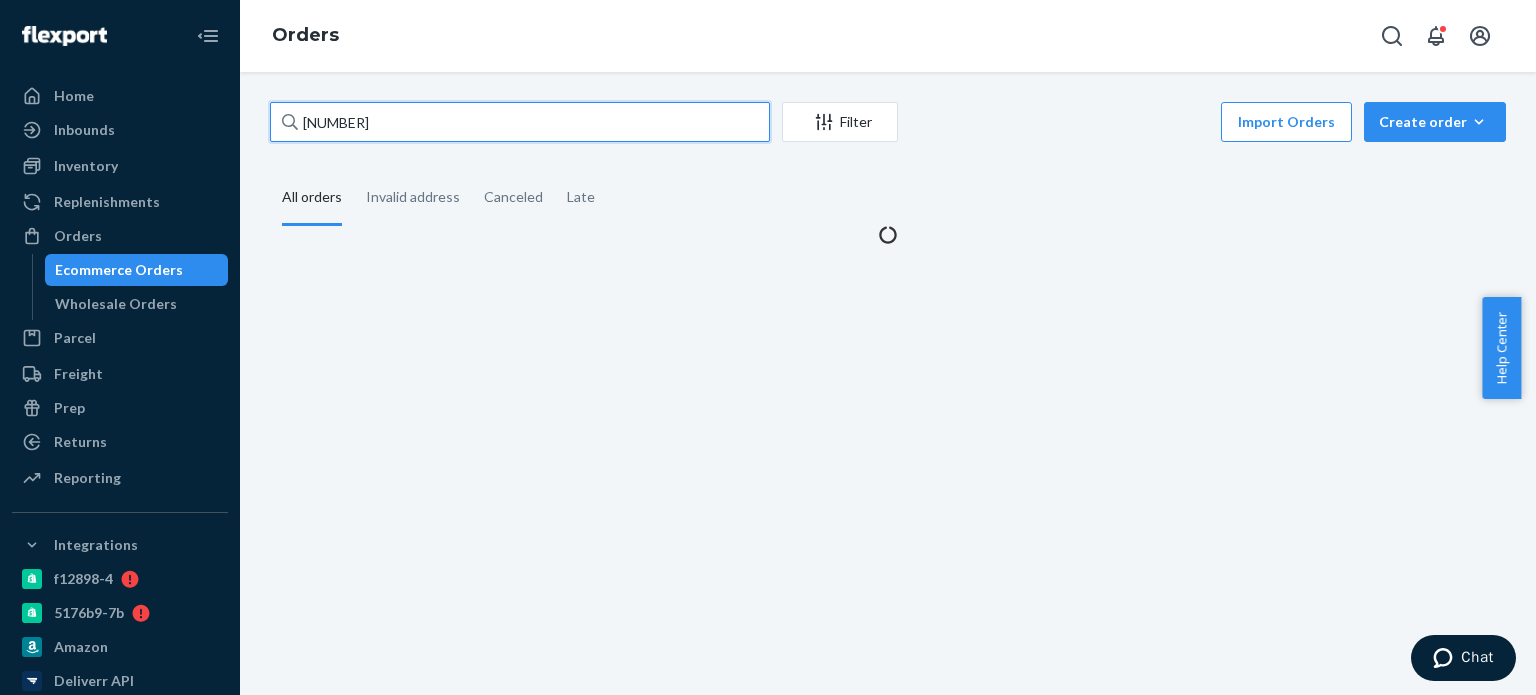 click on "2303228" at bounding box center (520, 122) 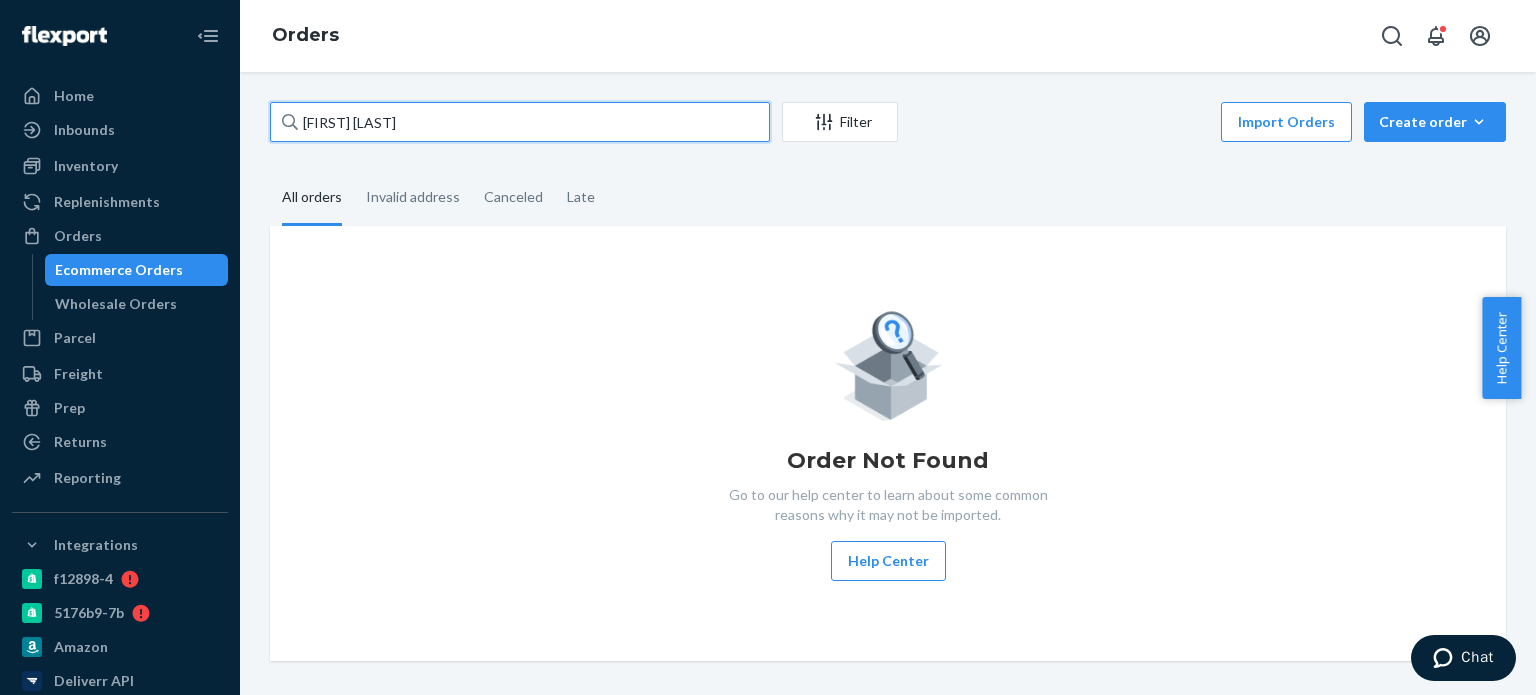 click on "BETH FURBUSH" at bounding box center (520, 122) 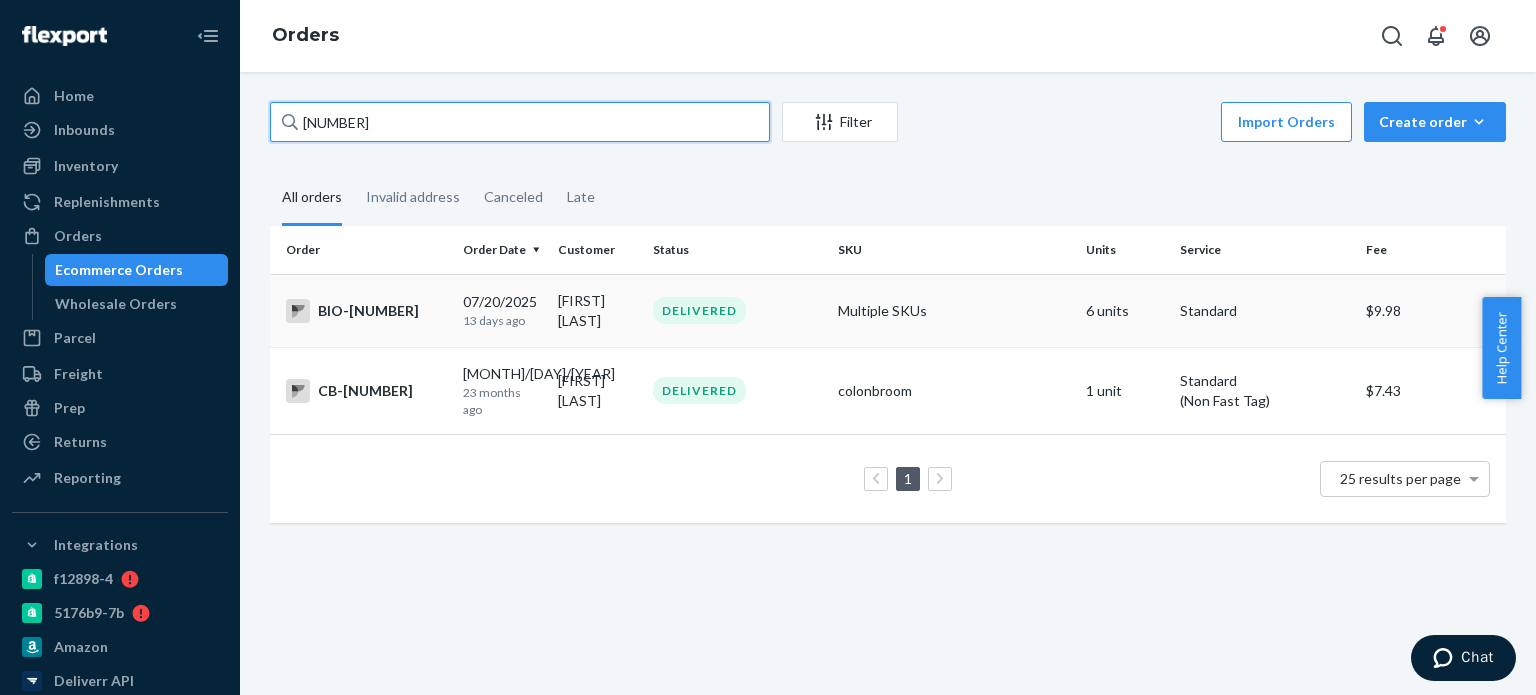 type on "2225765" 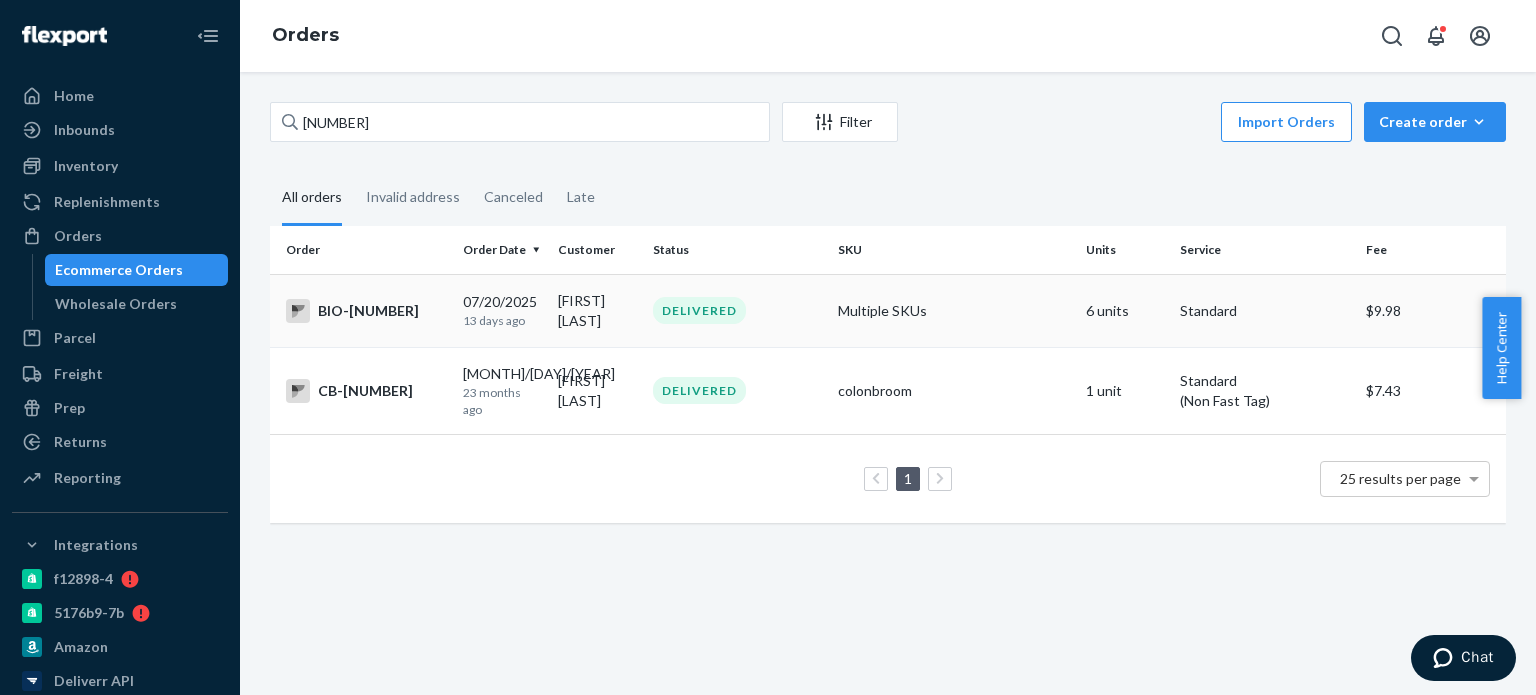 click on "BIO-2225765" at bounding box center (362, 310) 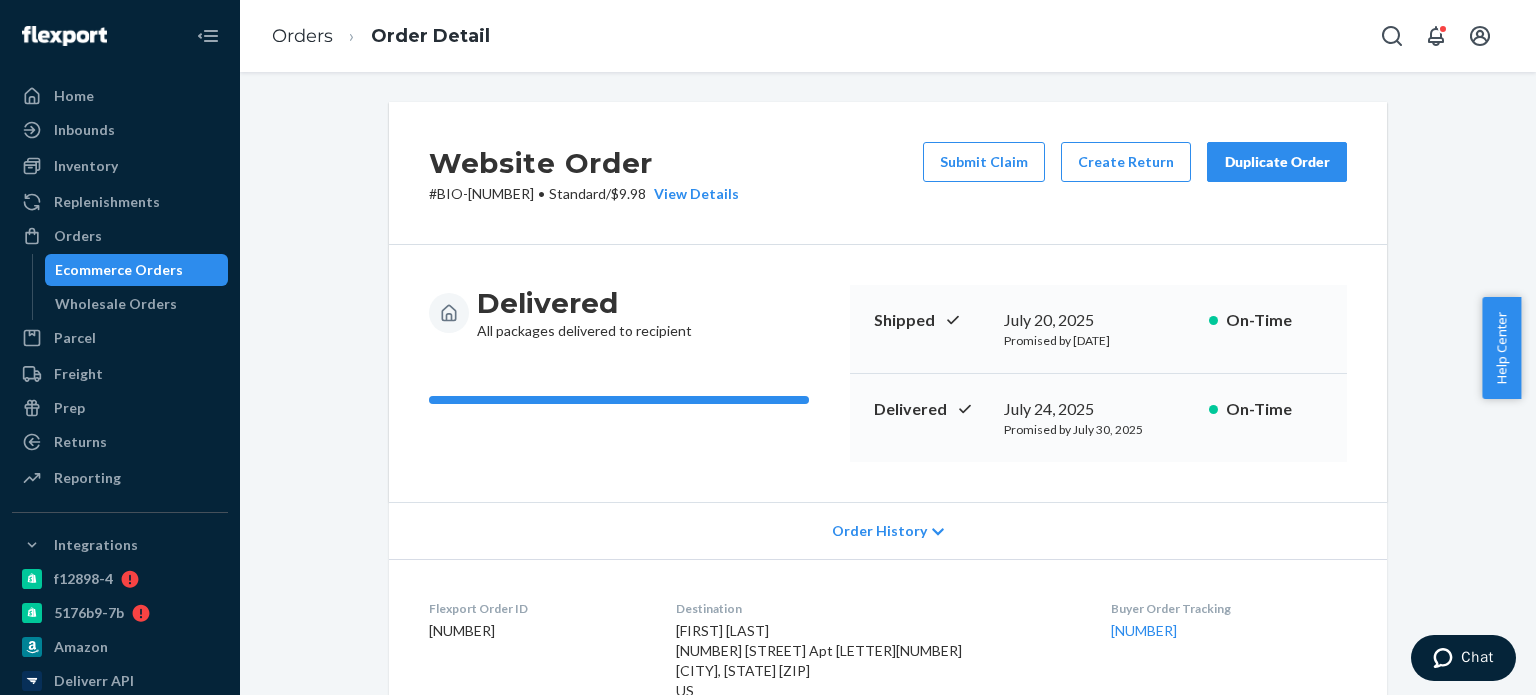 click on "Ecommerce Orders" at bounding box center (137, 270) 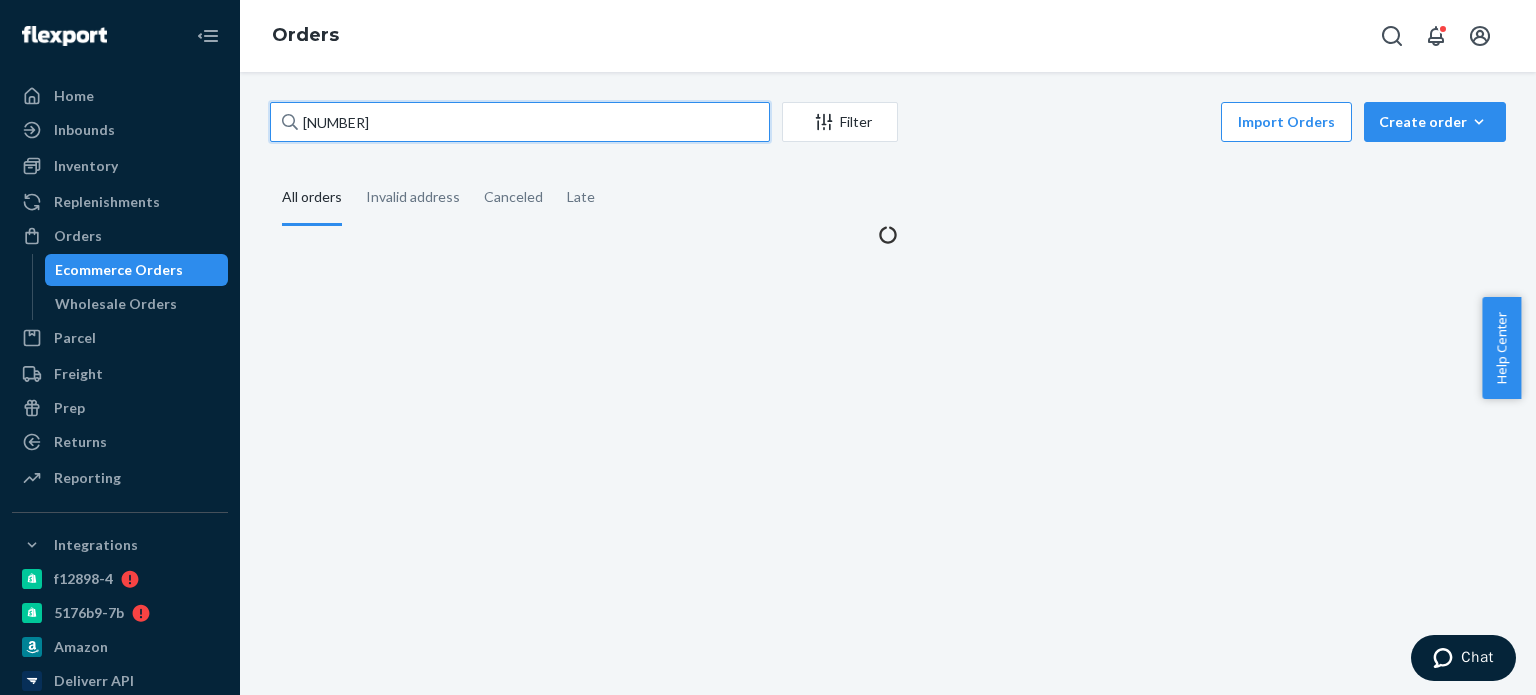 click on "2225765" at bounding box center [520, 122] 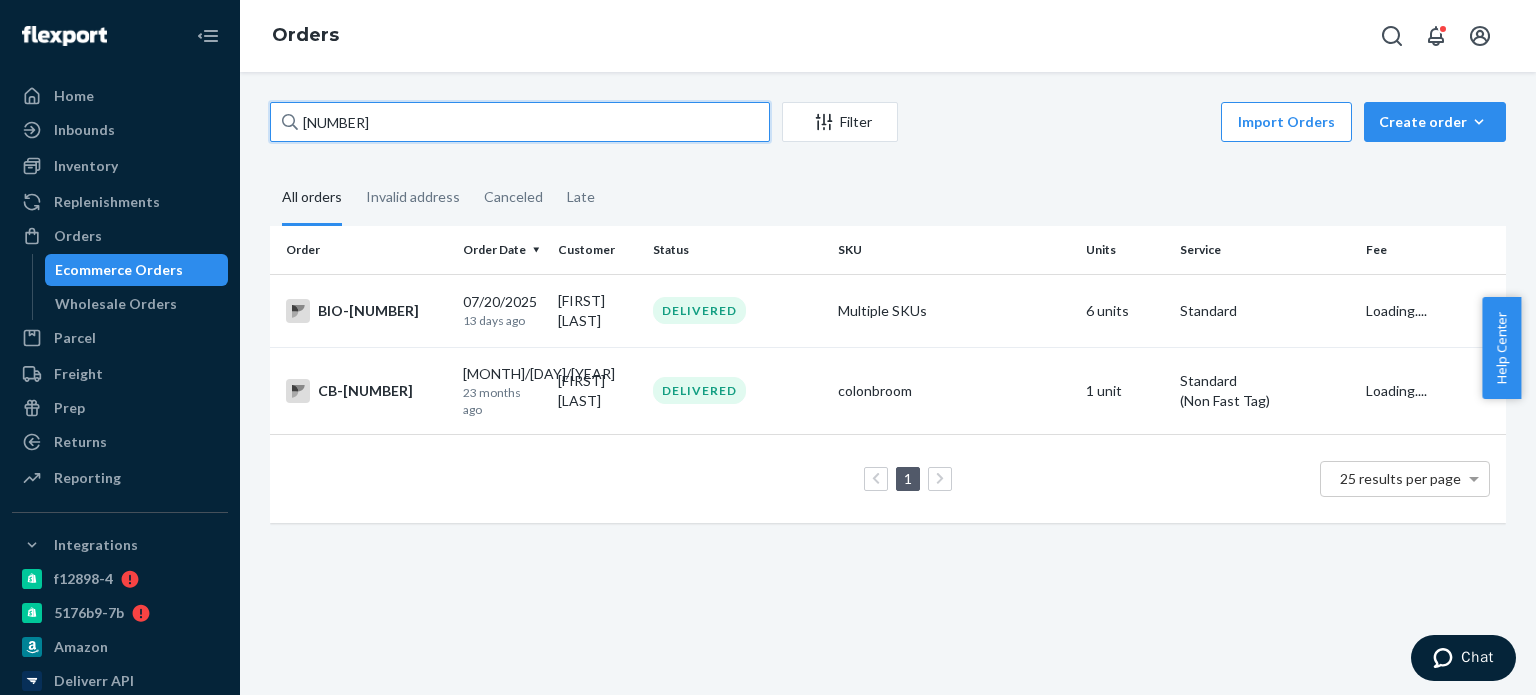 click on "2225765" at bounding box center [520, 122] 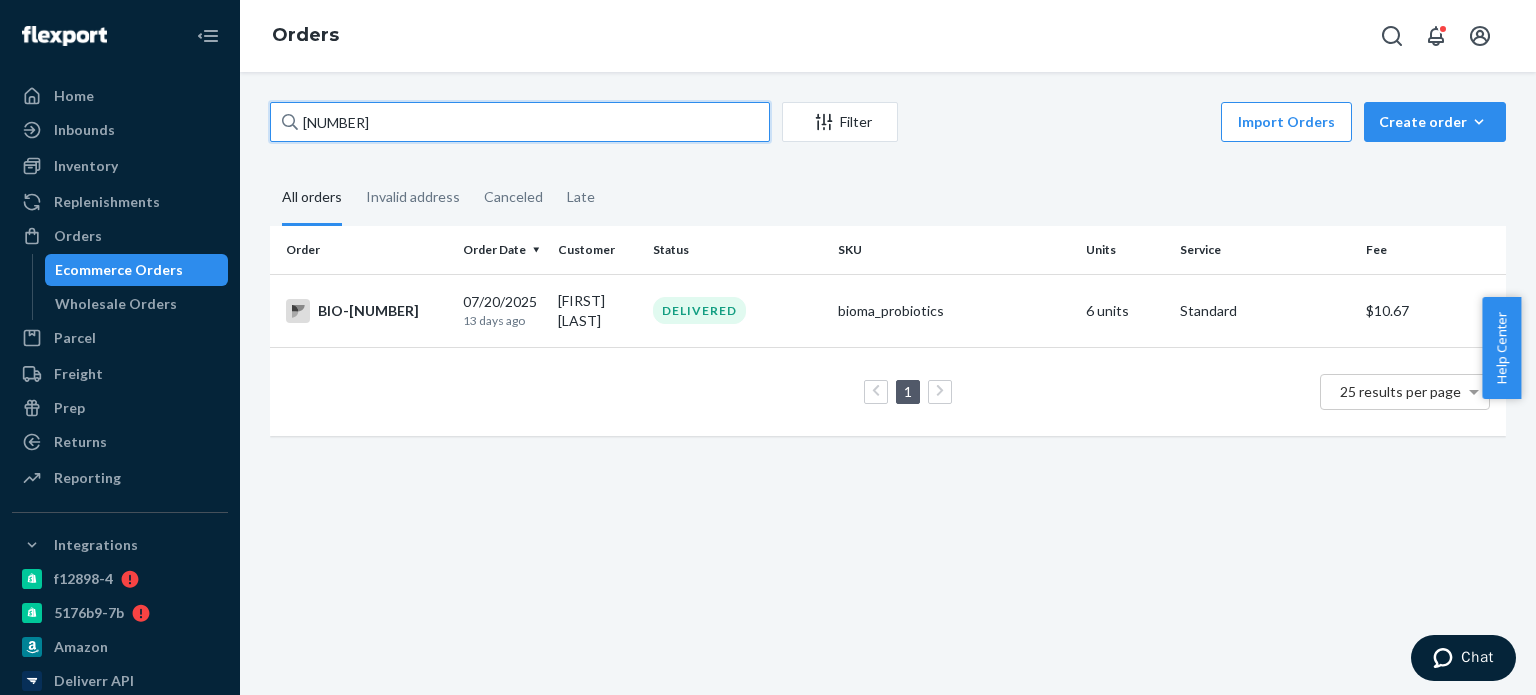 type on "2223752" 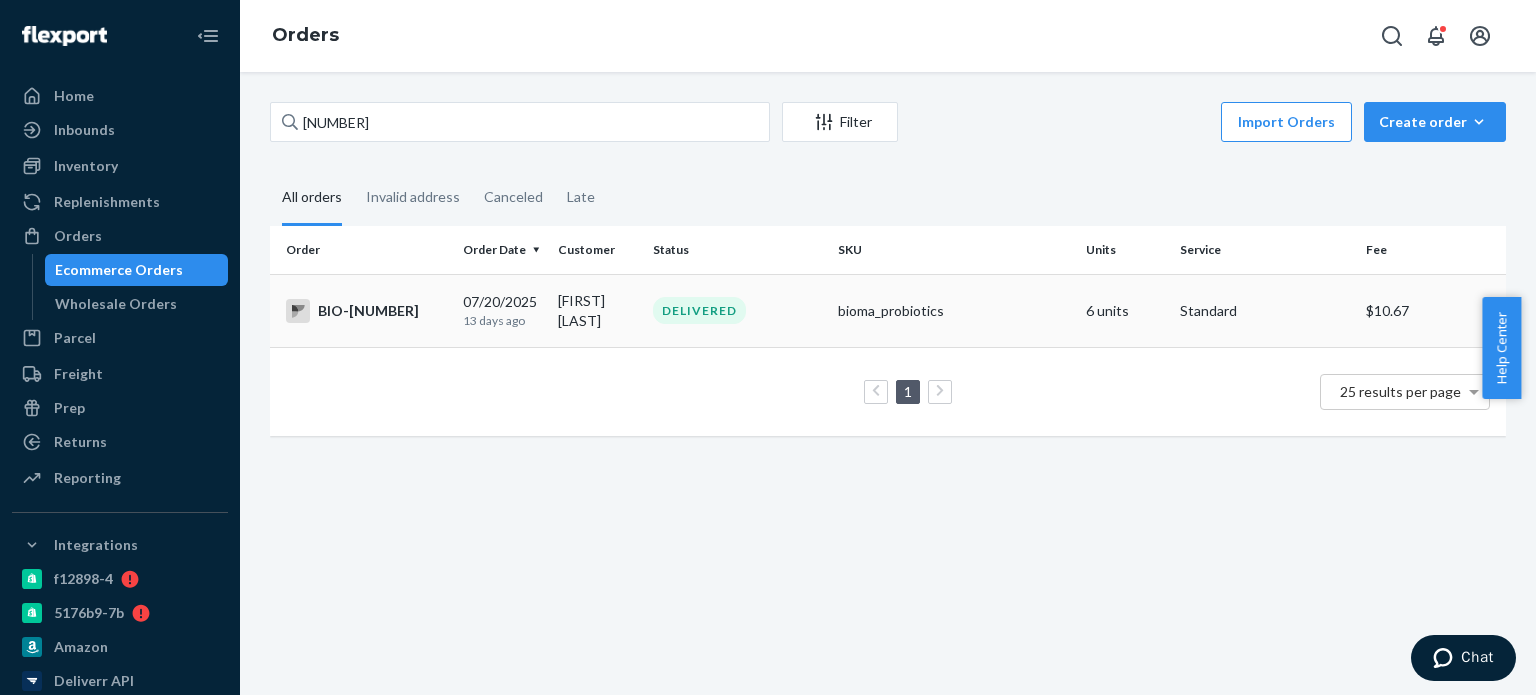 click on "DELIVERED" at bounding box center [699, 310] 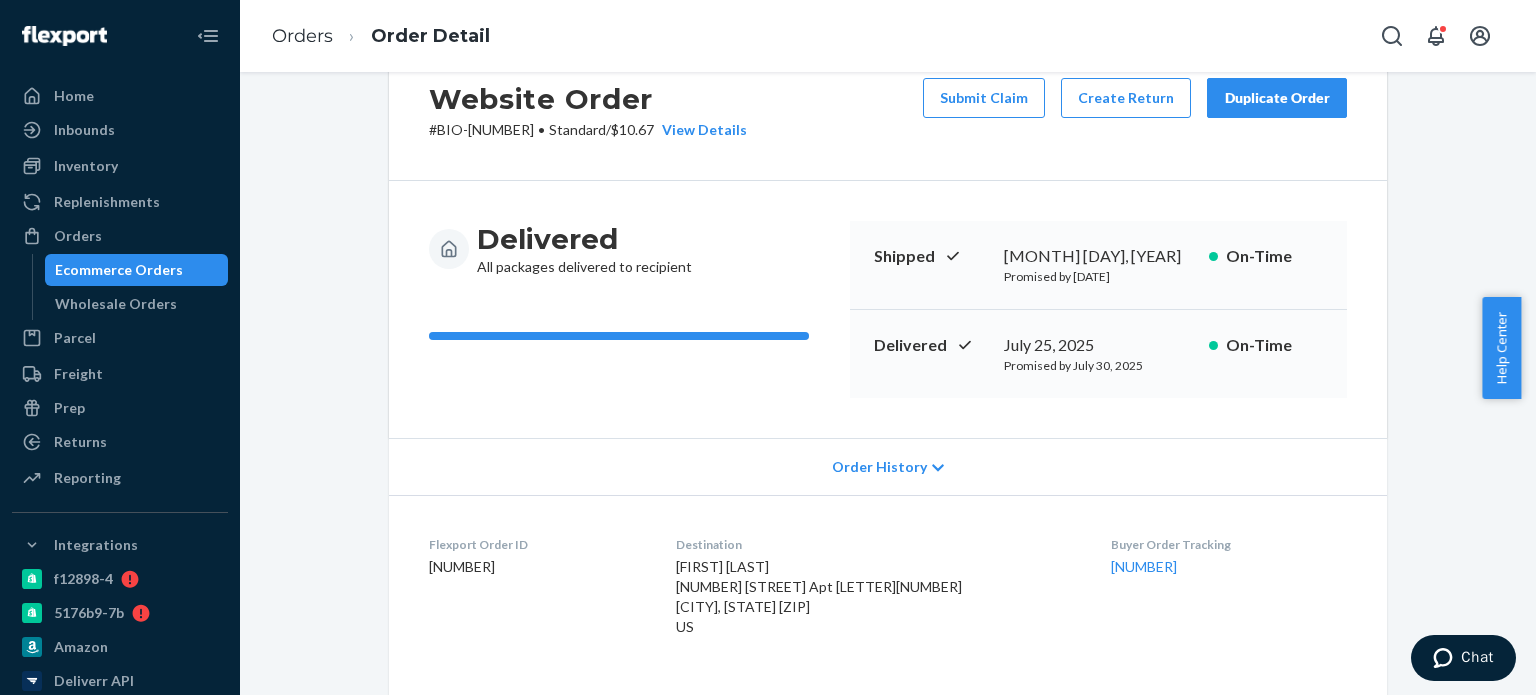 scroll, scrollTop: 0, scrollLeft: 0, axis: both 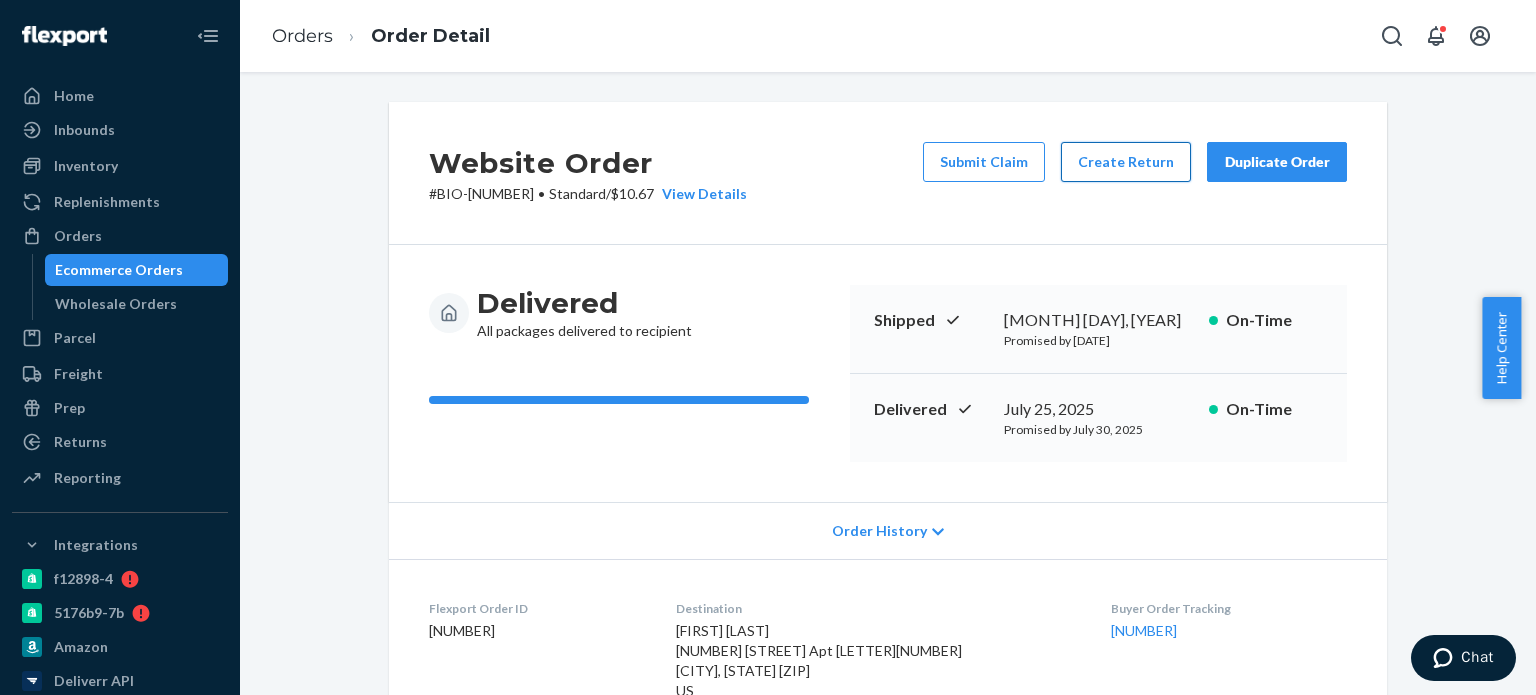 click on "Create Return" at bounding box center (1126, 162) 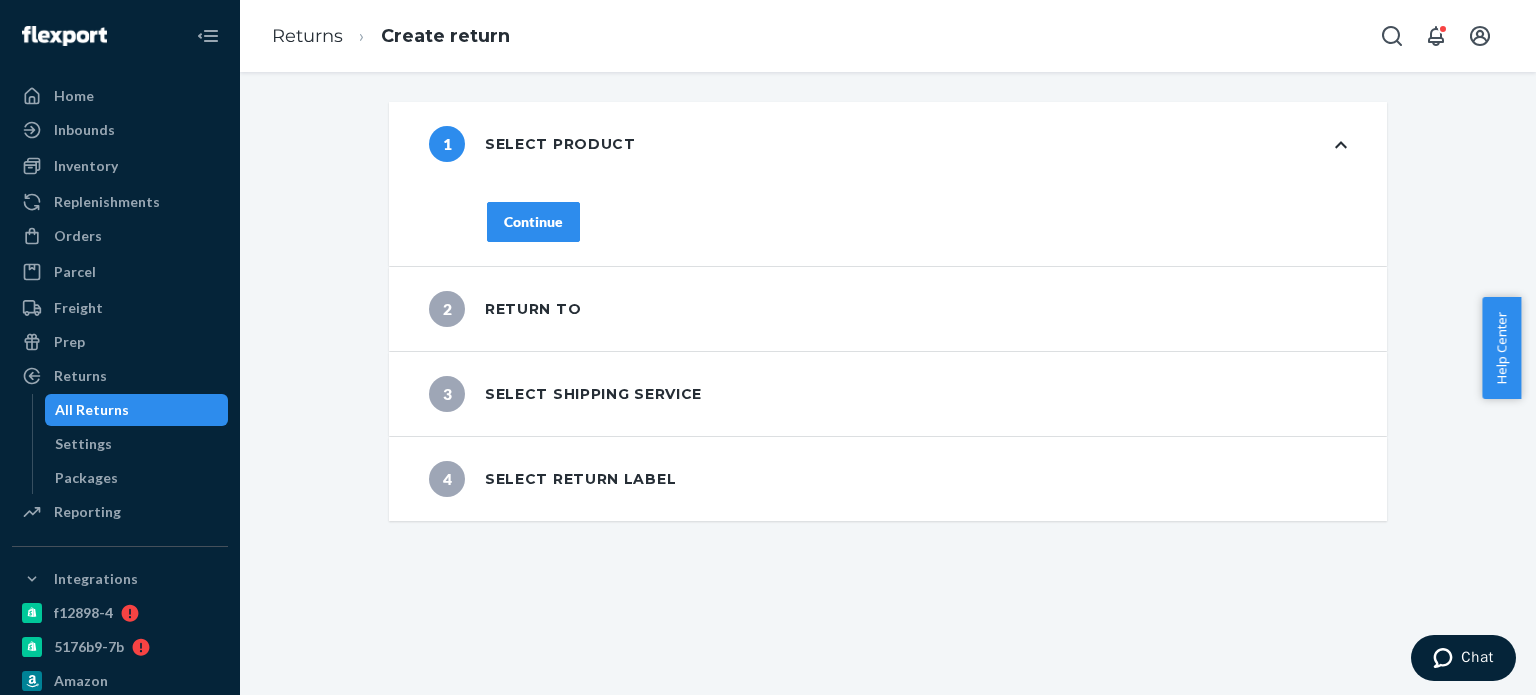 click on "Continue" at bounding box center (533, 222) 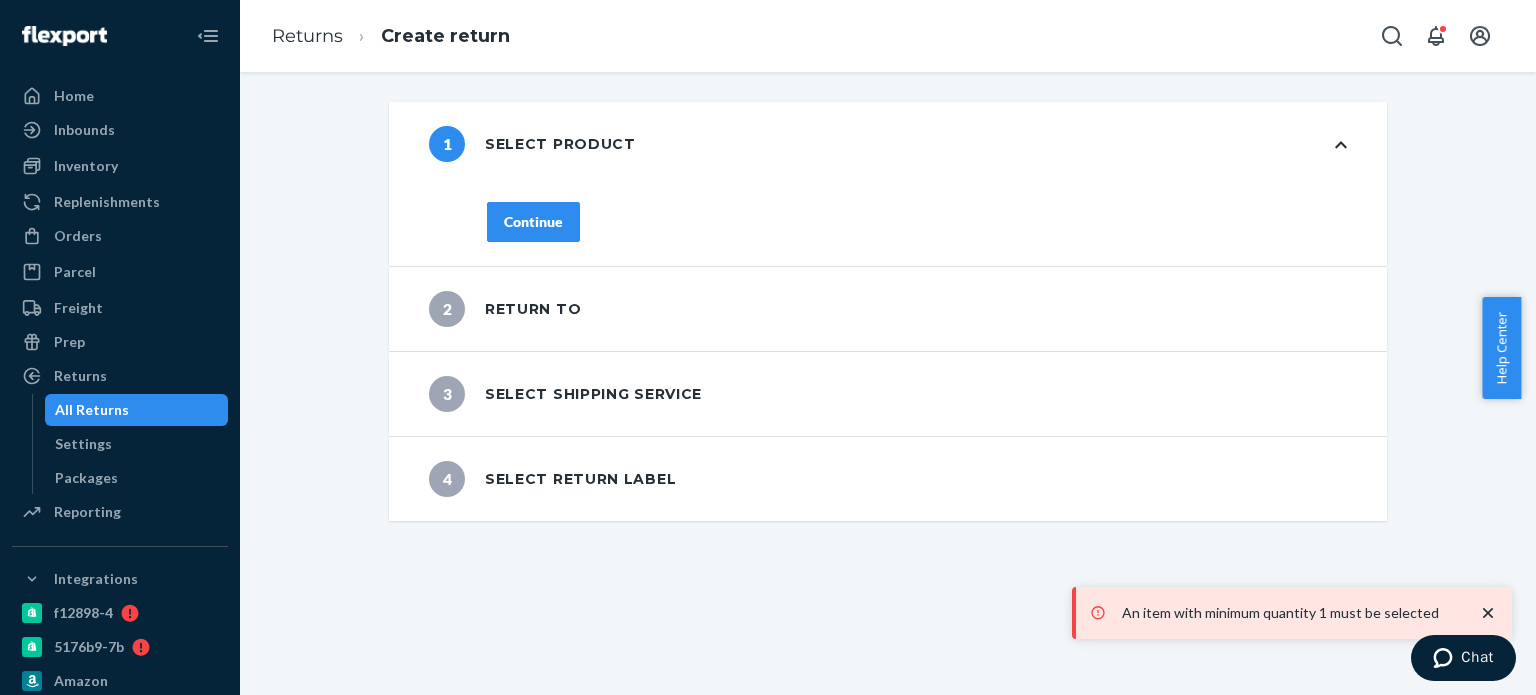 click on "Continue" at bounding box center [917, 234] 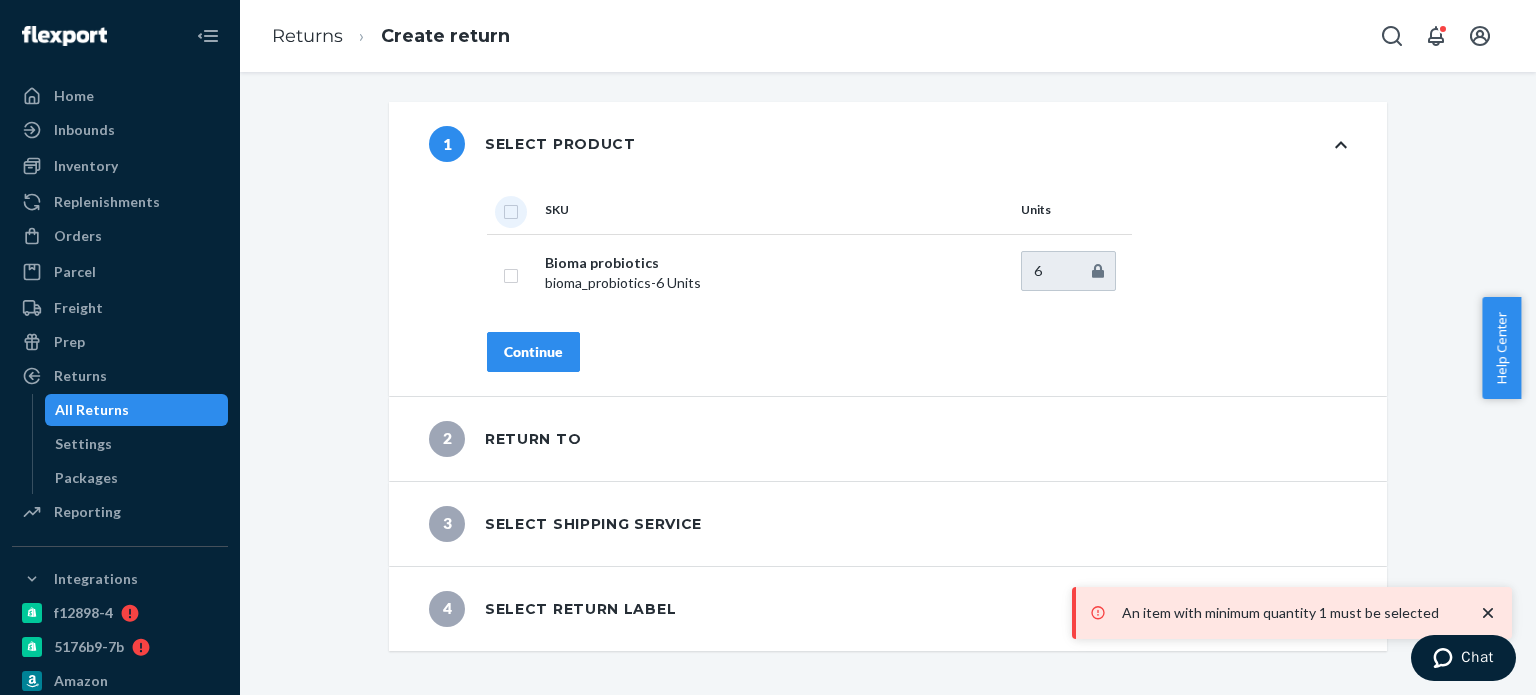 click at bounding box center [511, 209] 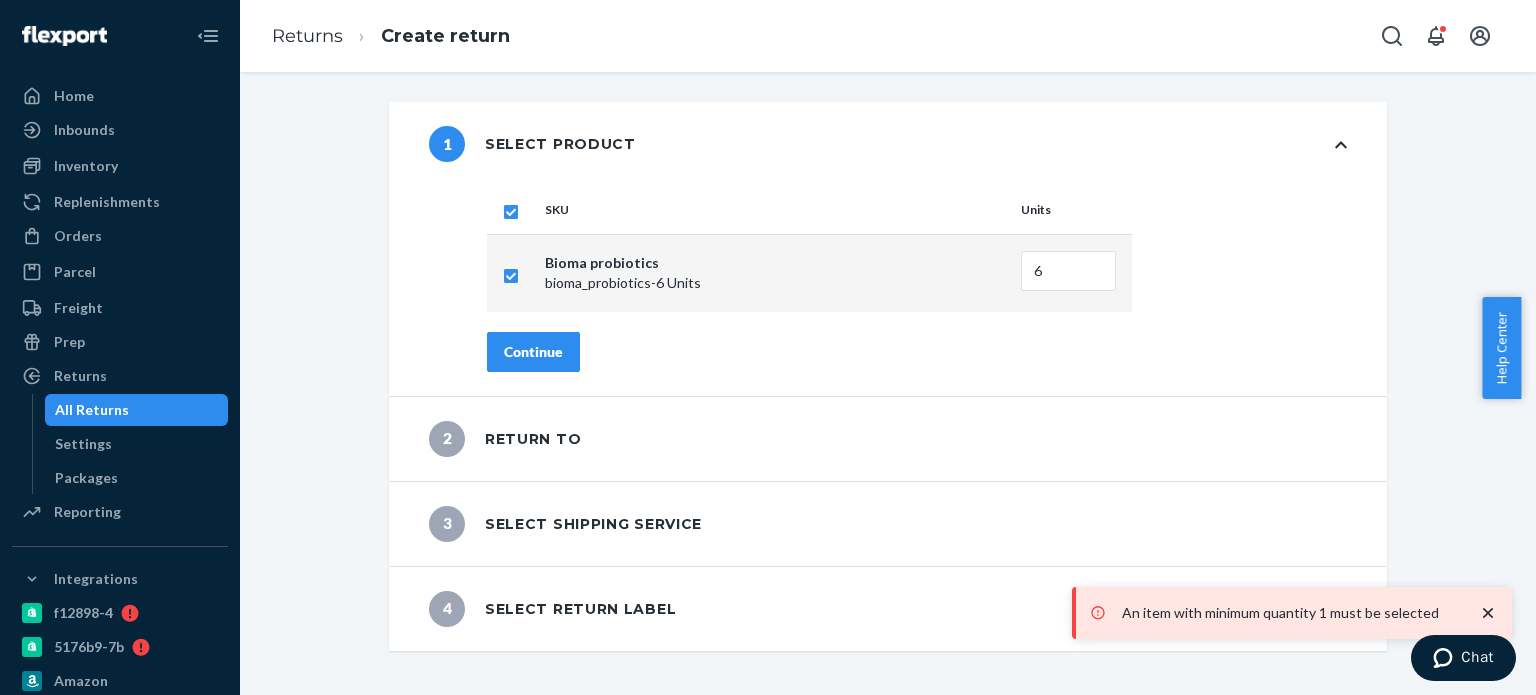click on "Continue" at bounding box center [533, 352] 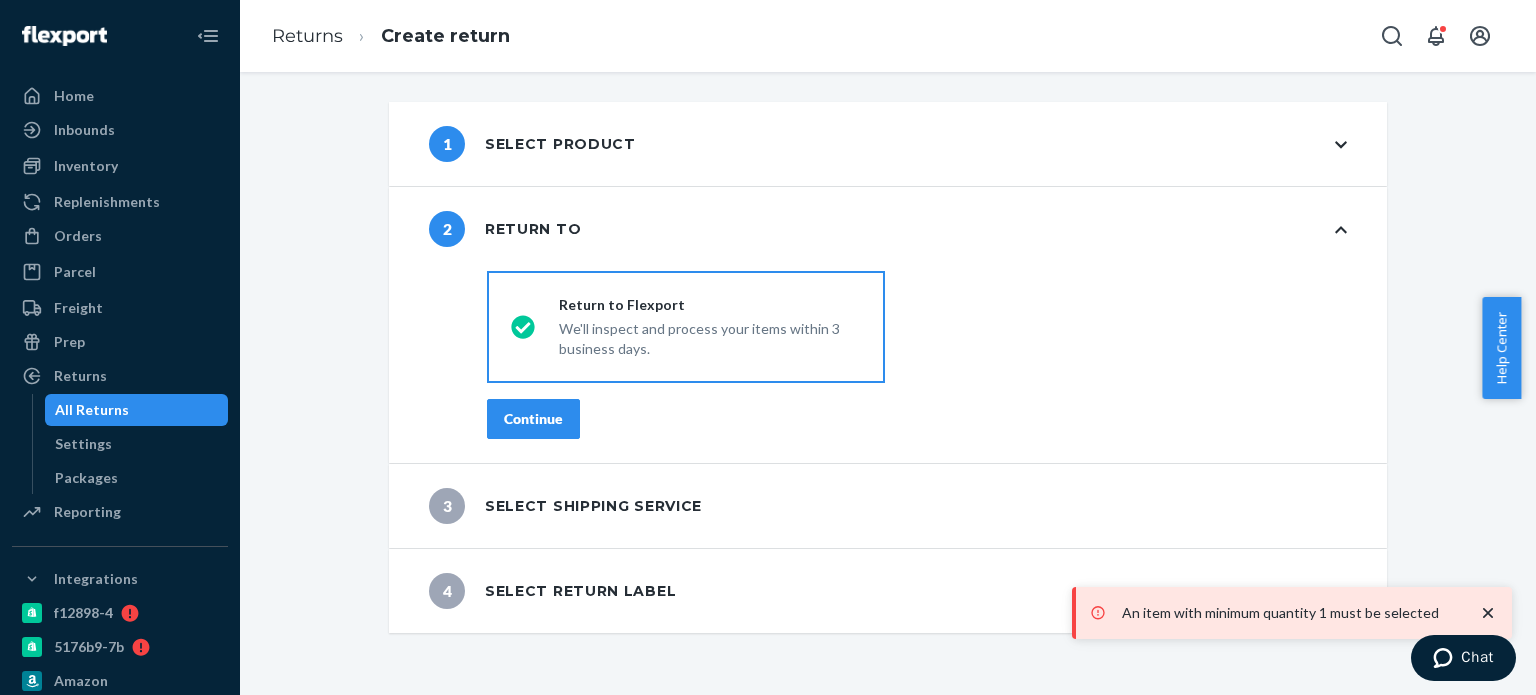 click on "Continue" at bounding box center (533, 419) 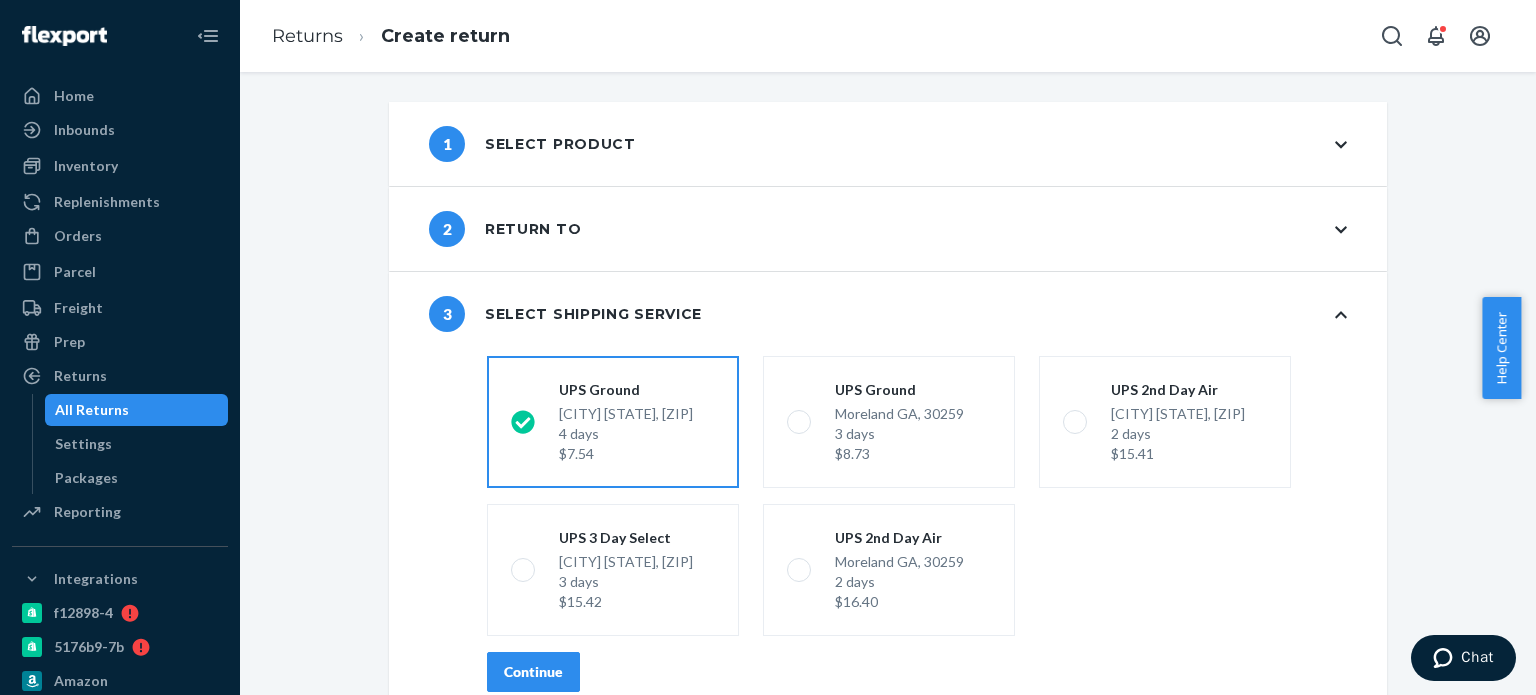 click on "Continue" at bounding box center (533, 672) 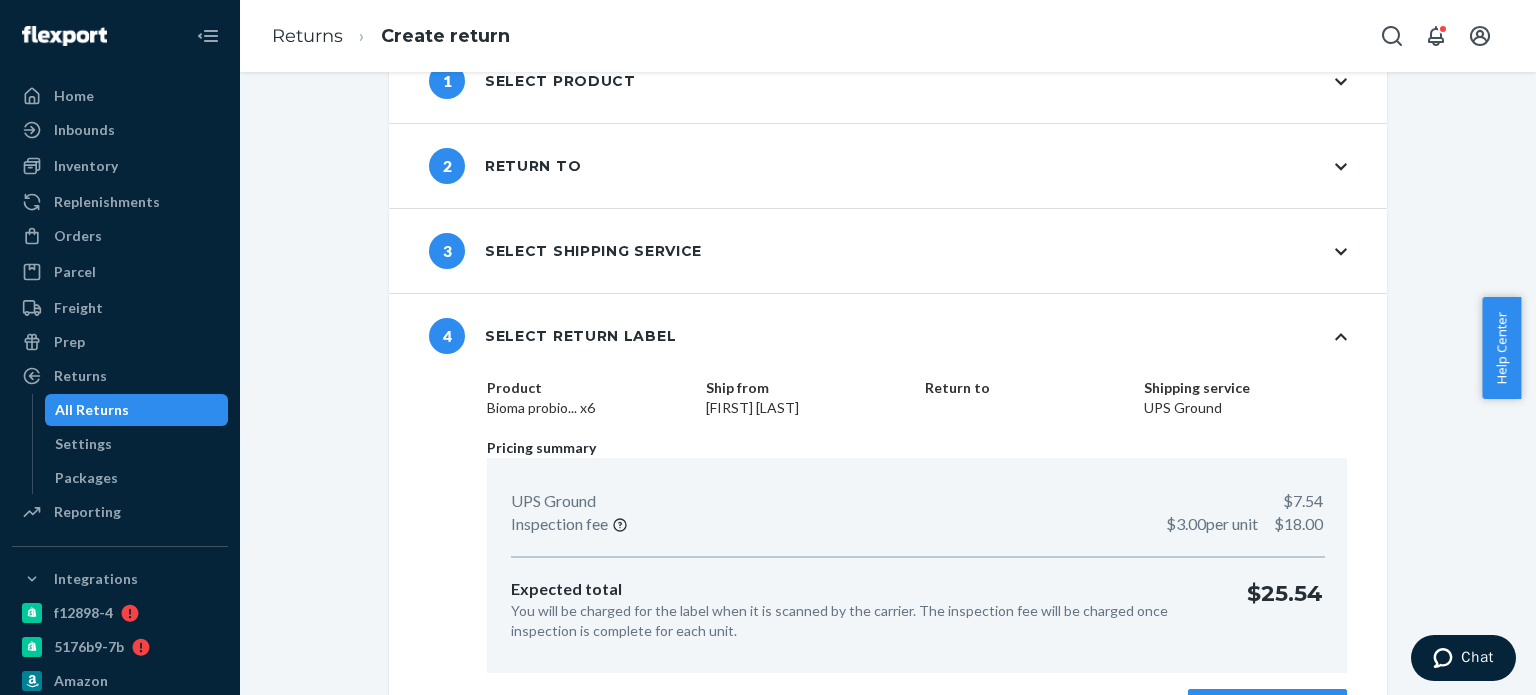 scroll, scrollTop: 120, scrollLeft: 0, axis: vertical 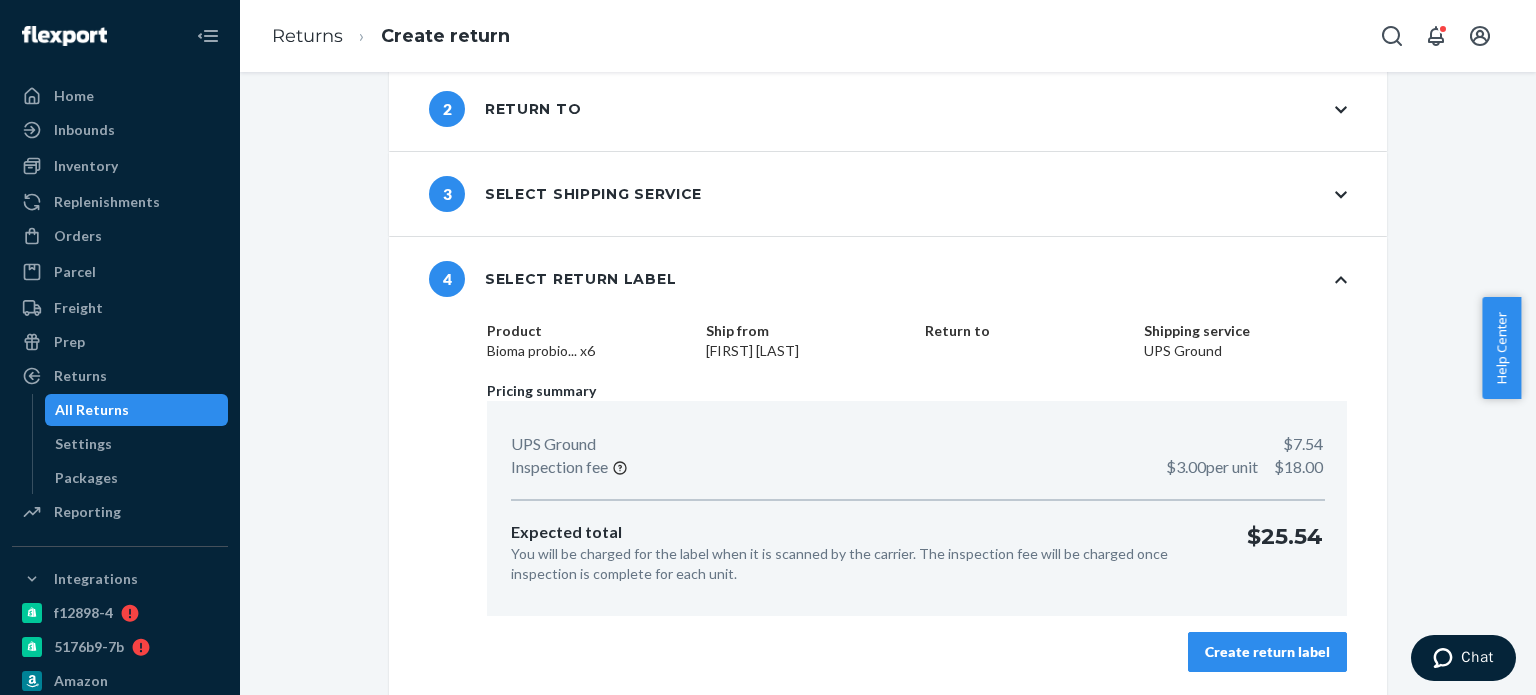 click on "Create return label" at bounding box center (1267, 652) 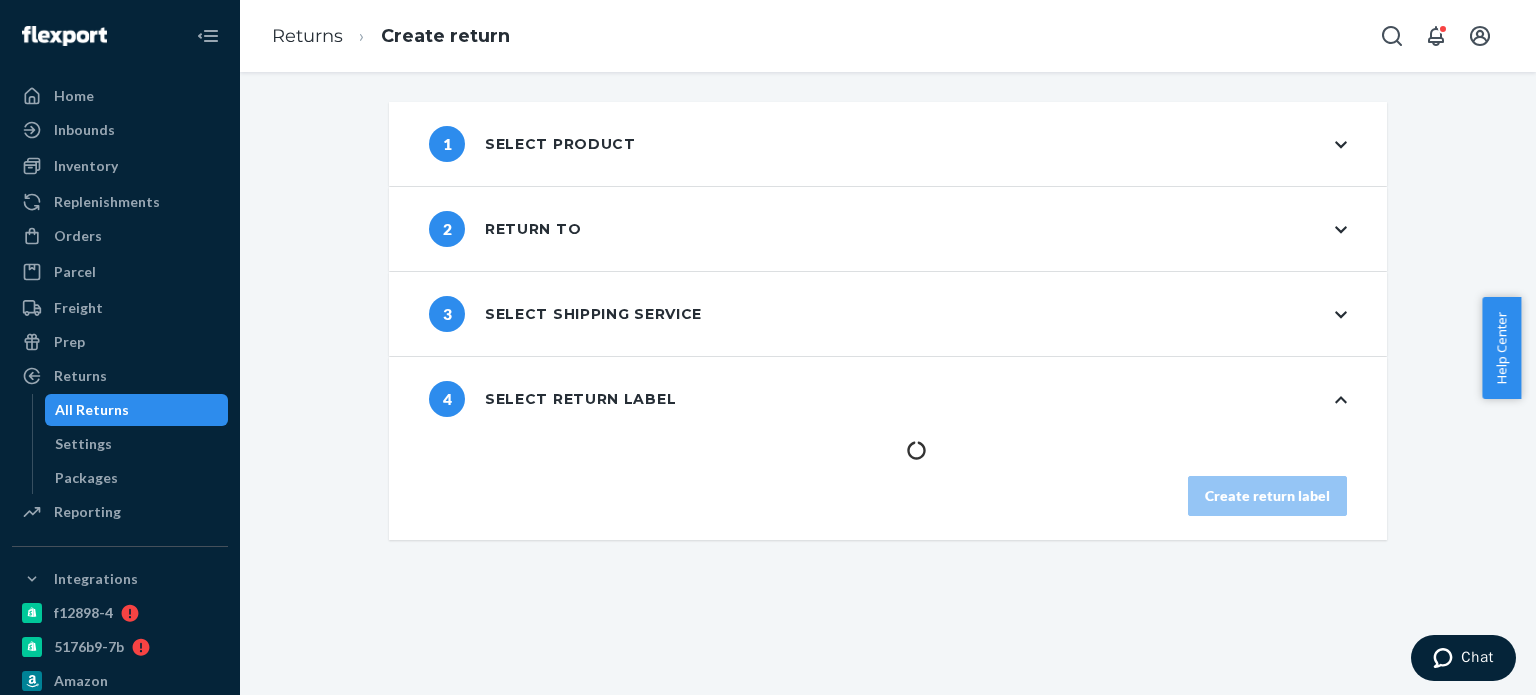 scroll, scrollTop: 0, scrollLeft: 0, axis: both 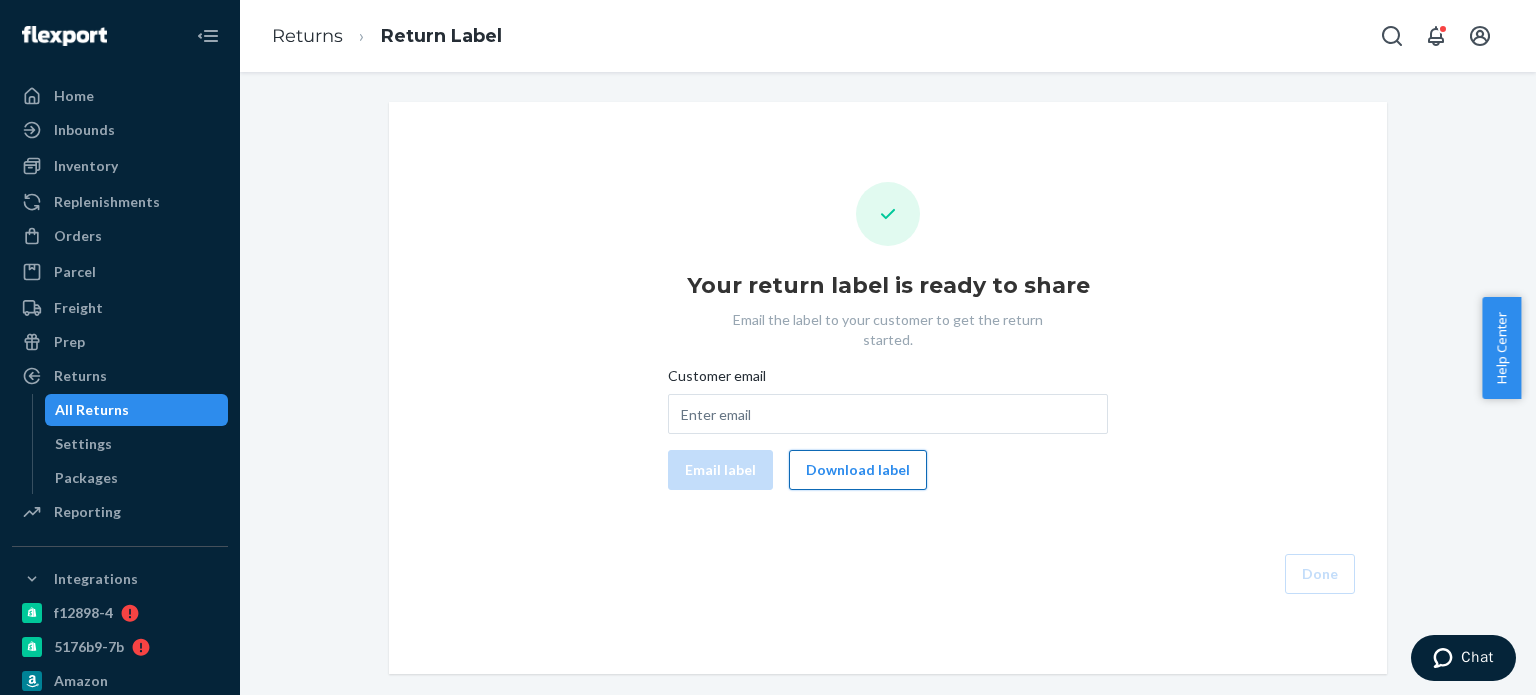 click on "Download label" at bounding box center [858, 470] 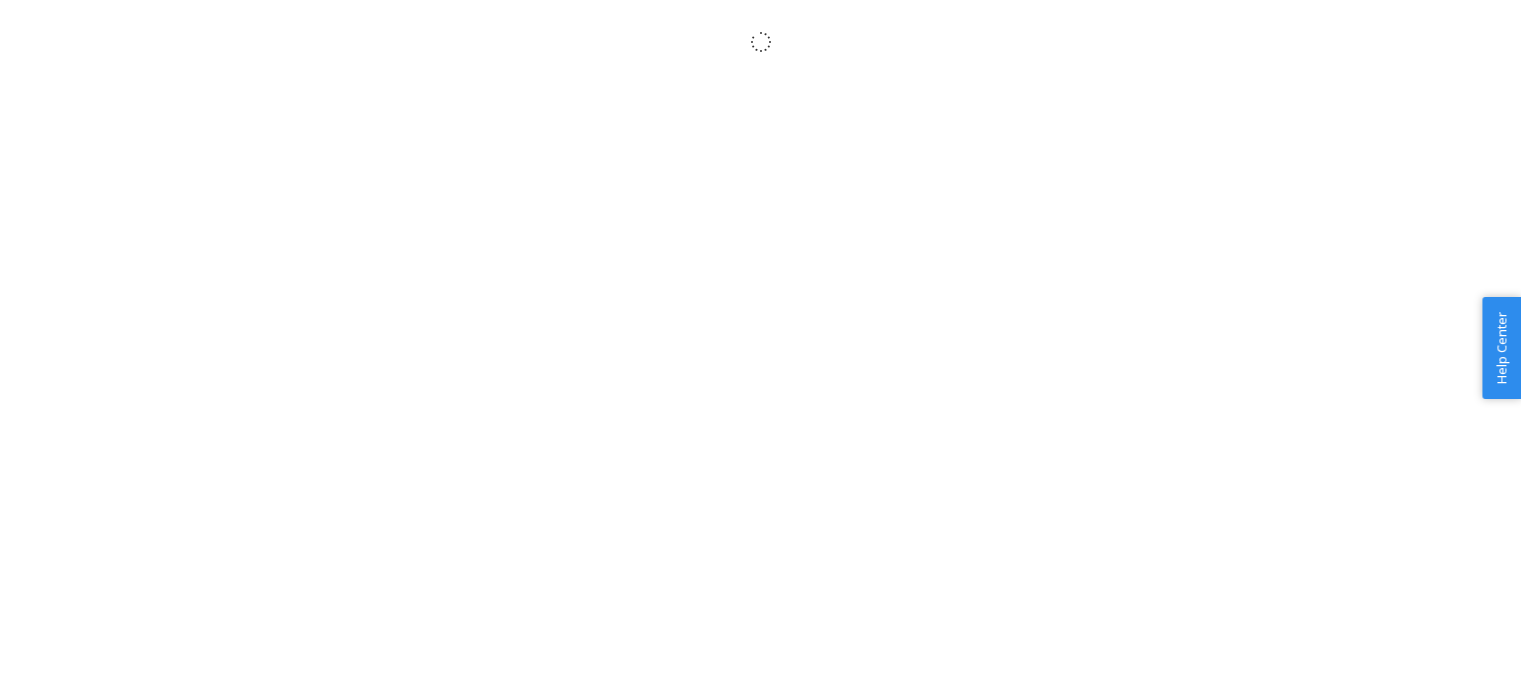 scroll, scrollTop: 0, scrollLeft: 0, axis: both 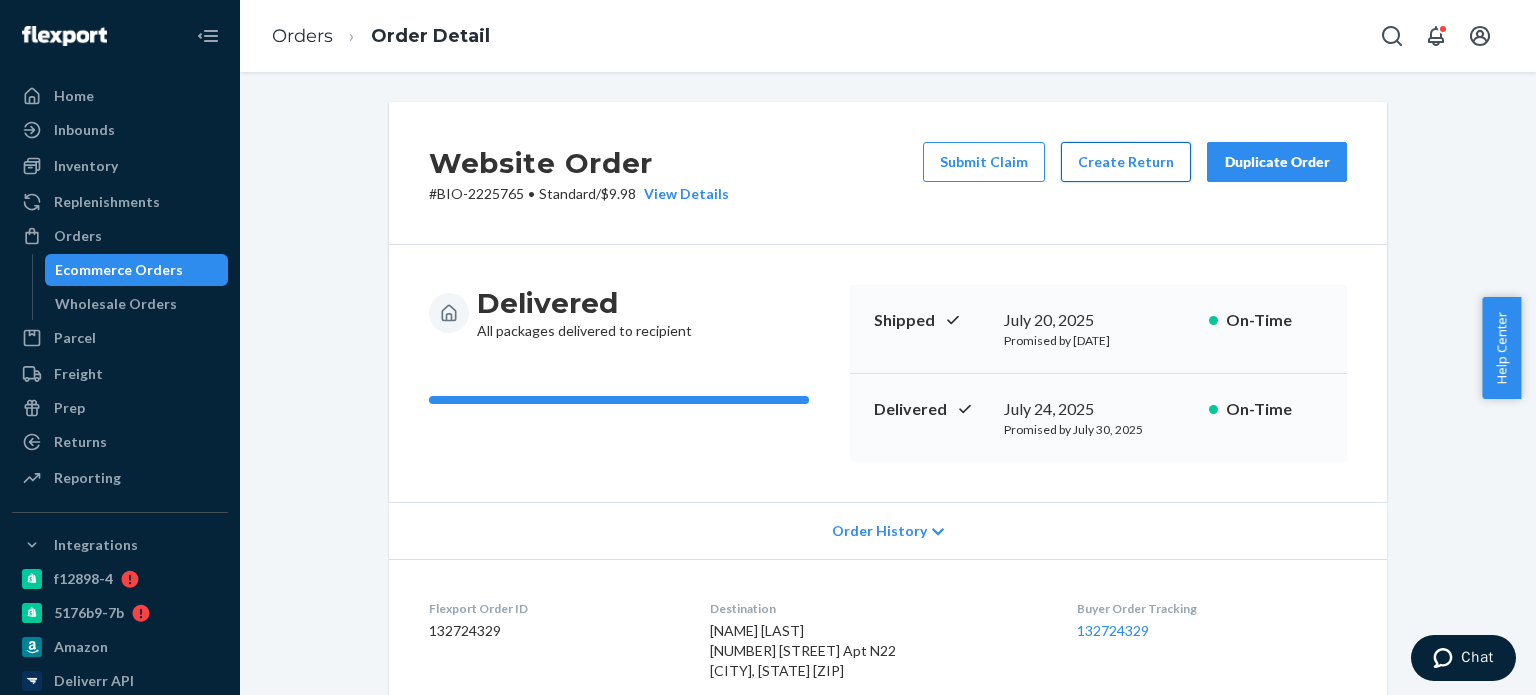 click on "Create Return" at bounding box center [1126, 162] 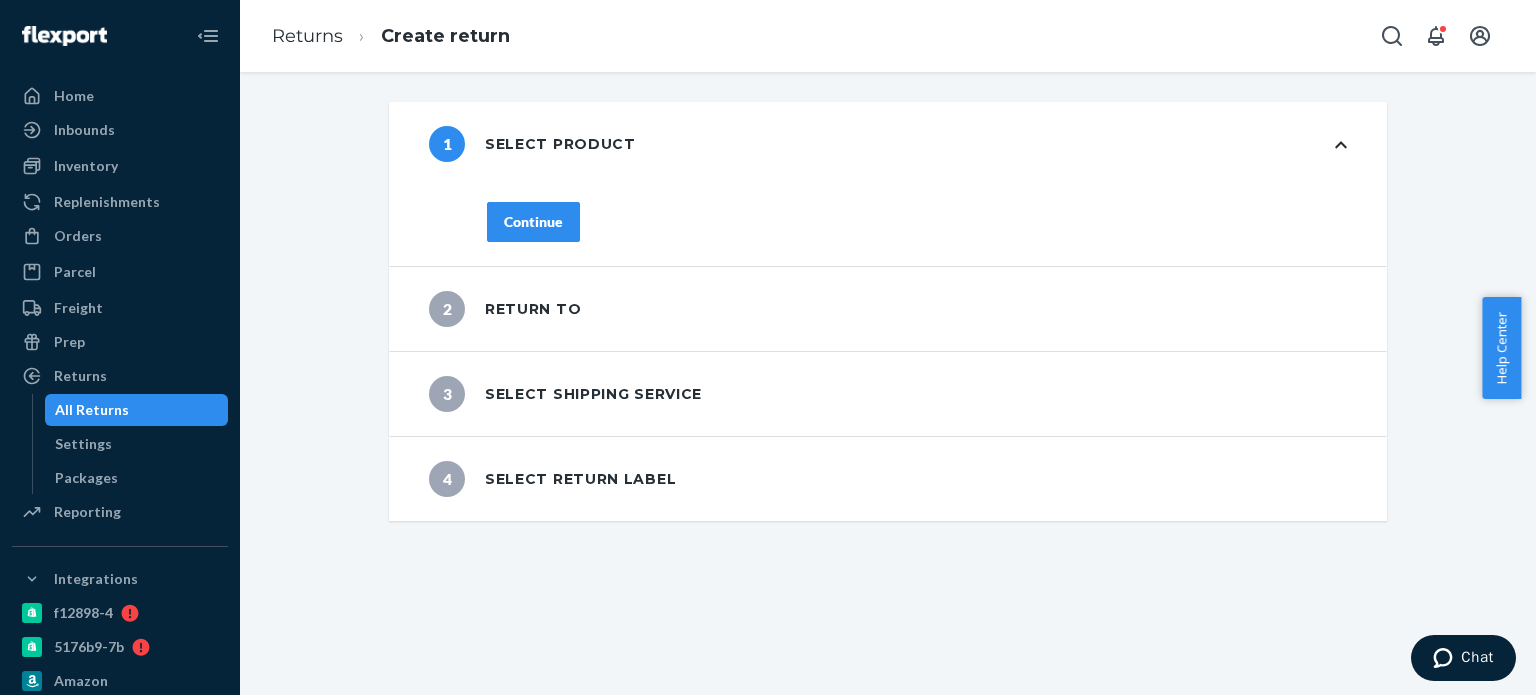 click on "Continue" at bounding box center [533, 222] 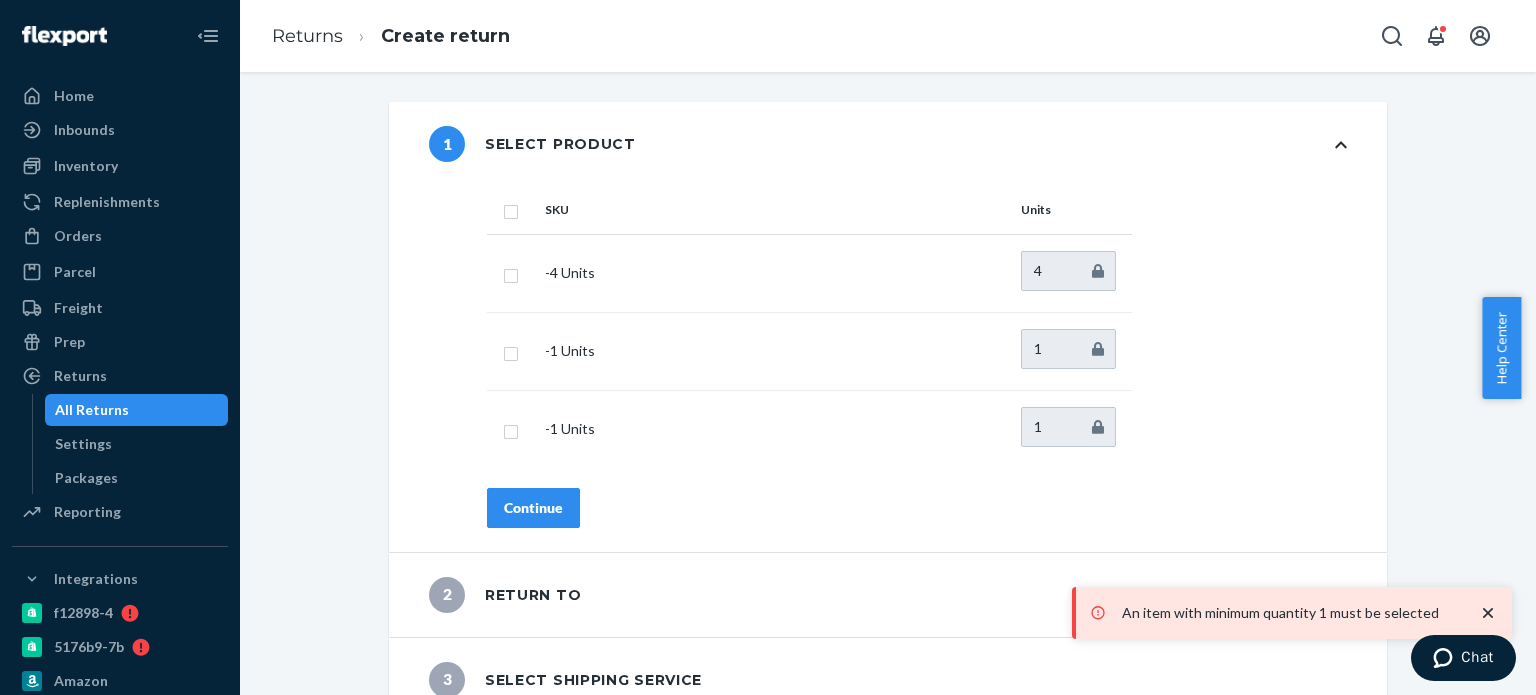 click on "SKU" at bounding box center [775, 210] 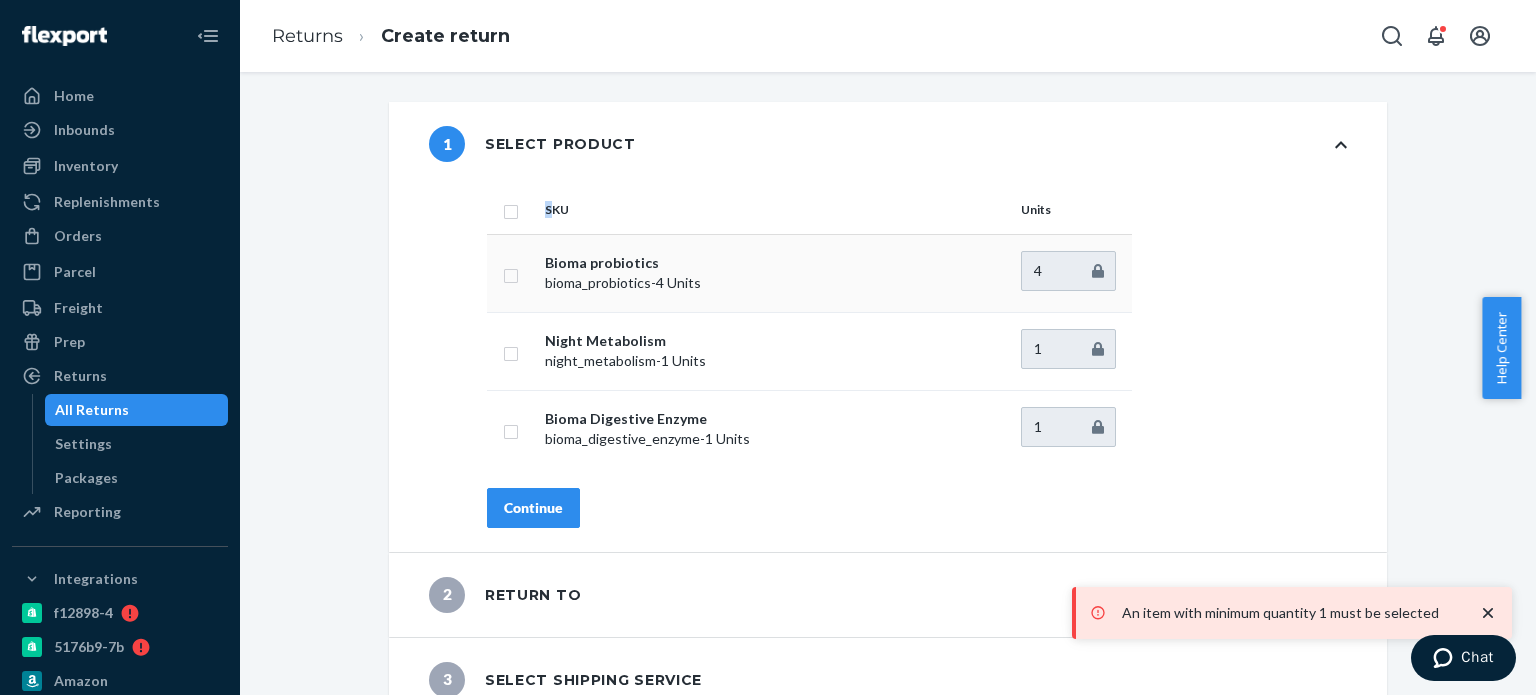click at bounding box center [511, 273] 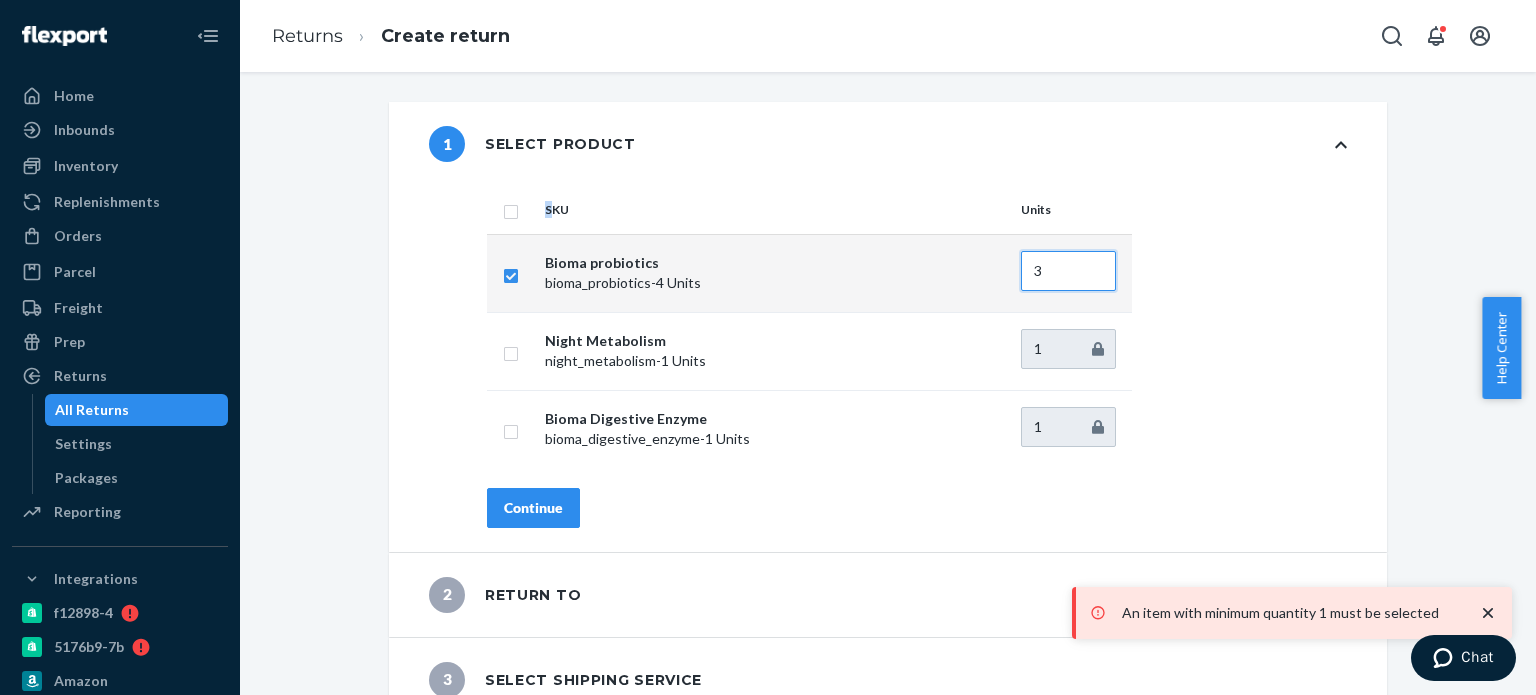 click on "3" at bounding box center (1068, 271) 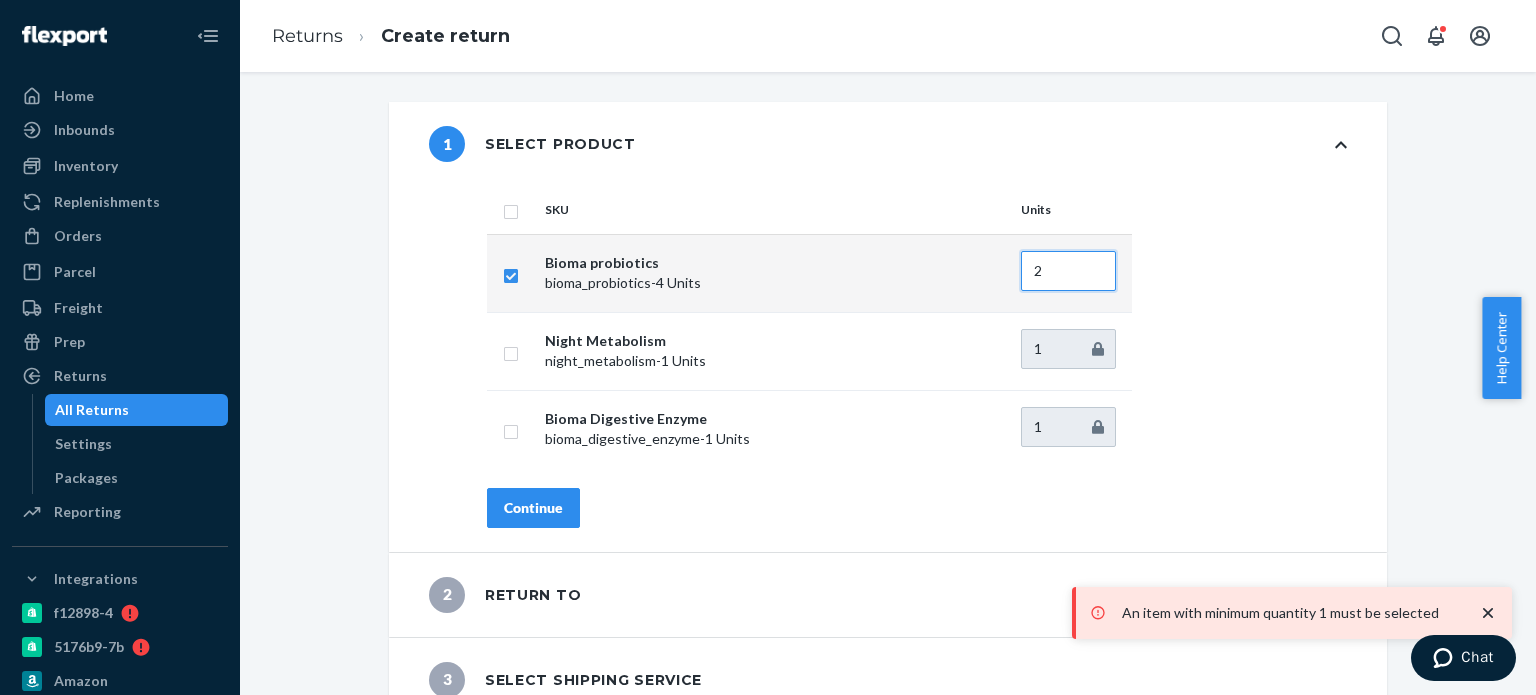 click on "2" at bounding box center (1068, 271) 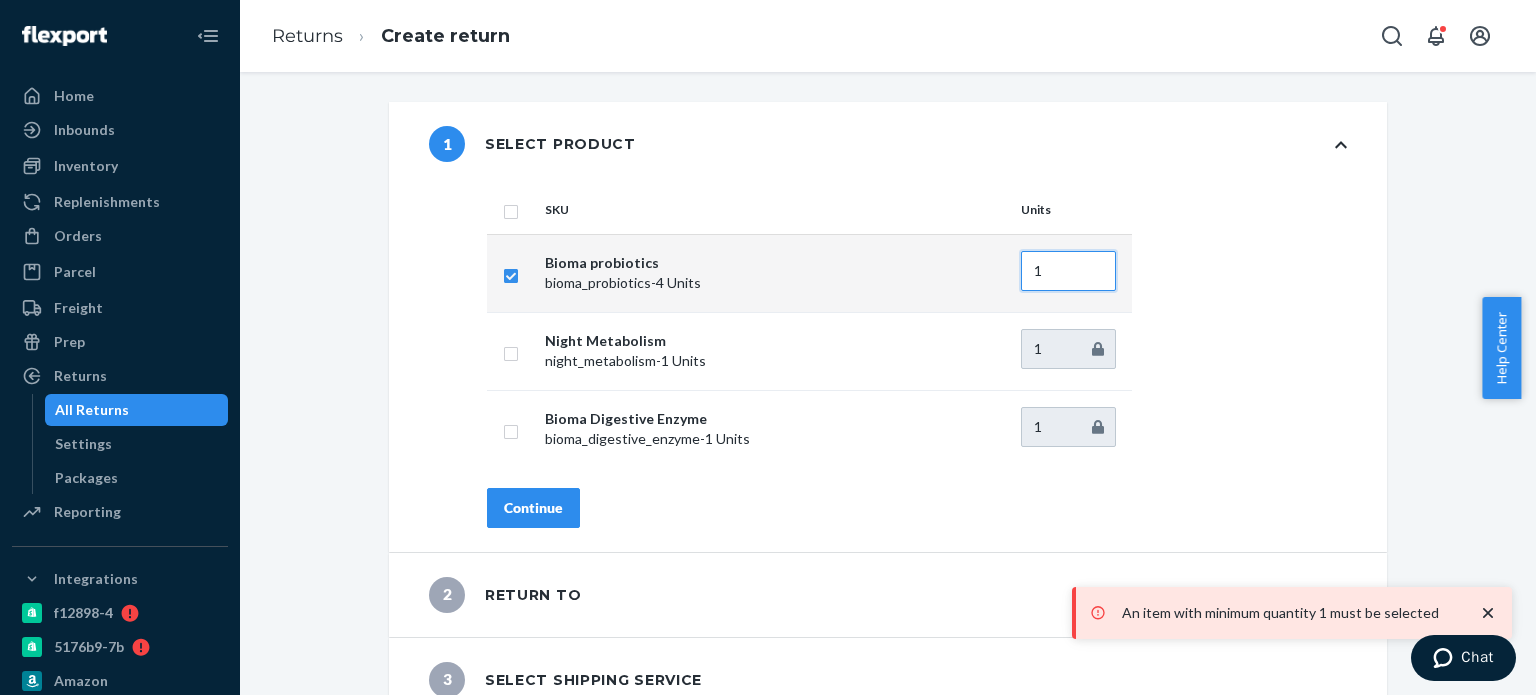 type on "1" 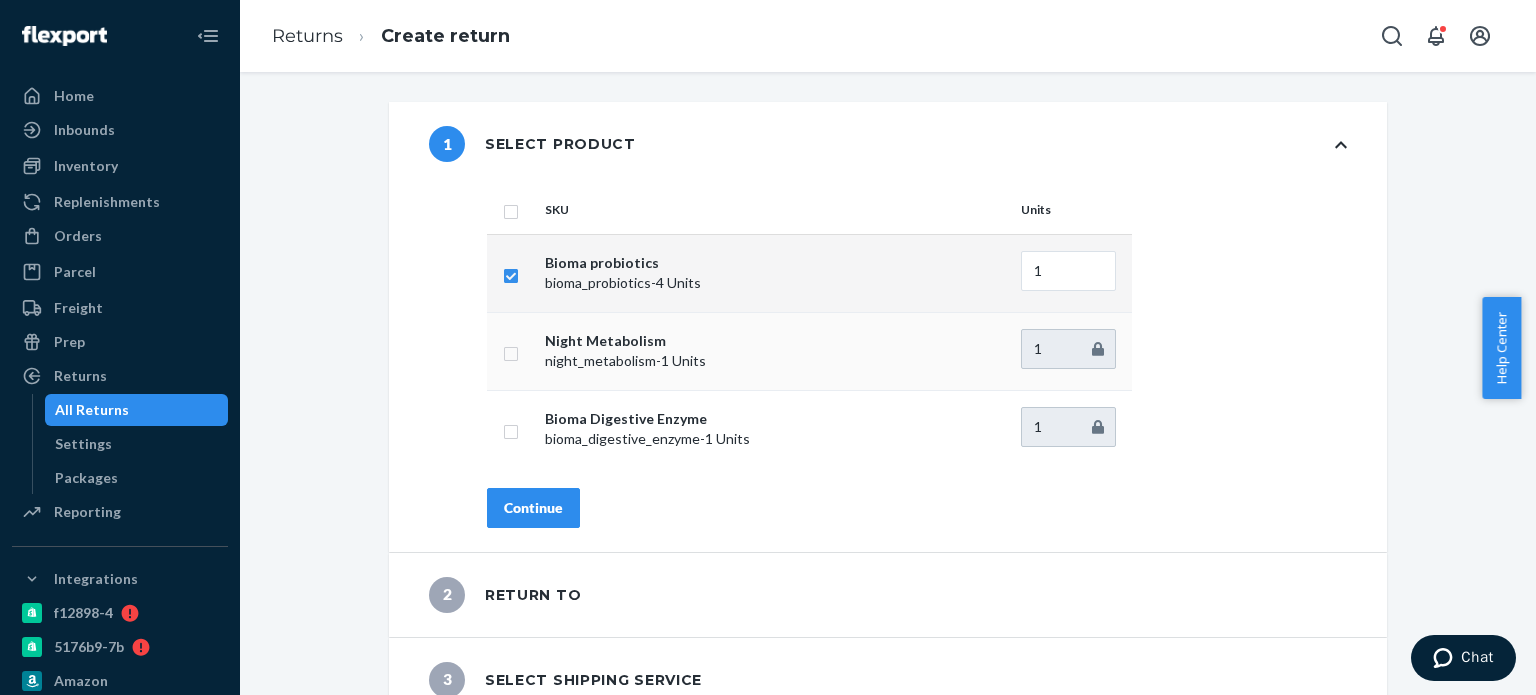 click at bounding box center [511, 351] 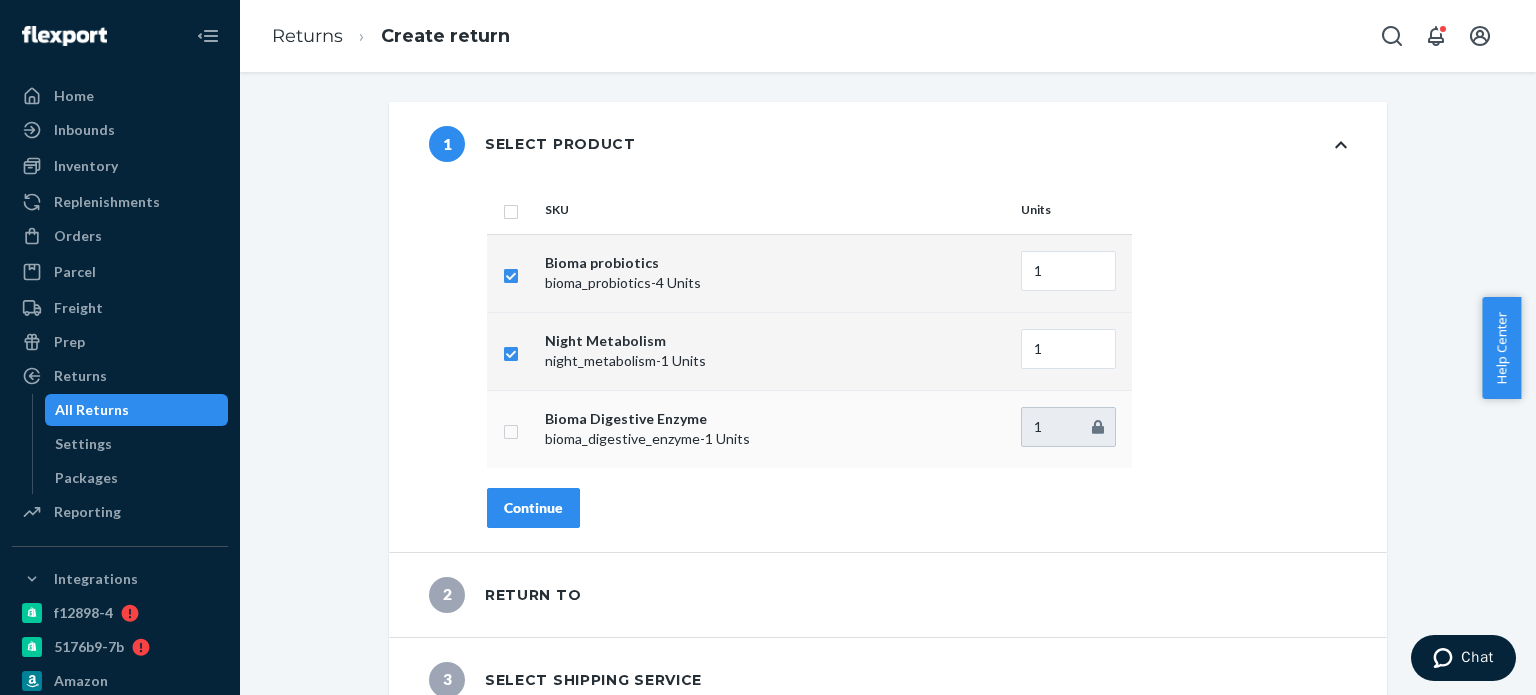 click at bounding box center [512, 429] 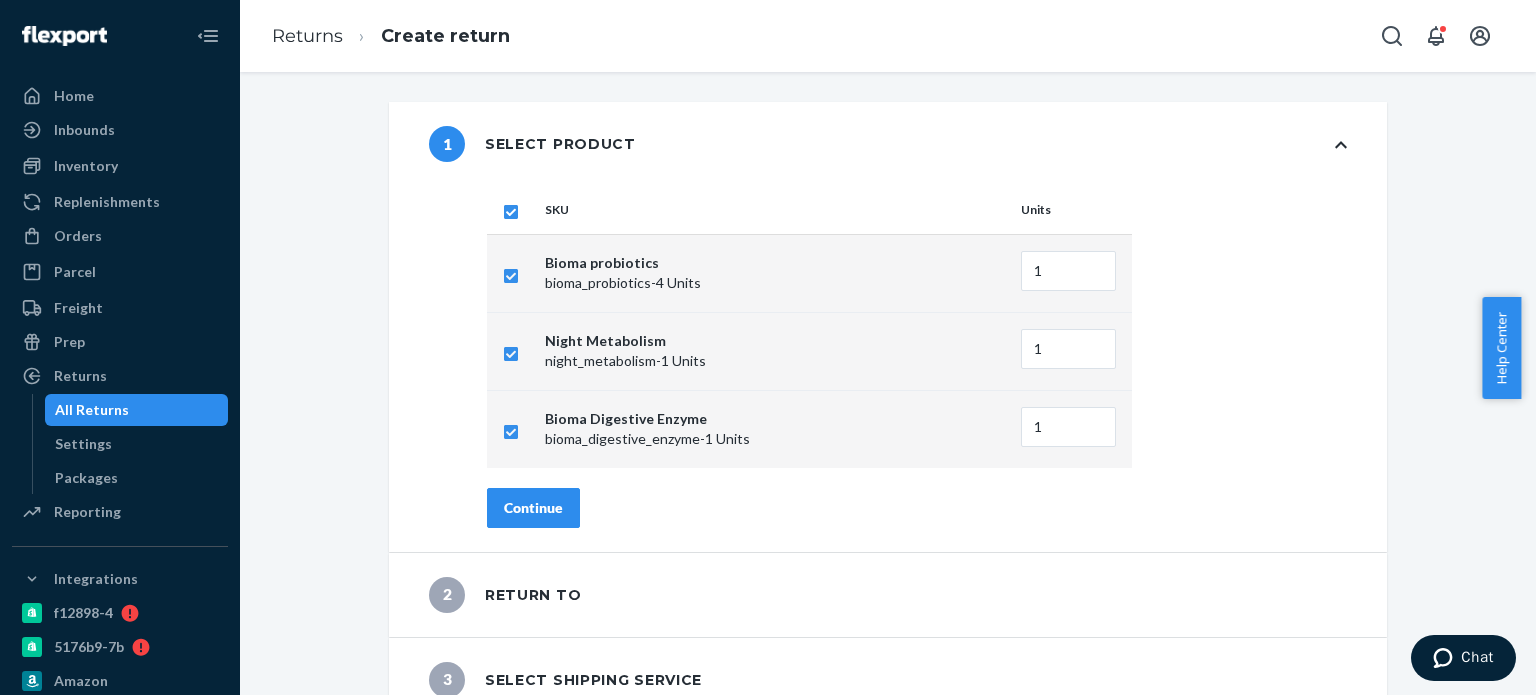 click on "Continue" at bounding box center (533, 508) 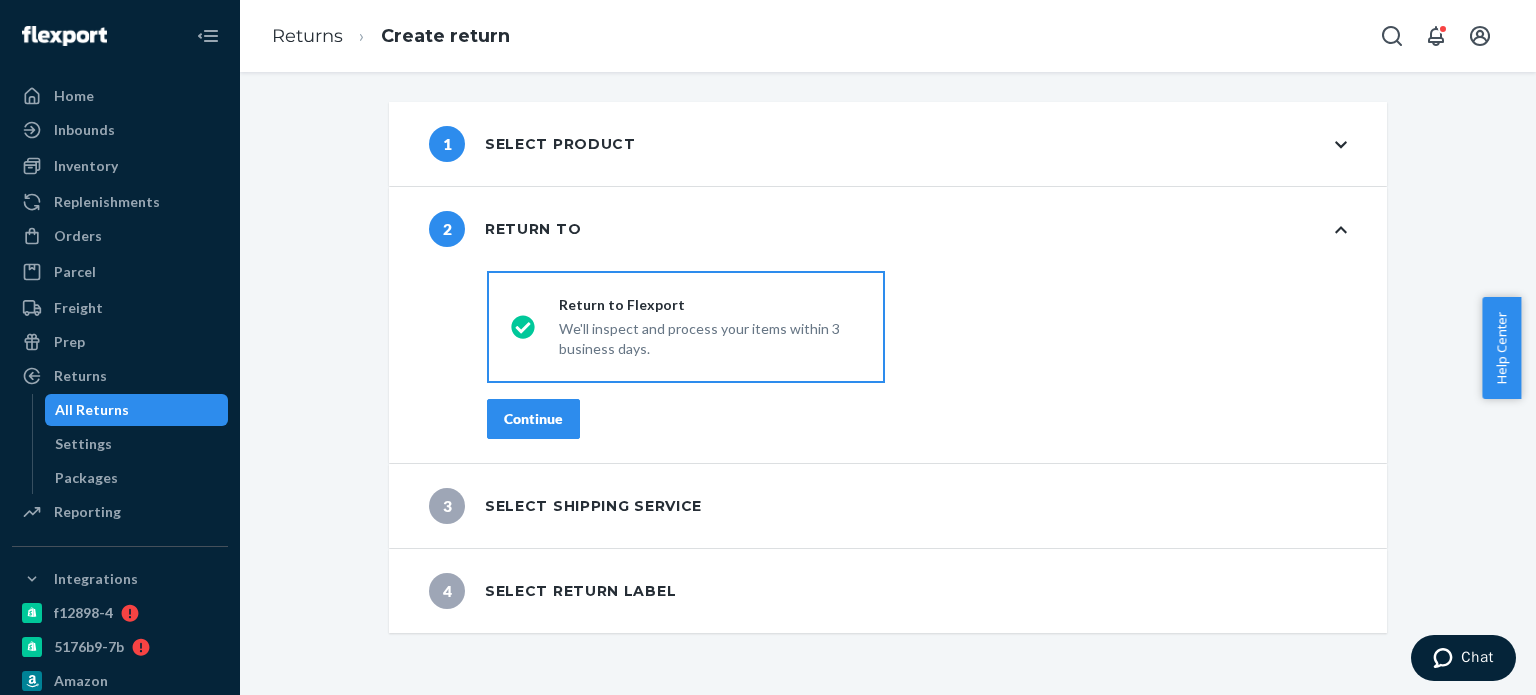 click on "Continue" at bounding box center (533, 419) 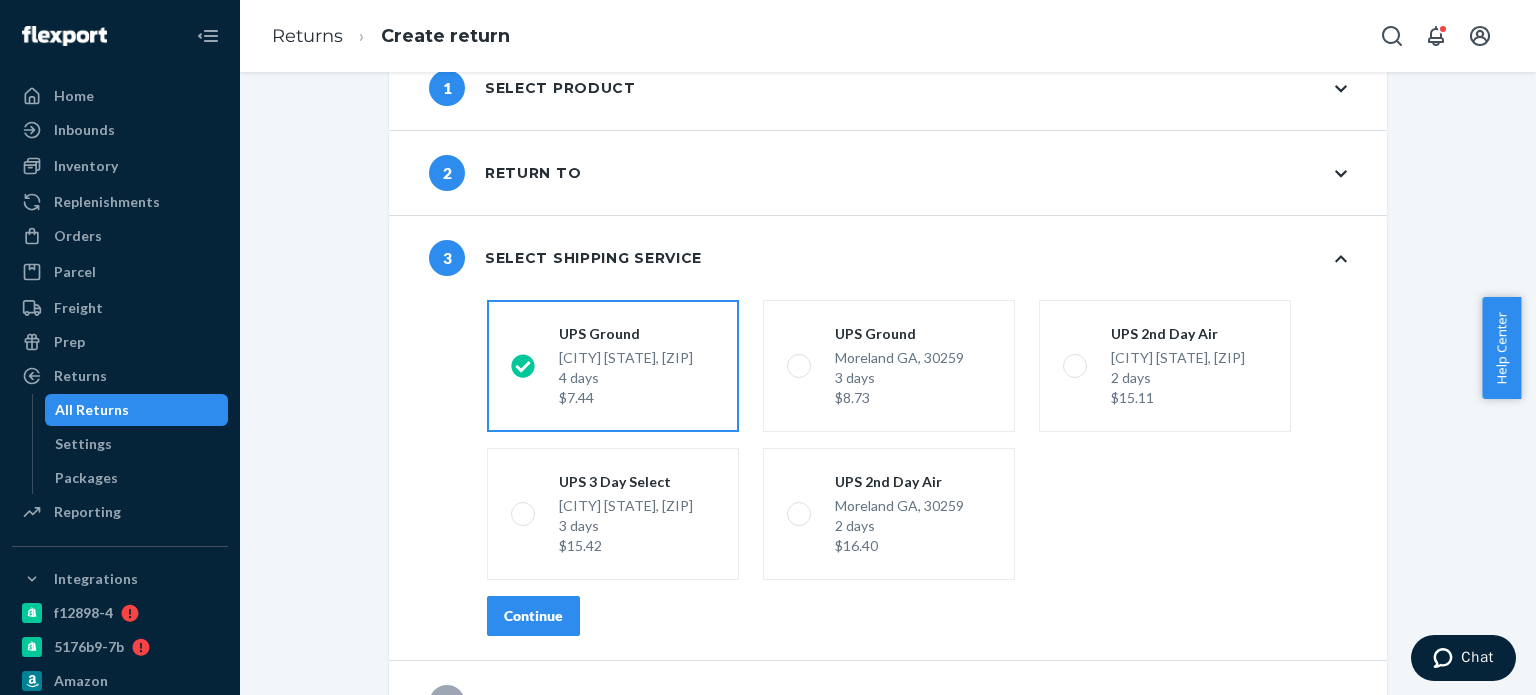 scroll, scrollTop: 104, scrollLeft: 0, axis: vertical 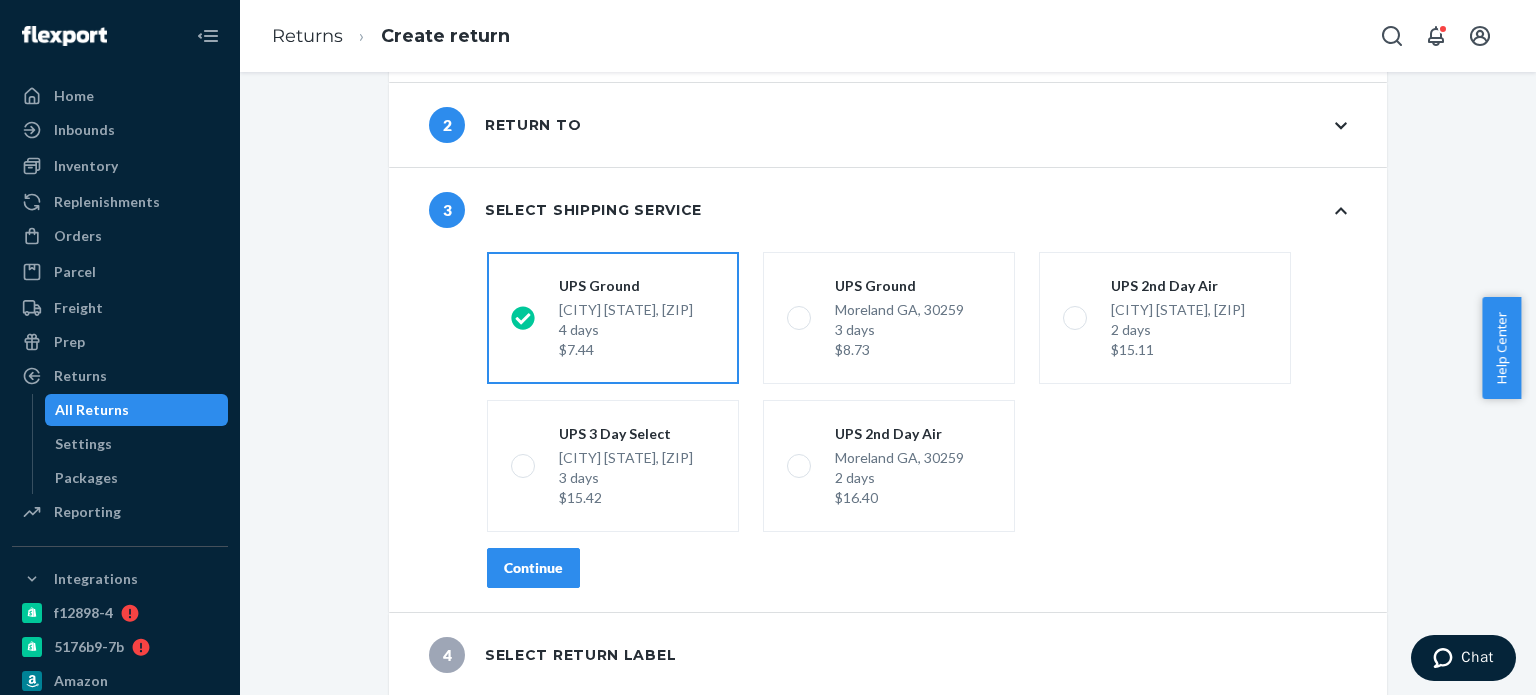 click on "Continue" at bounding box center [533, 568] 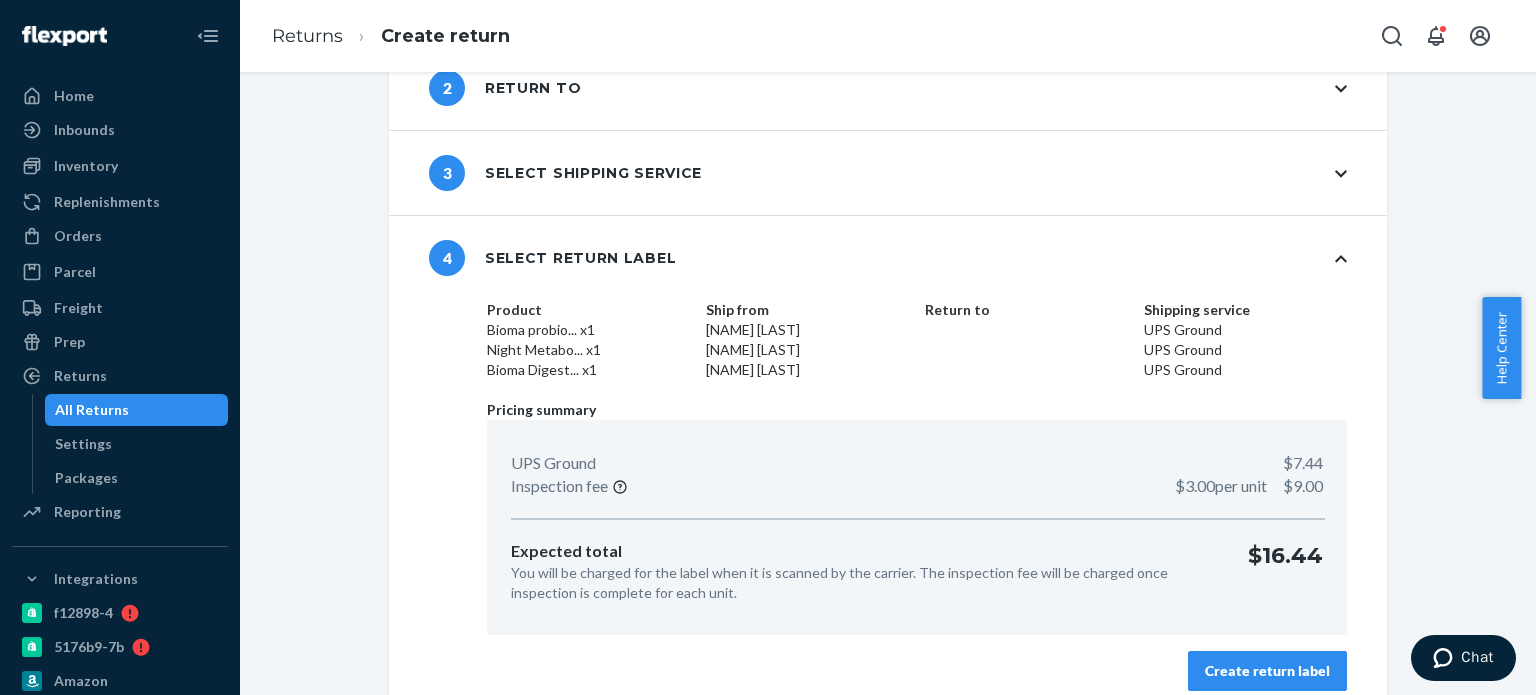 scroll, scrollTop: 160, scrollLeft: 0, axis: vertical 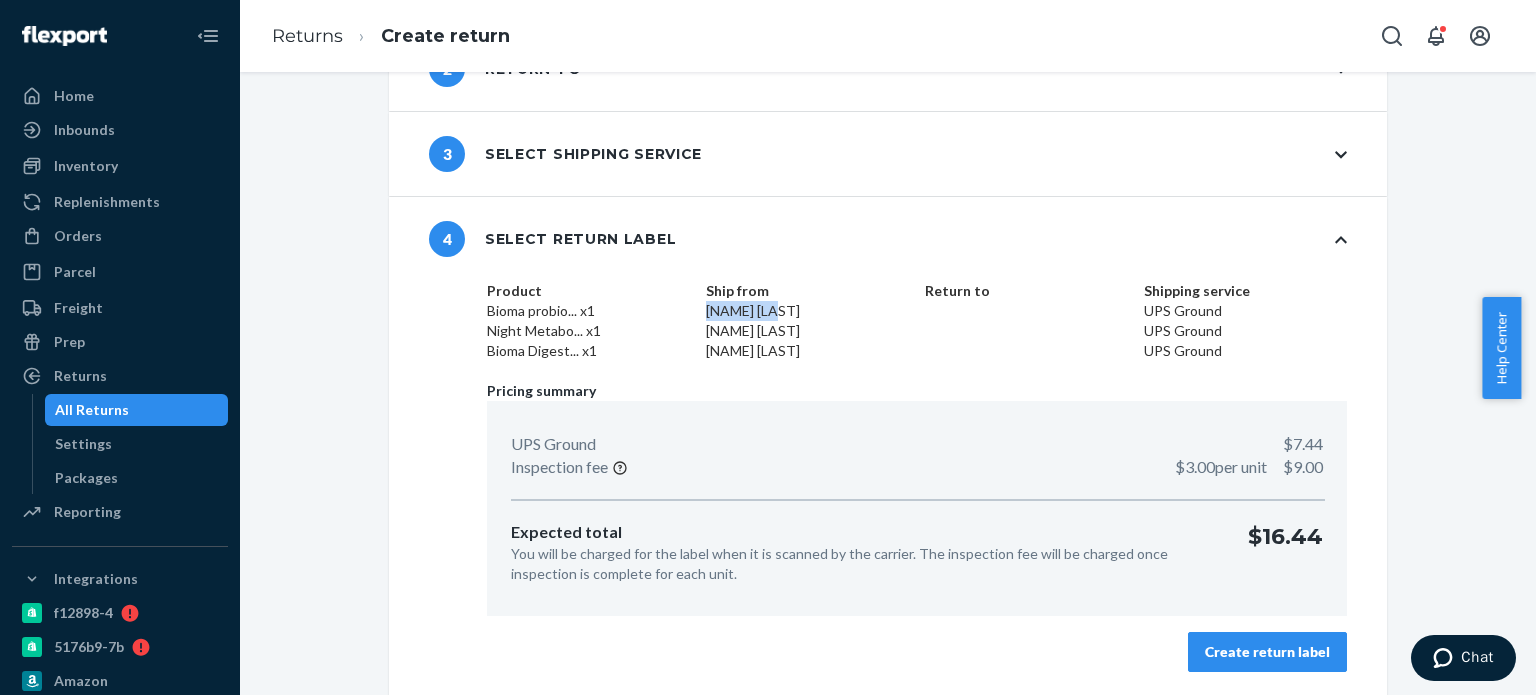 drag, startPoint x: 695, startPoint y: 303, endPoint x: 775, endPoint y: 308, distance: 80.1561 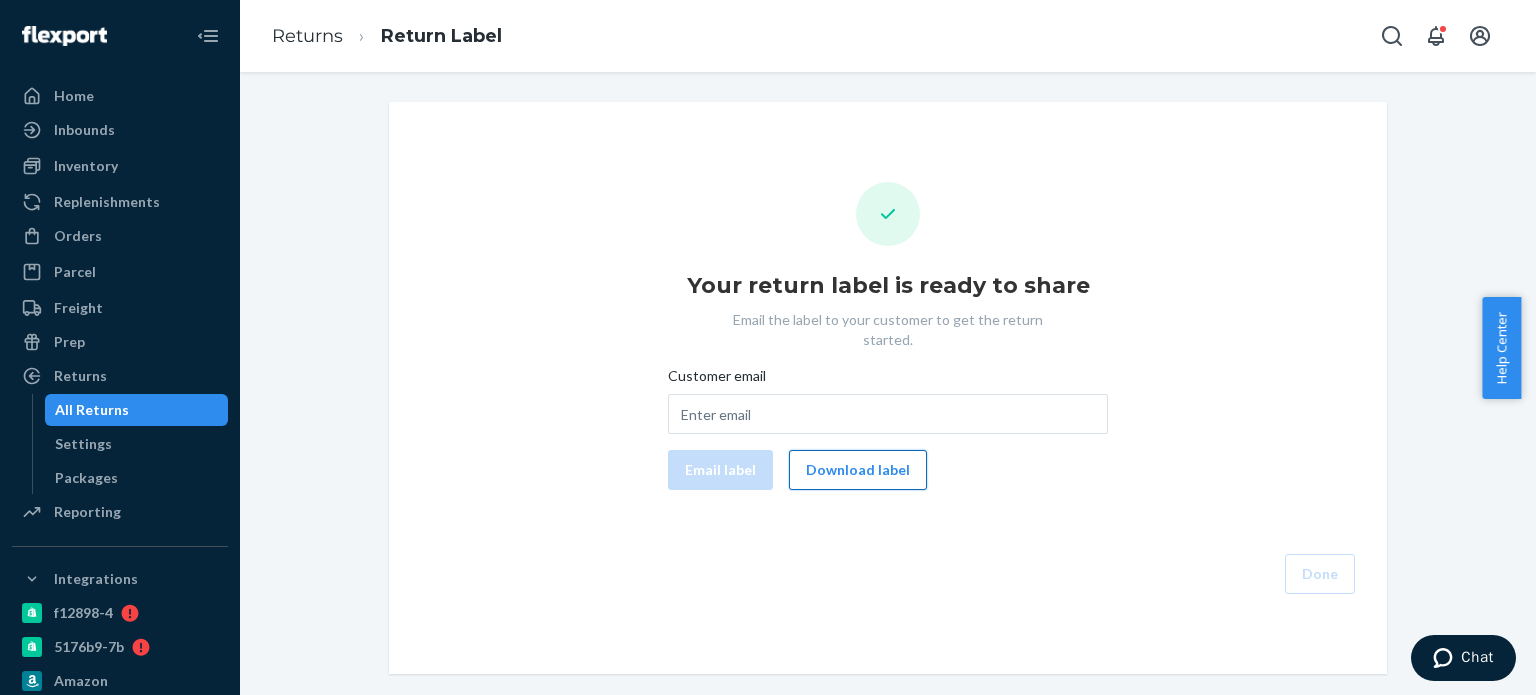 click on "Download label" at bounding box center (858, 470) 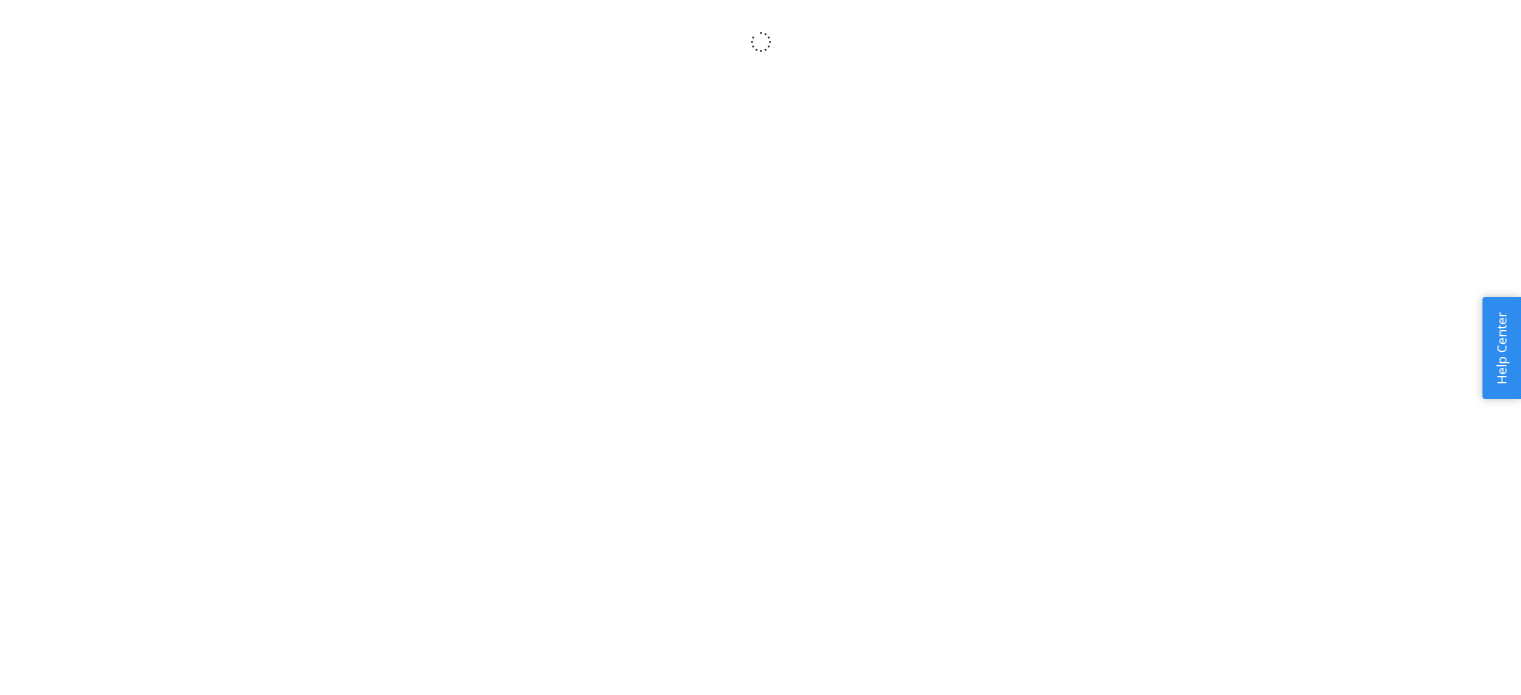 scroll, scrollTop: 0, scrollLeft: 0, axis: both 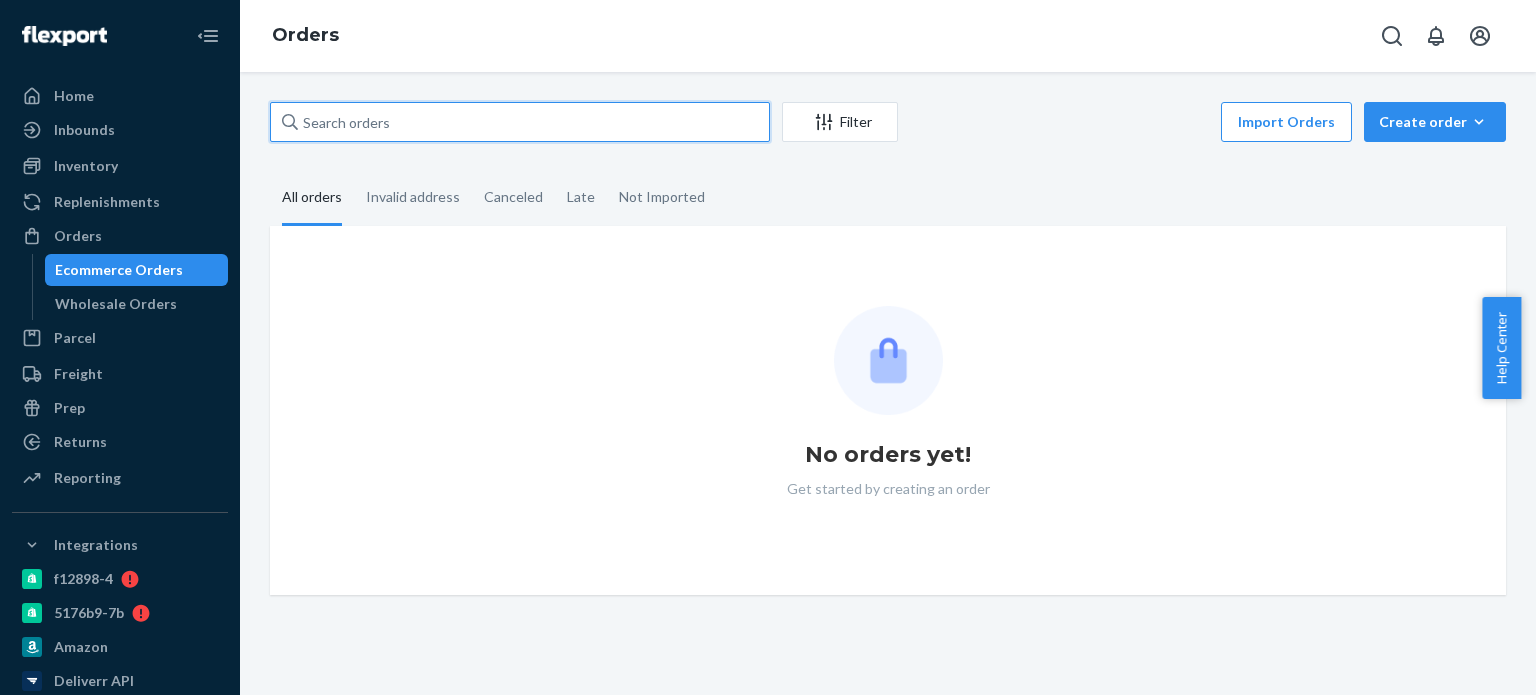 click at bounding box center (520, 122) 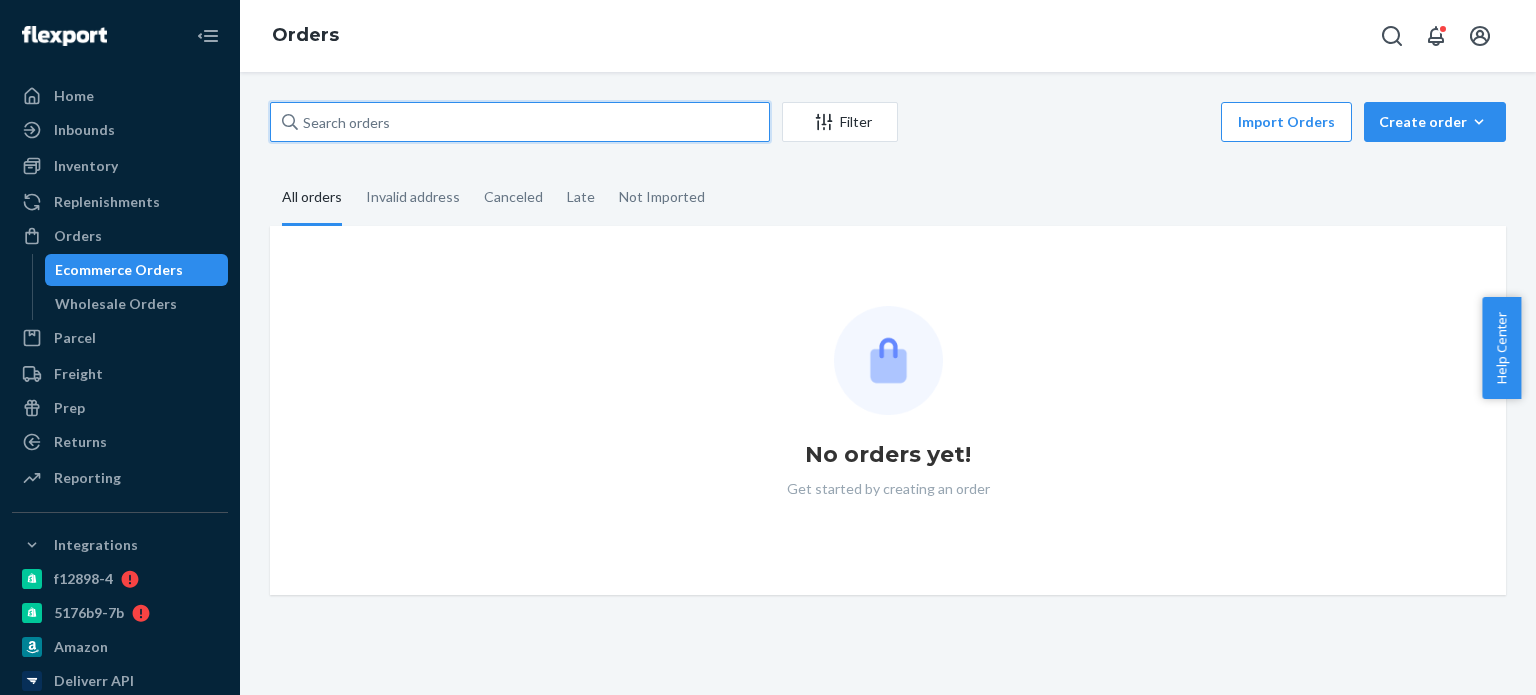 paste on "2223727" 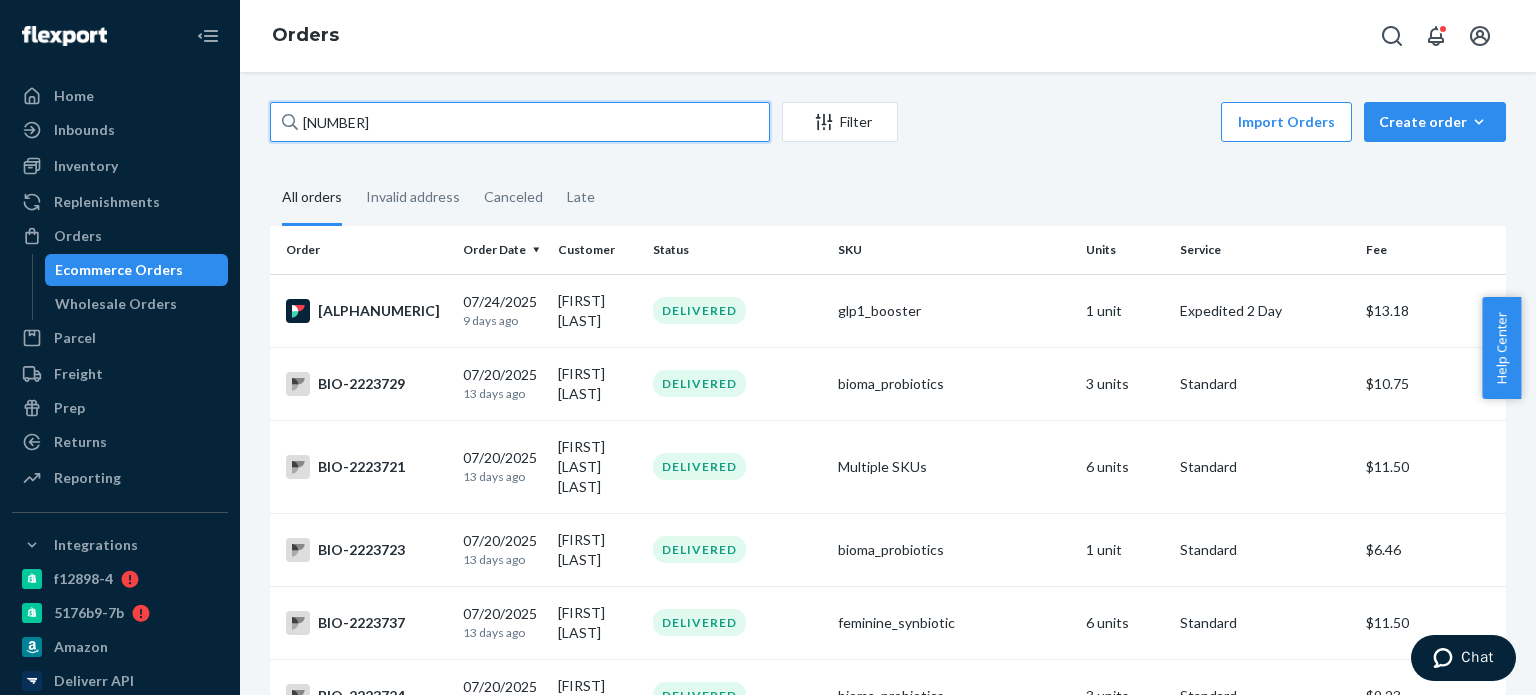type on "2223727" 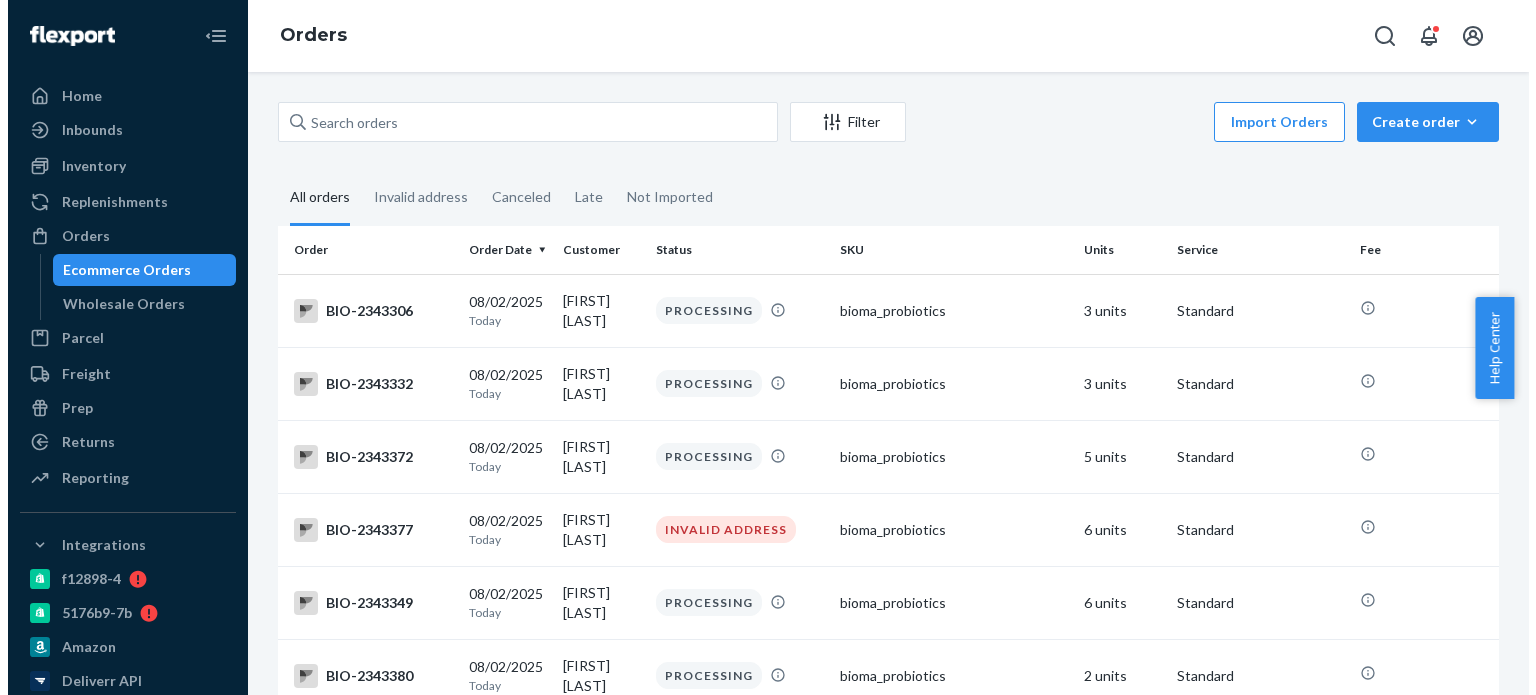 scroll, scrollTop: 0, scrollLeft: 0, axis: both 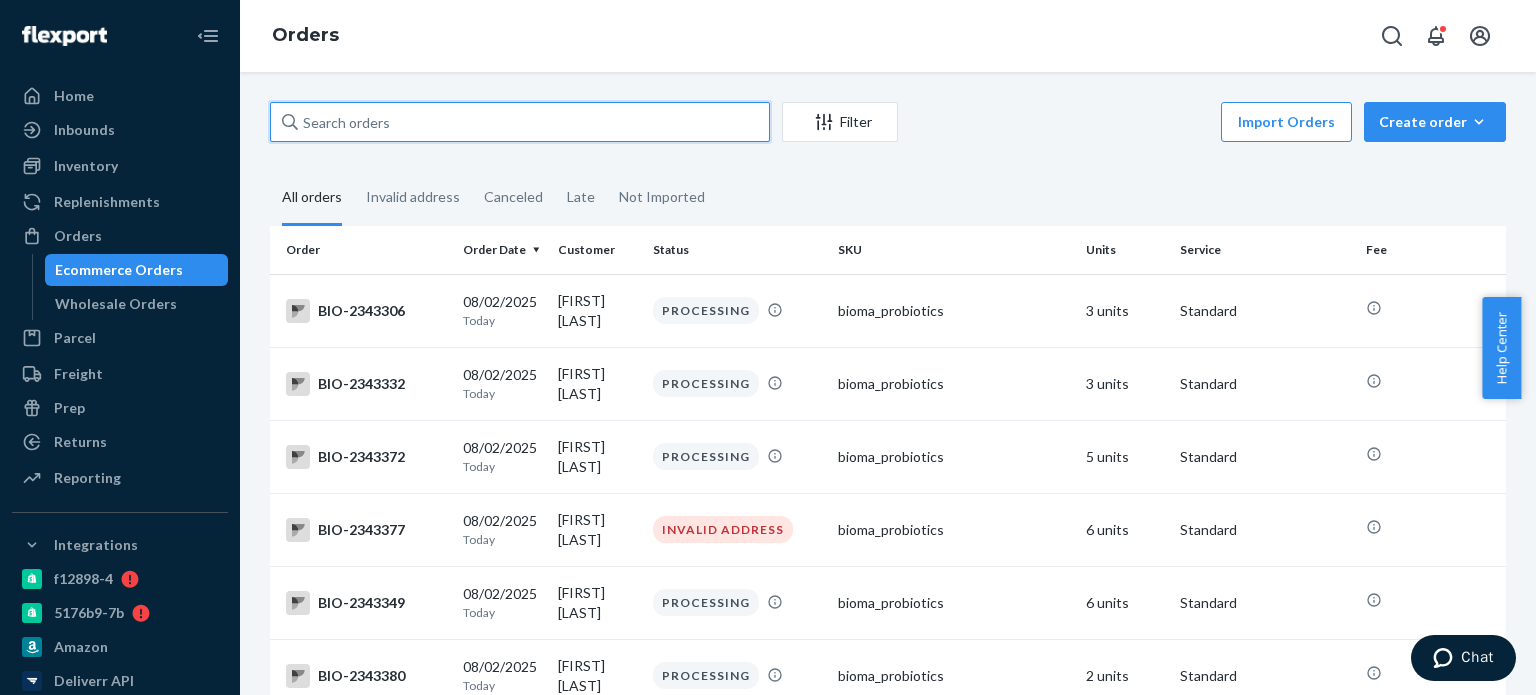 click at bounding box center (520, 122) 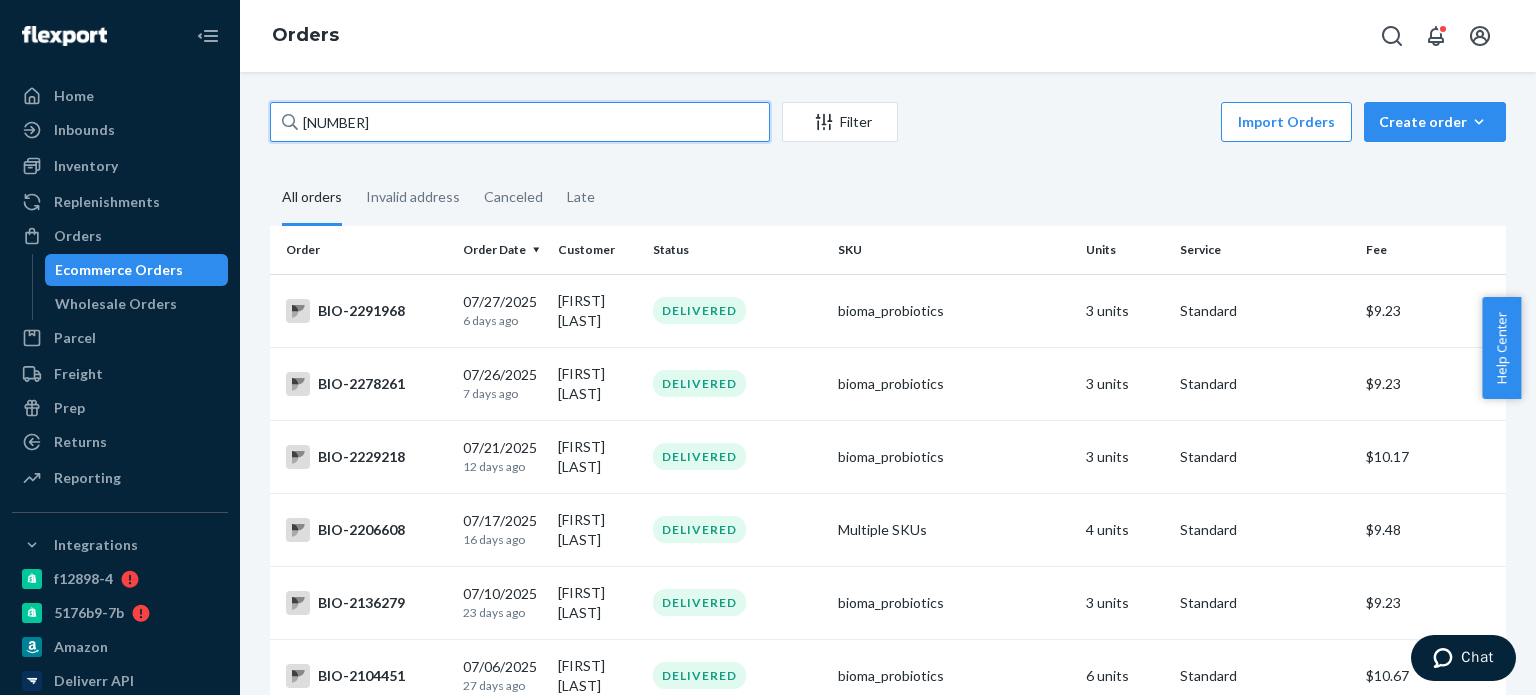 click on "[NUMBER]" at bounding box center [520, 122] 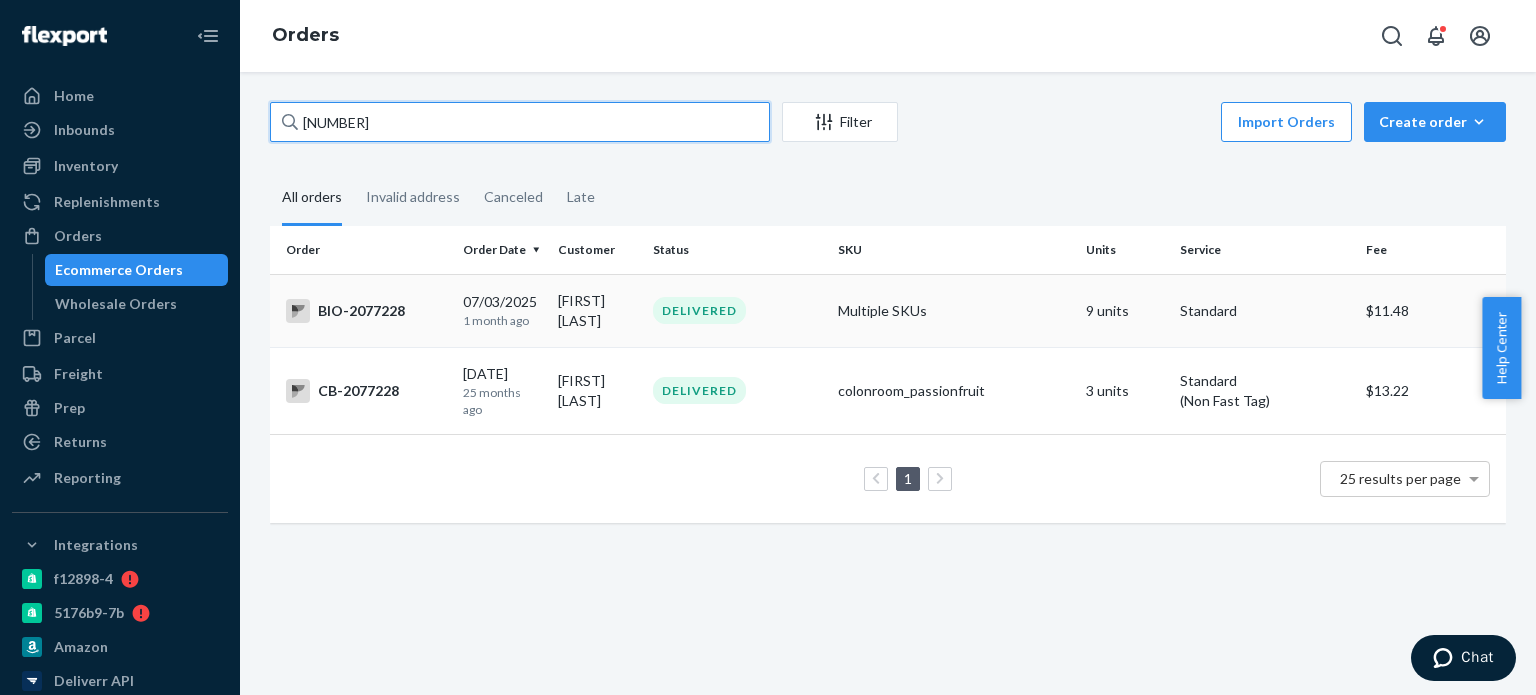 type on "[NUMBER]" 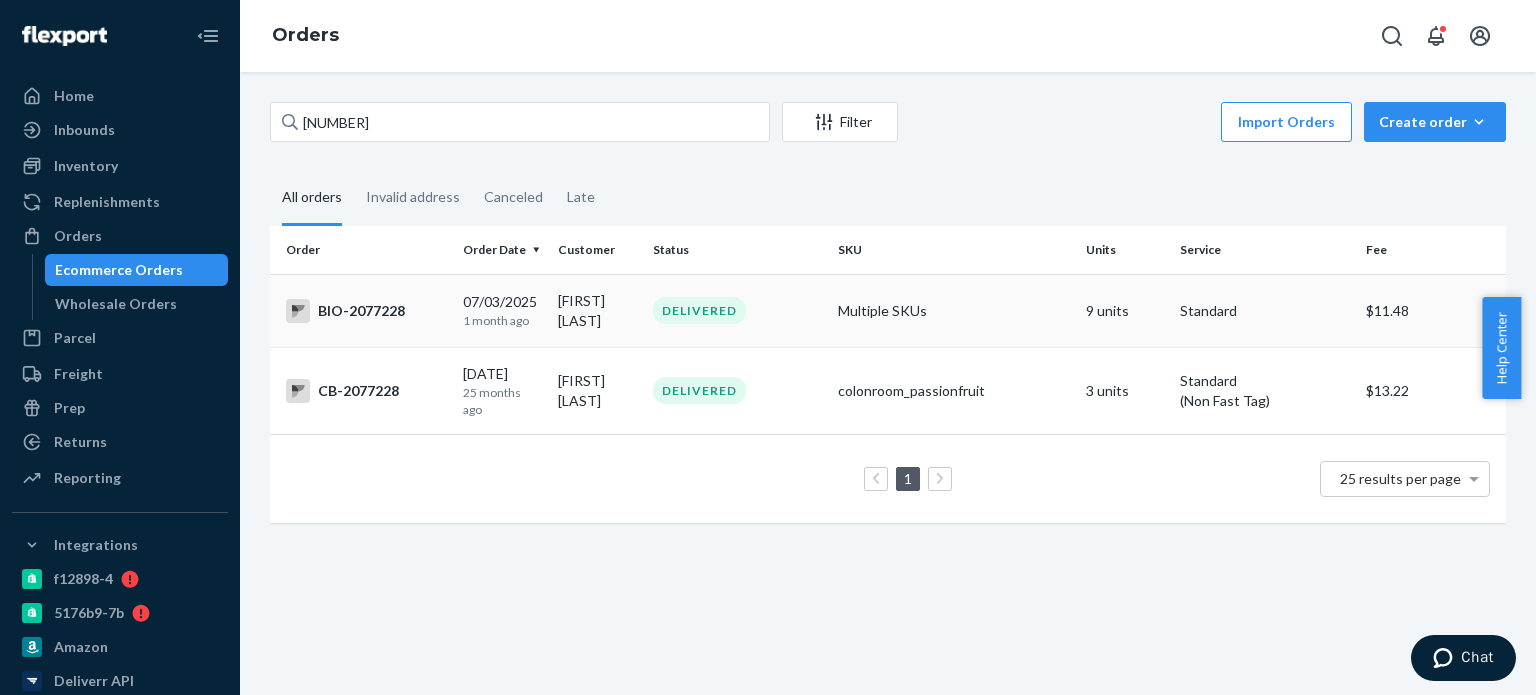 click on "[DATE] [TIME_AGO]" at bounding box center [502, 310] 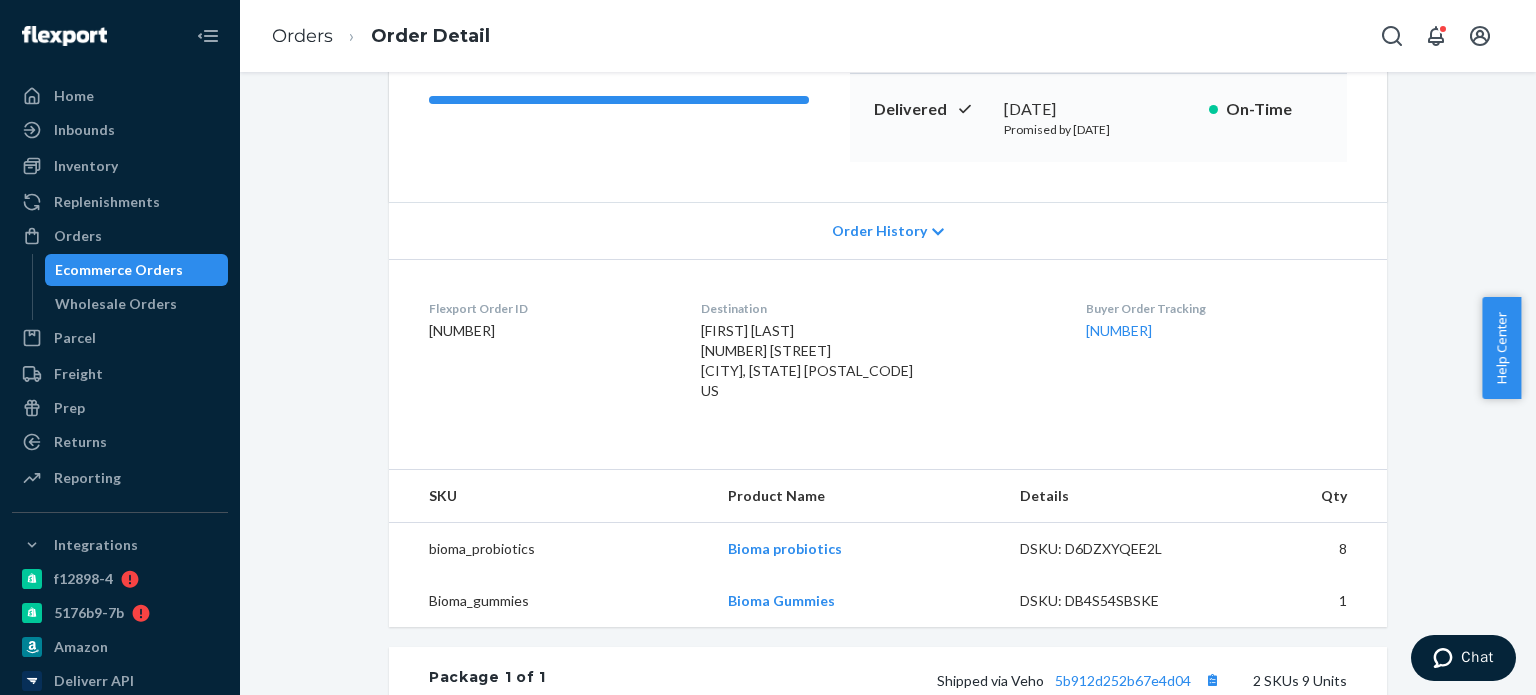 scroll, scrollTop: 0, scrollLeft: 0, axis: both 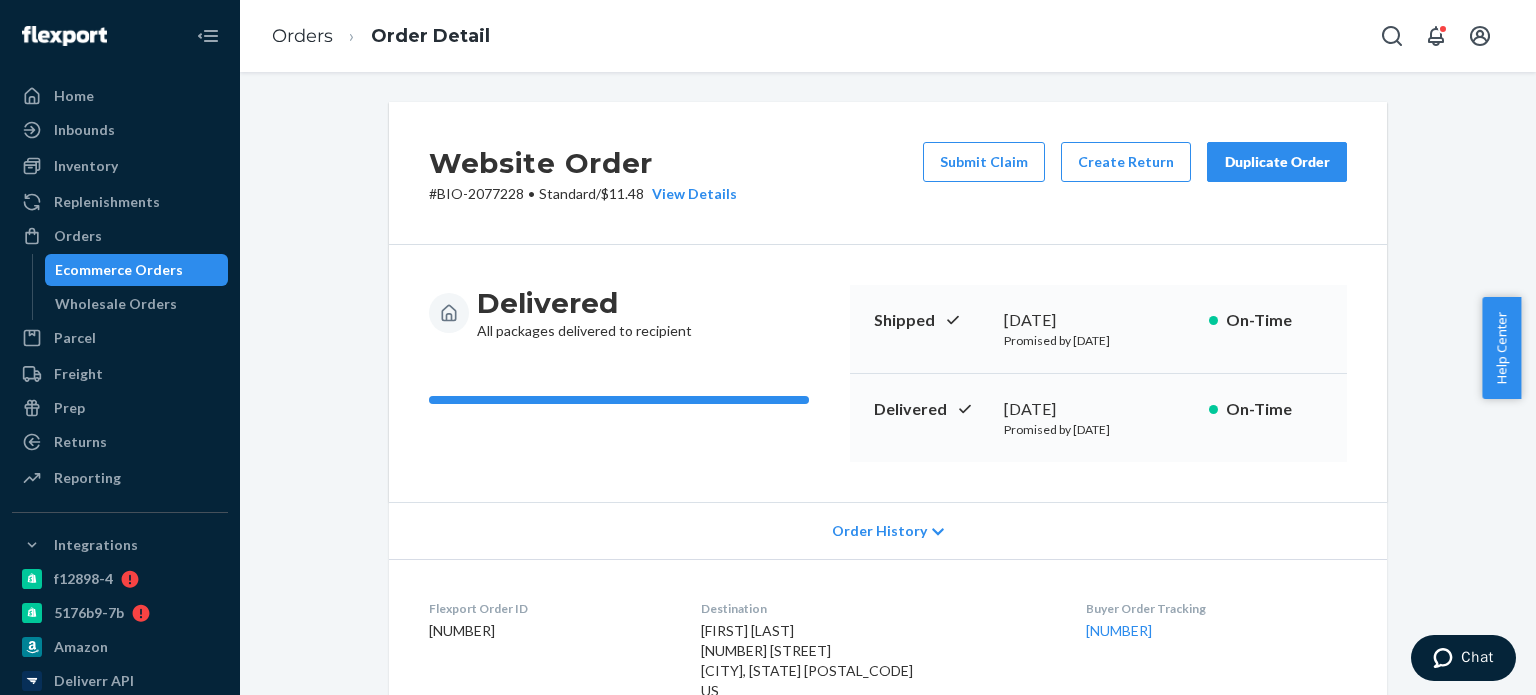click on "Ecommerce Orders" at bounding box center [119, 270] 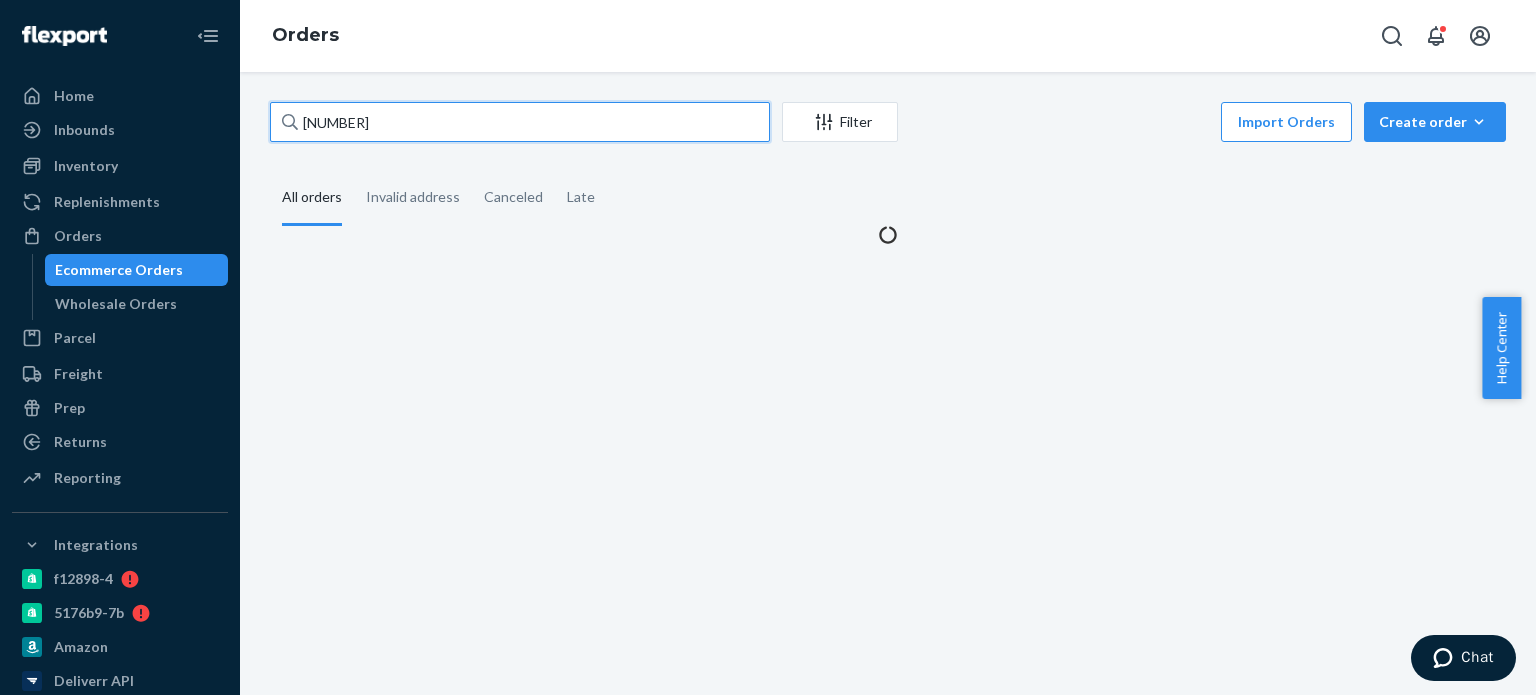 click on "[NUMBER]" at bounding box center [520, 122] 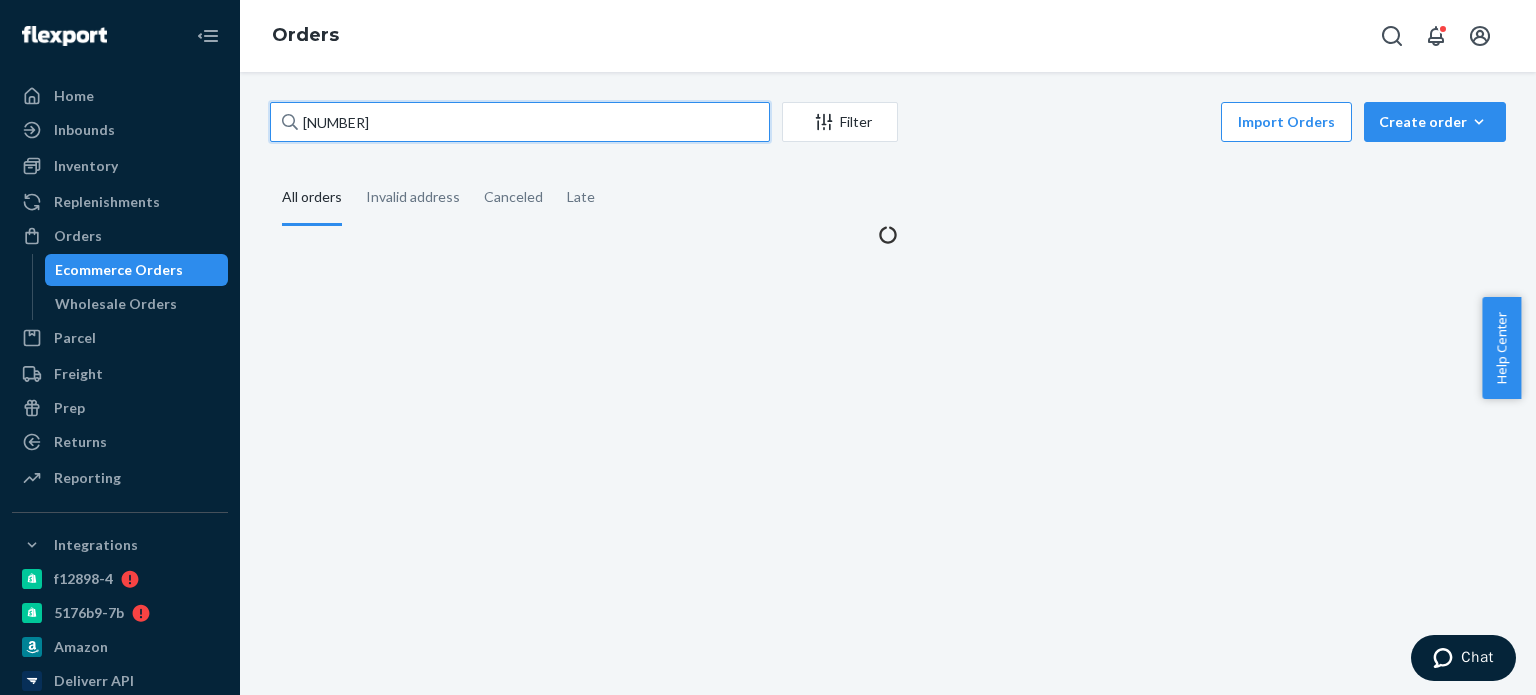 paste on "258374" 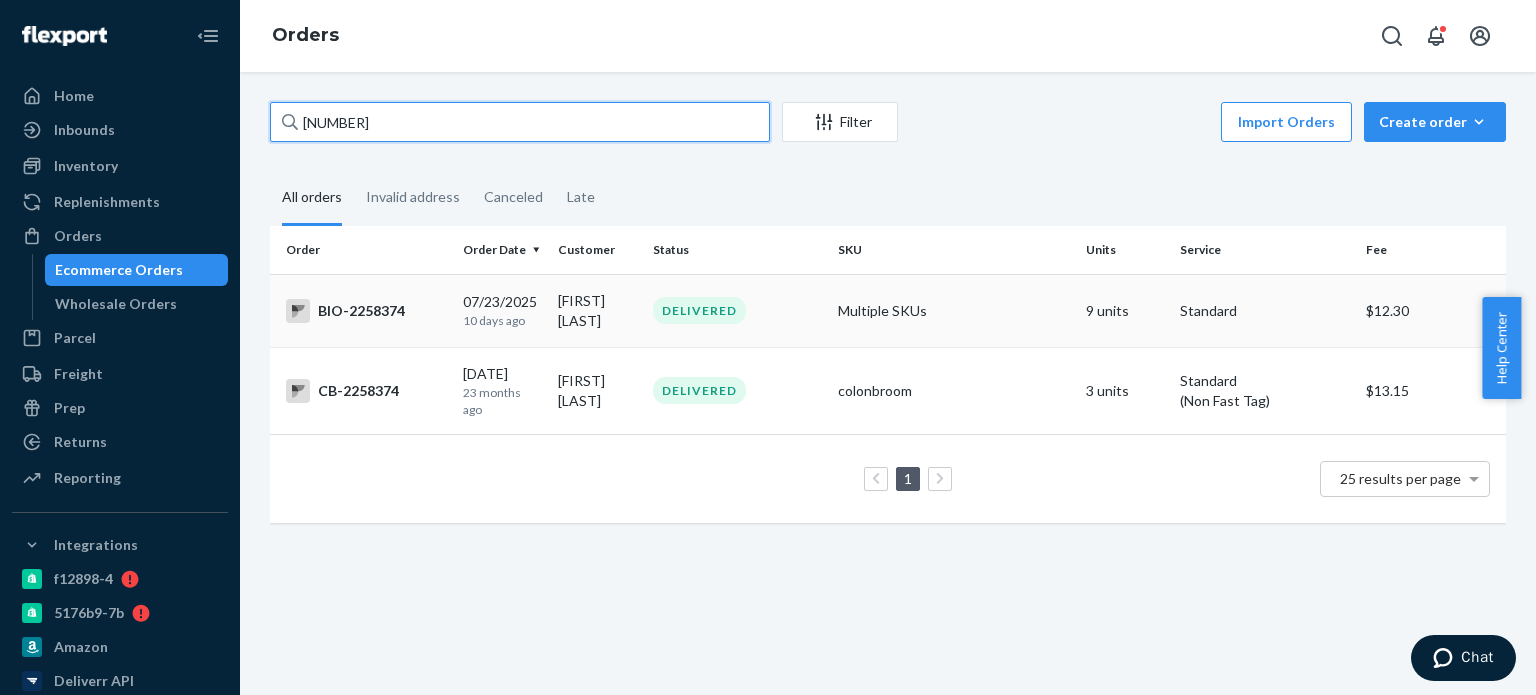 type on "[NUMBER]" 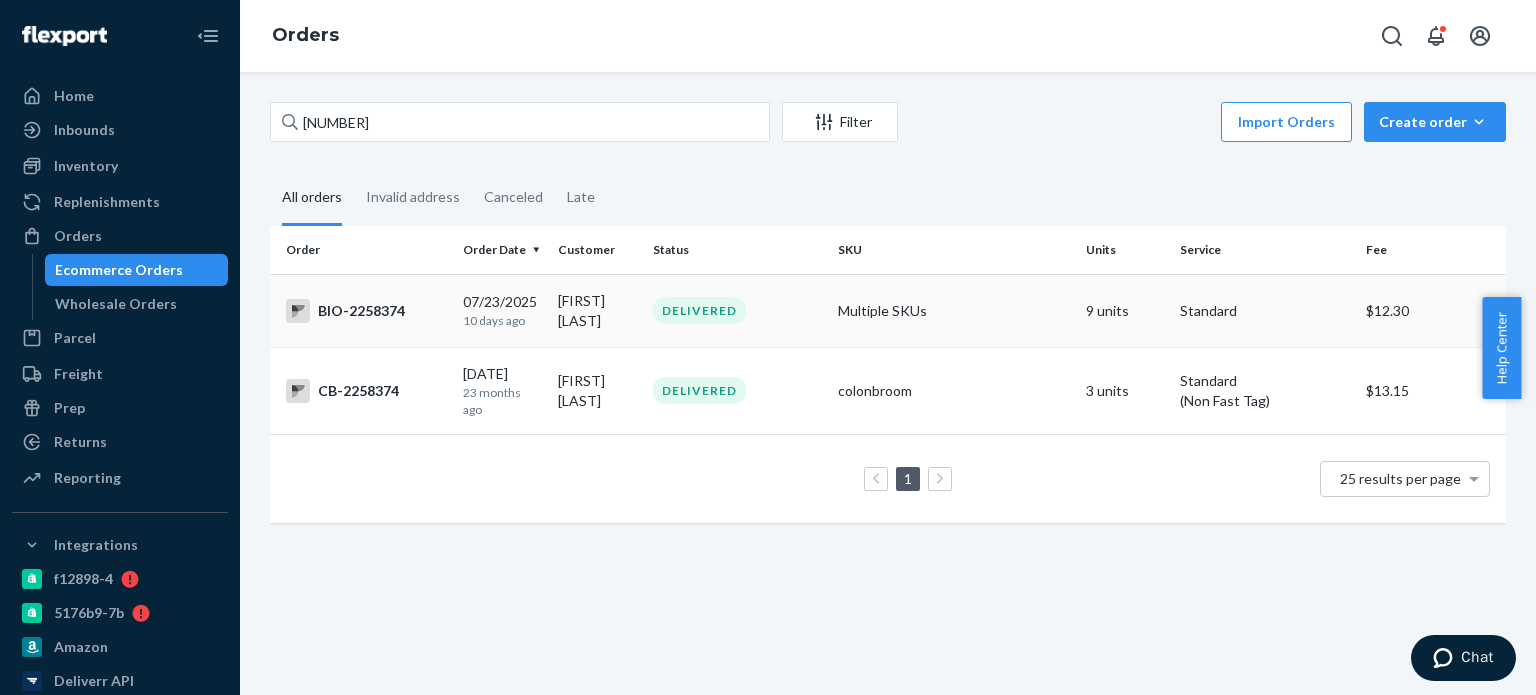 click on "[FIRST] [LAST]" at bounding box center (597, 310) 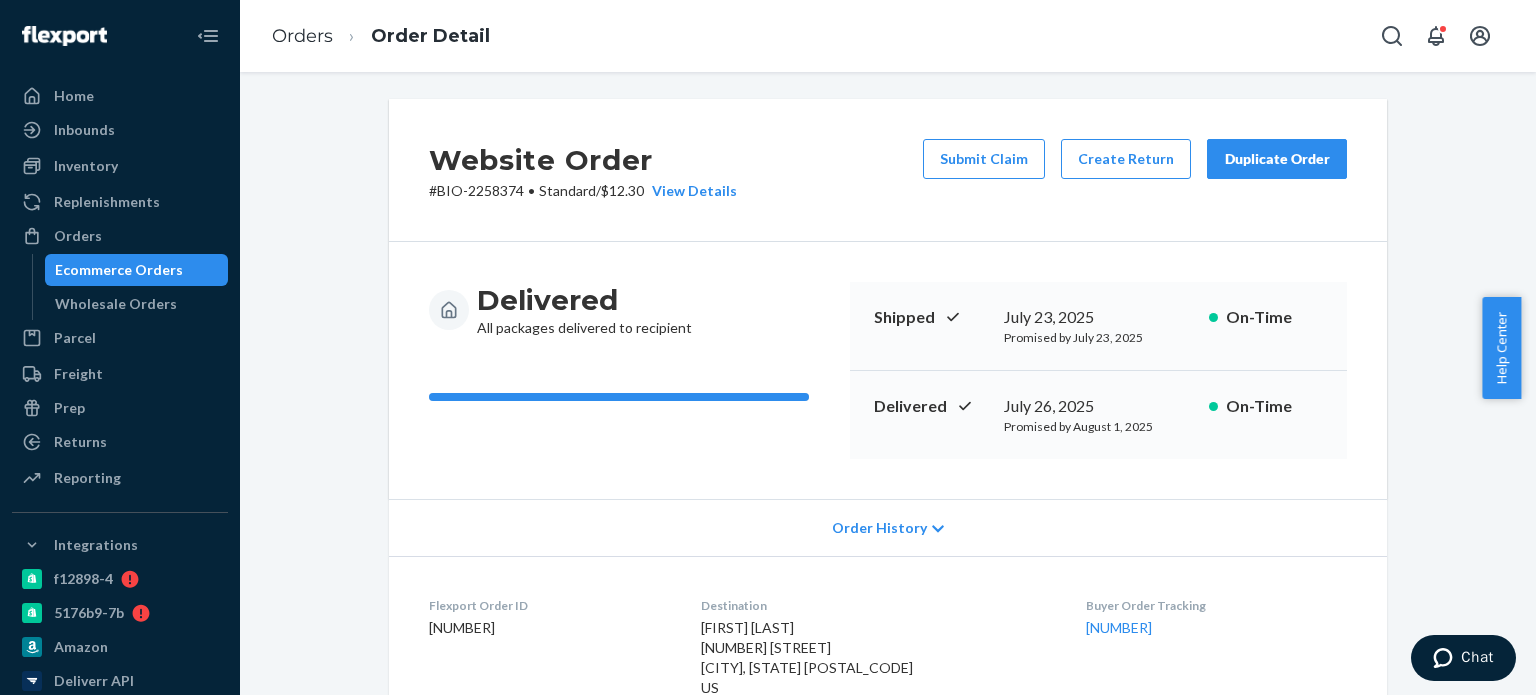 scroll, scrollTop: 0, scrollLeft: 0, axis: both 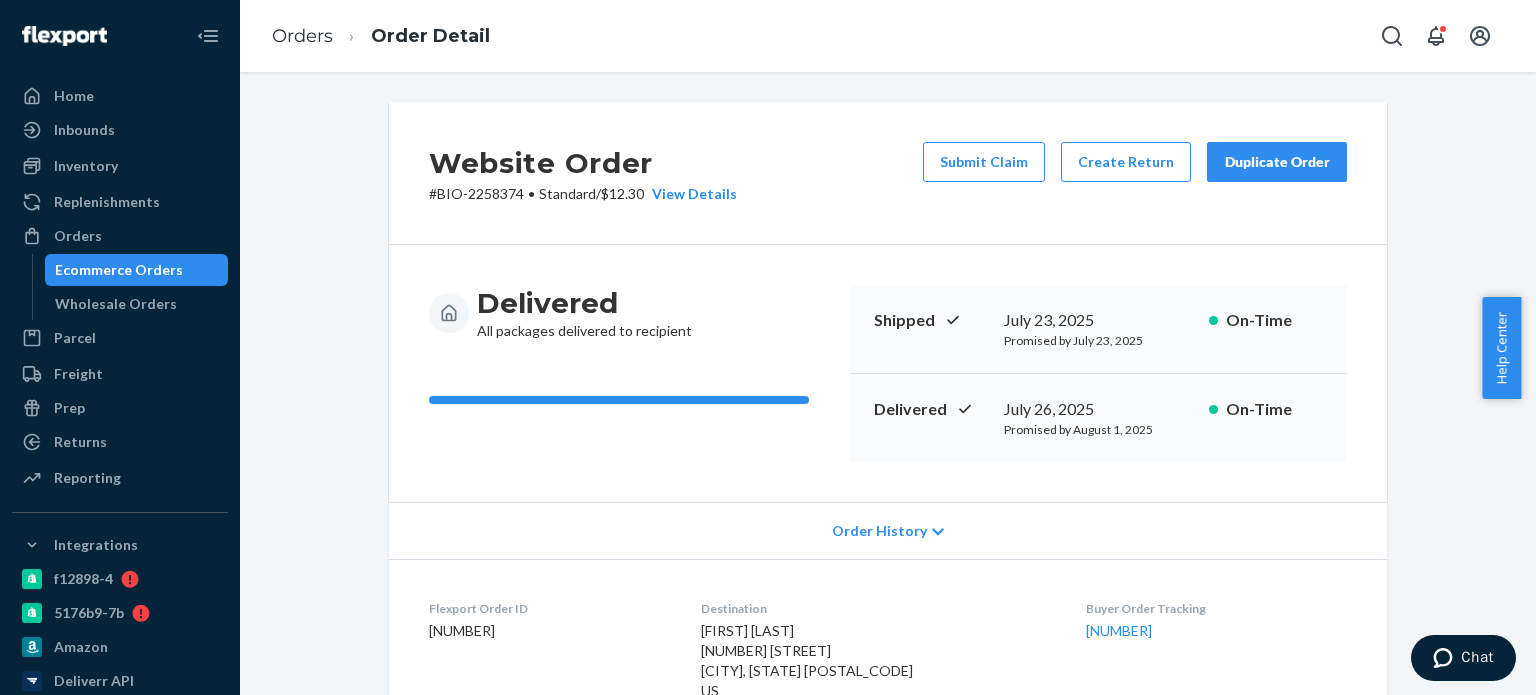 click on "Website Order # [ID] • Standard  /  $12.30 View Details Submit Claim Create Return Duplicate Order Delivered All packages delivered to recipient Shipped [DATE] Promised by [DATE] On-Time Delivered [DATE] - [TIME] [TIMEZONE] Promised by [DATE] On-Time Order History Flexport Order ID [NUMBER] Destination [FIRST] [LAST]
[NUMBER] [STREET]
[CITY], [STATE] [POSTAL_CODE]
US Buyer Order Tracking [NUMBER] SKU Product Name Details Qty bioma_probiotics Bioma probiotics DSKU: D6DZXYQEE2L 8 Bioma_gummies Bioma Gummies DSKU: DB4S54SBSKE 1 Package 1 of 1 Shipped via DHL, Tracked & Delivered by USPS   [NUMBER] 2   SKUs   9   Units From UAB Gut Health
[CITY], [STATE] [POSTAL_CODE] Shipment ID [NUMBER] Processing Shipped [DATE] Delivered [DATE] - [TIME] [TIMEZONE] Package History SKU Product Name Details Qty bioma_probiotics Bioma probiotics DSKU: D6DZXYQEE2L Lot Number: [NUMBER] Expiration Date: [DATE] 8 Bioma_gummies Bioma Gummies DSKU: DB4S54SBSKE Lot Number: [NUMBER] Expiration Date: [DATE] 1" at bounding box center (888, 383) 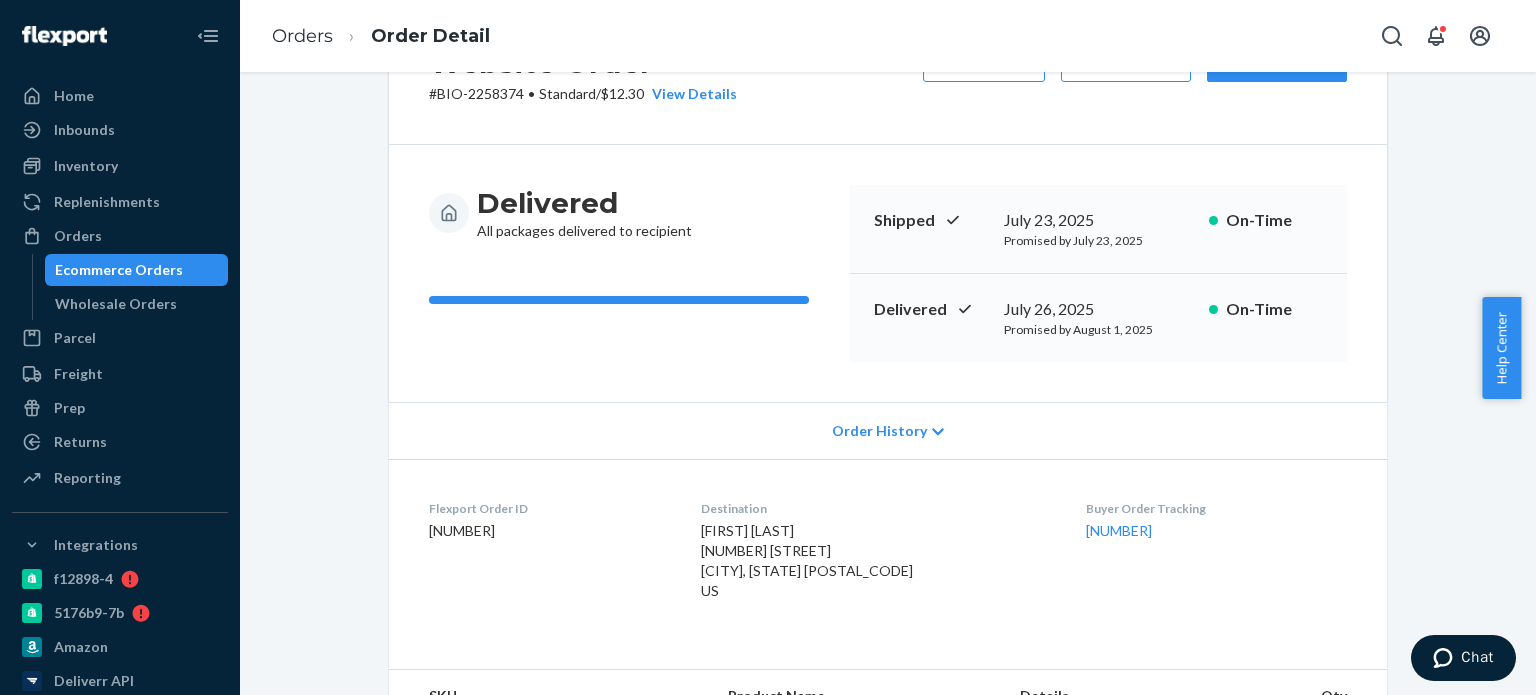 scroll, scrollTop: 0, scrollLeft: 0, axis: both 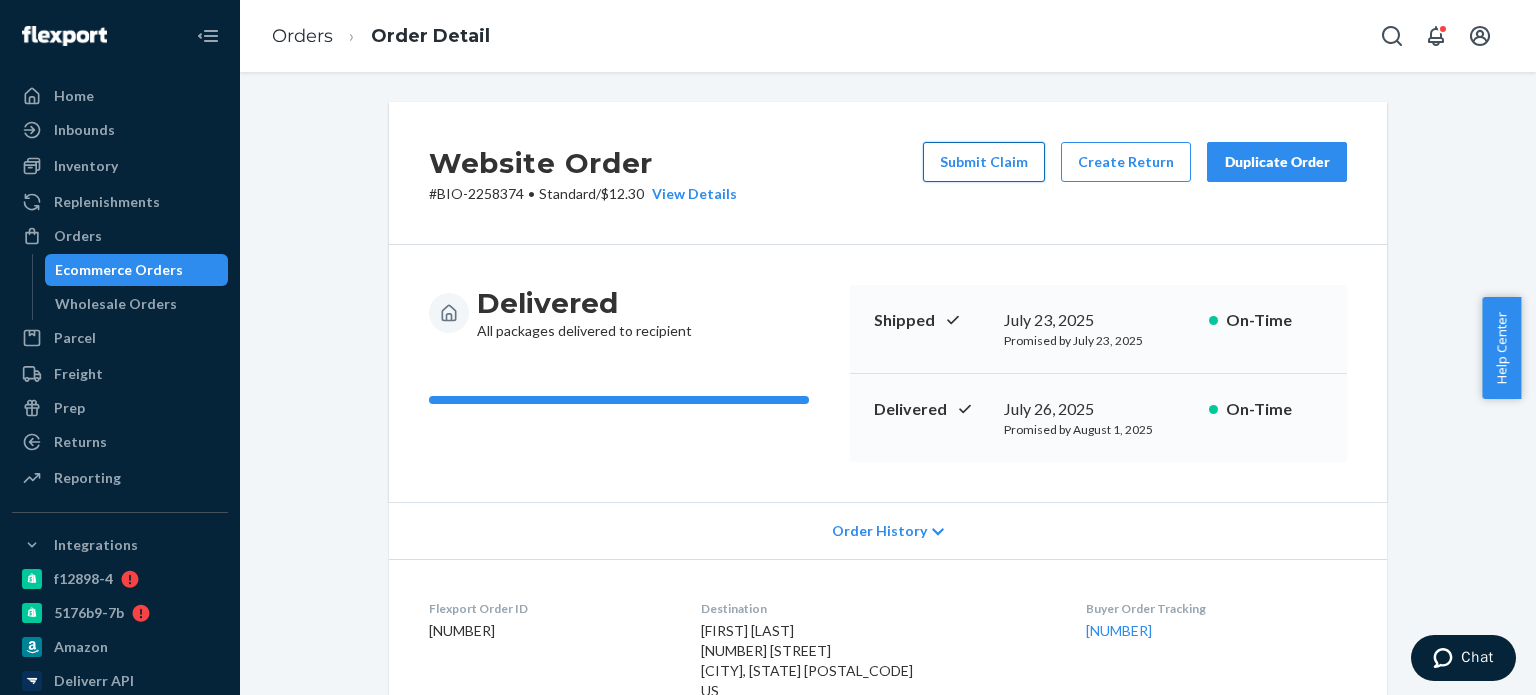 click on "Submit Claim" at bounding box center (984, 162) 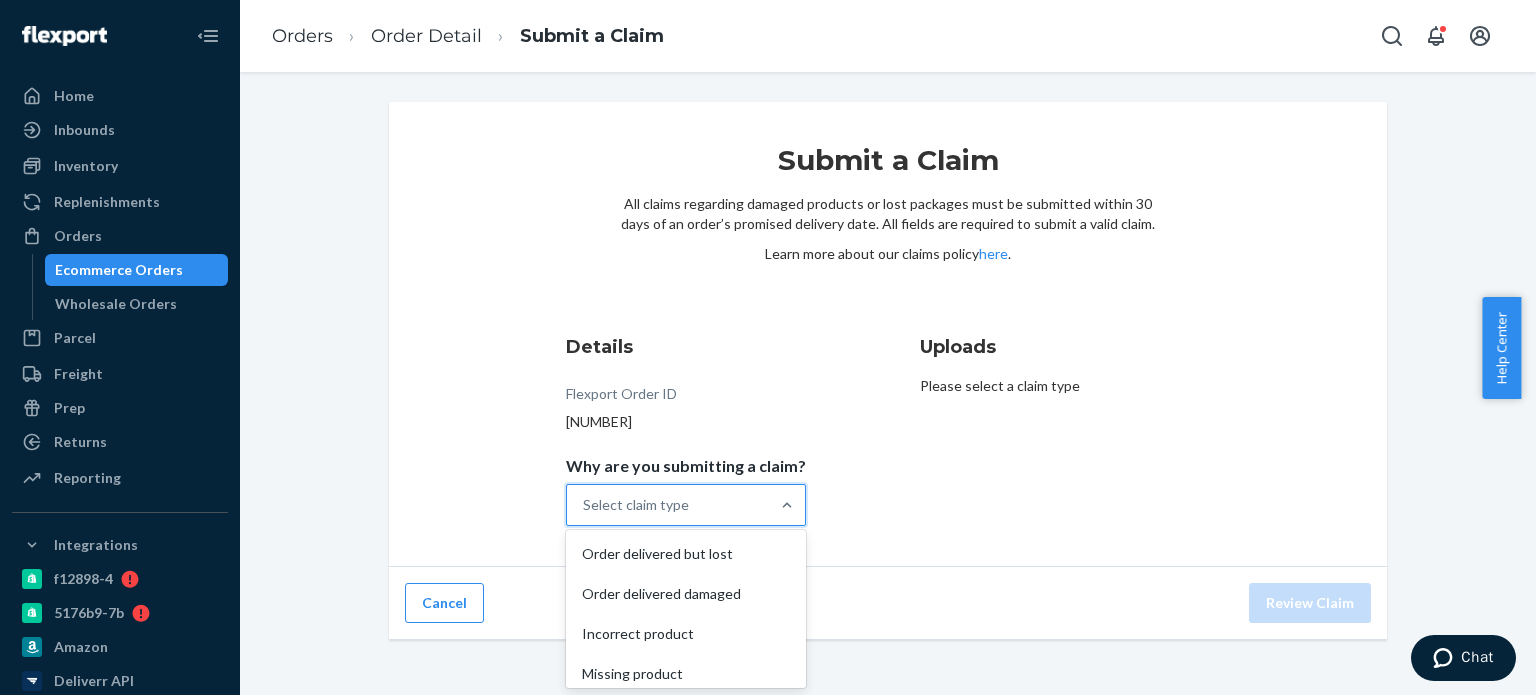 click on "Select claim type" at bounding box center [668, 505] 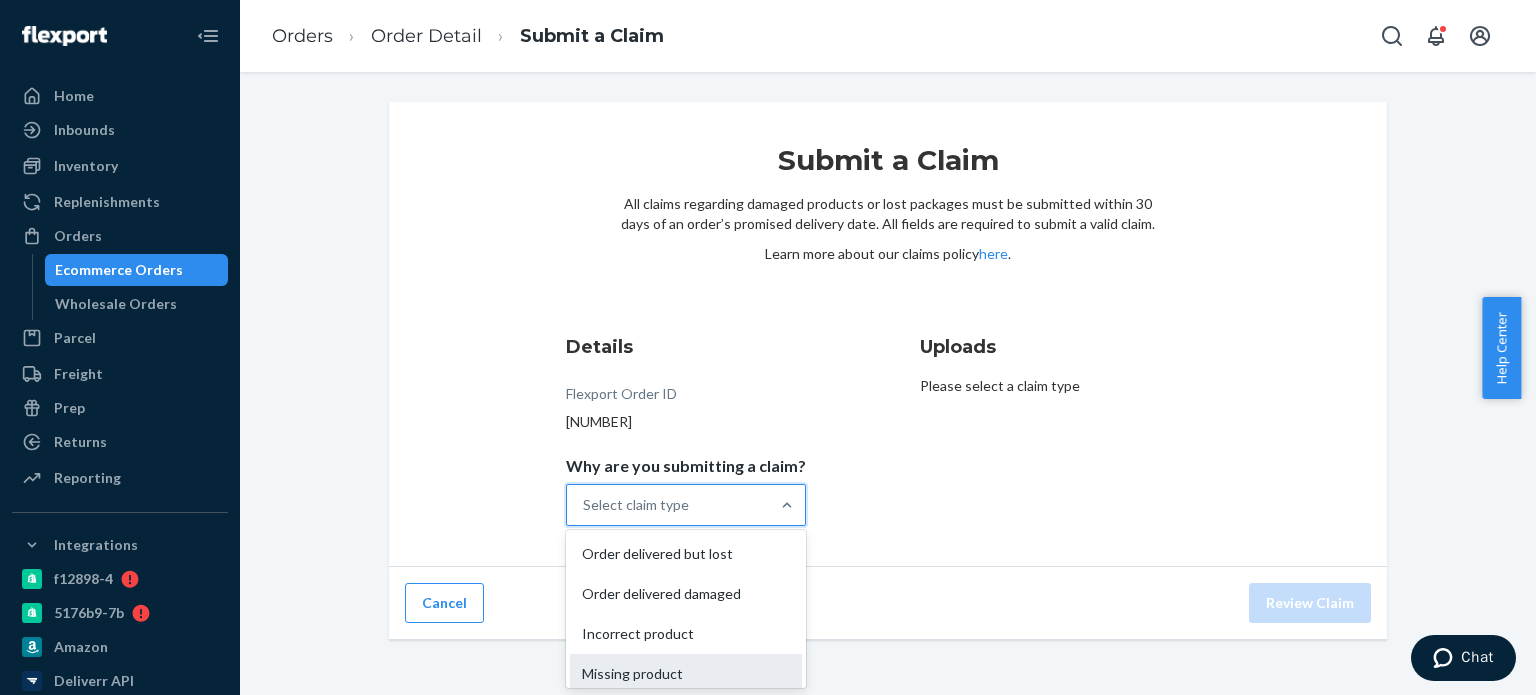 click on "Missing product" at bounding box center [686, 674] 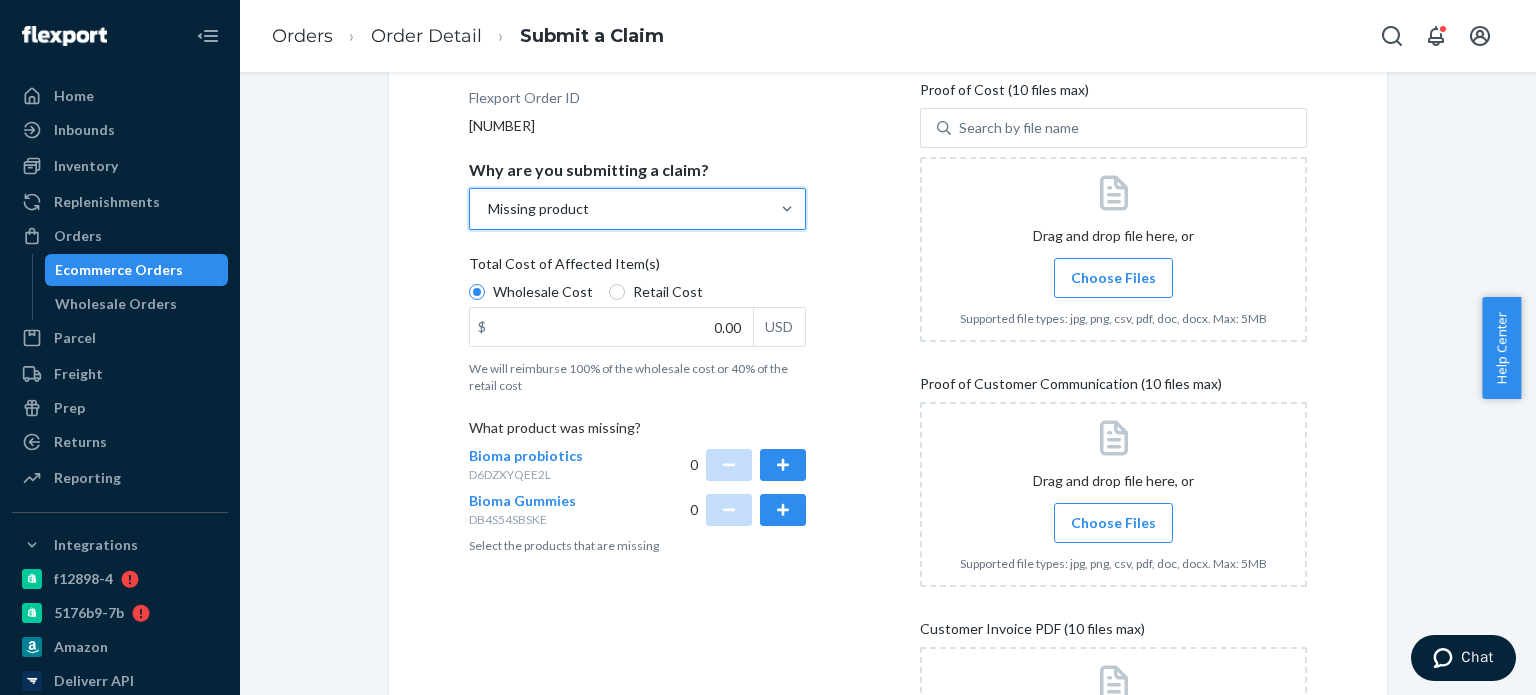 scroll, scrollTop: 300, scrollLeft: 0, axis: vertical 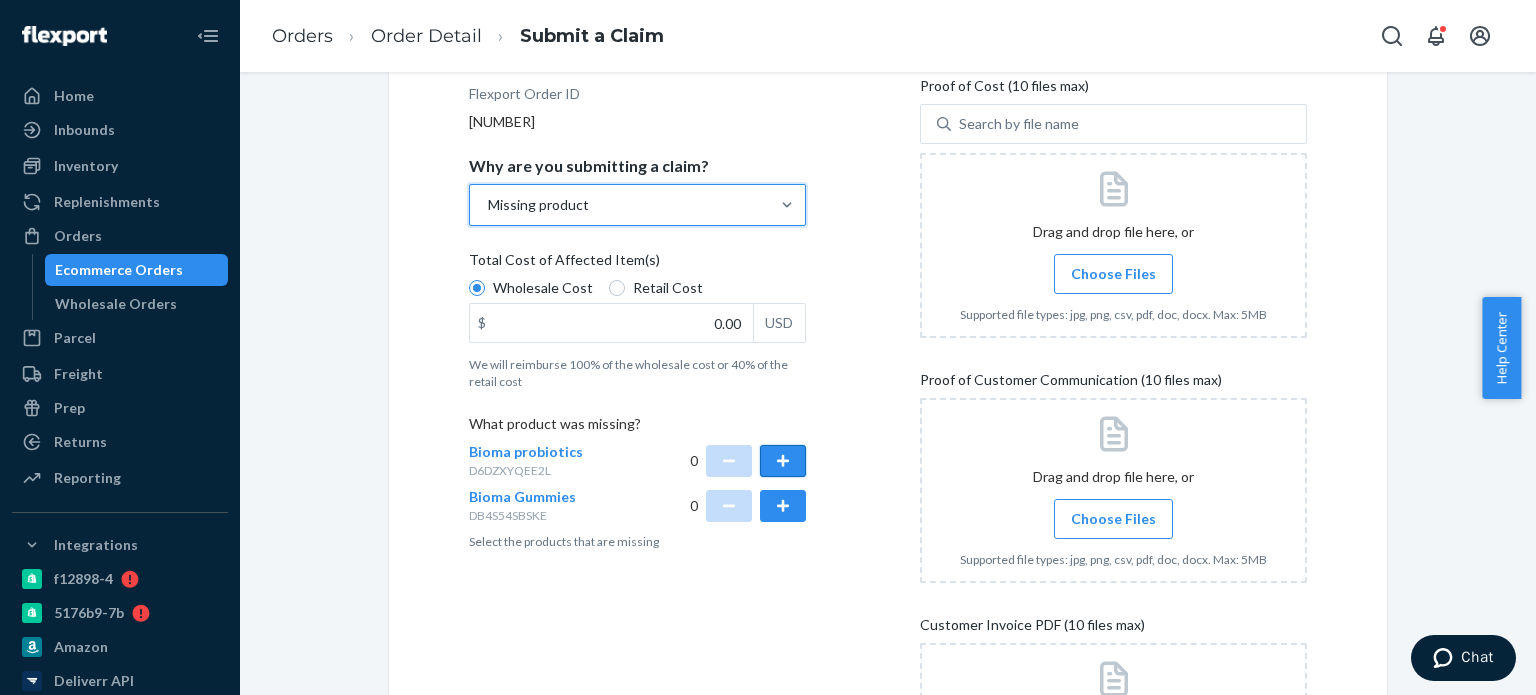 click at bounding box center [783, 461] 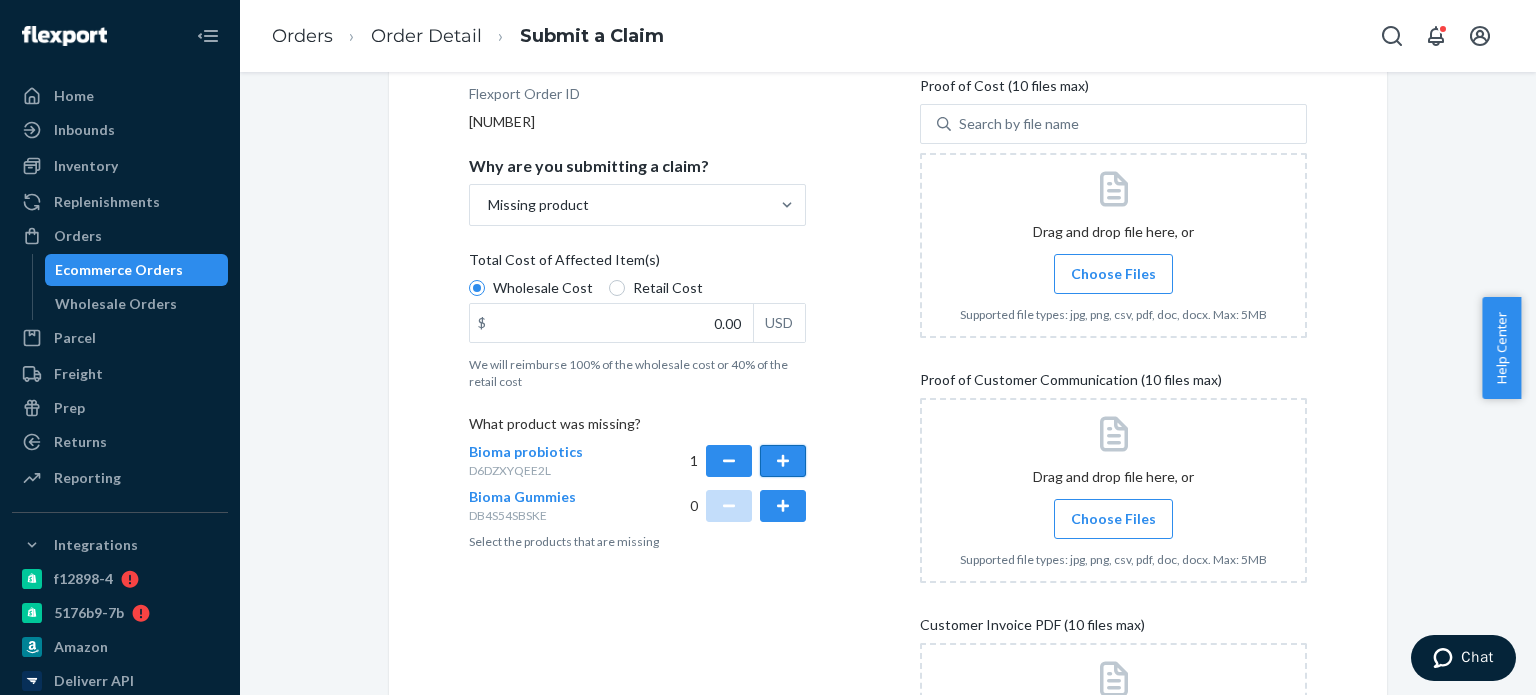 click at bounding box center [783, 461] 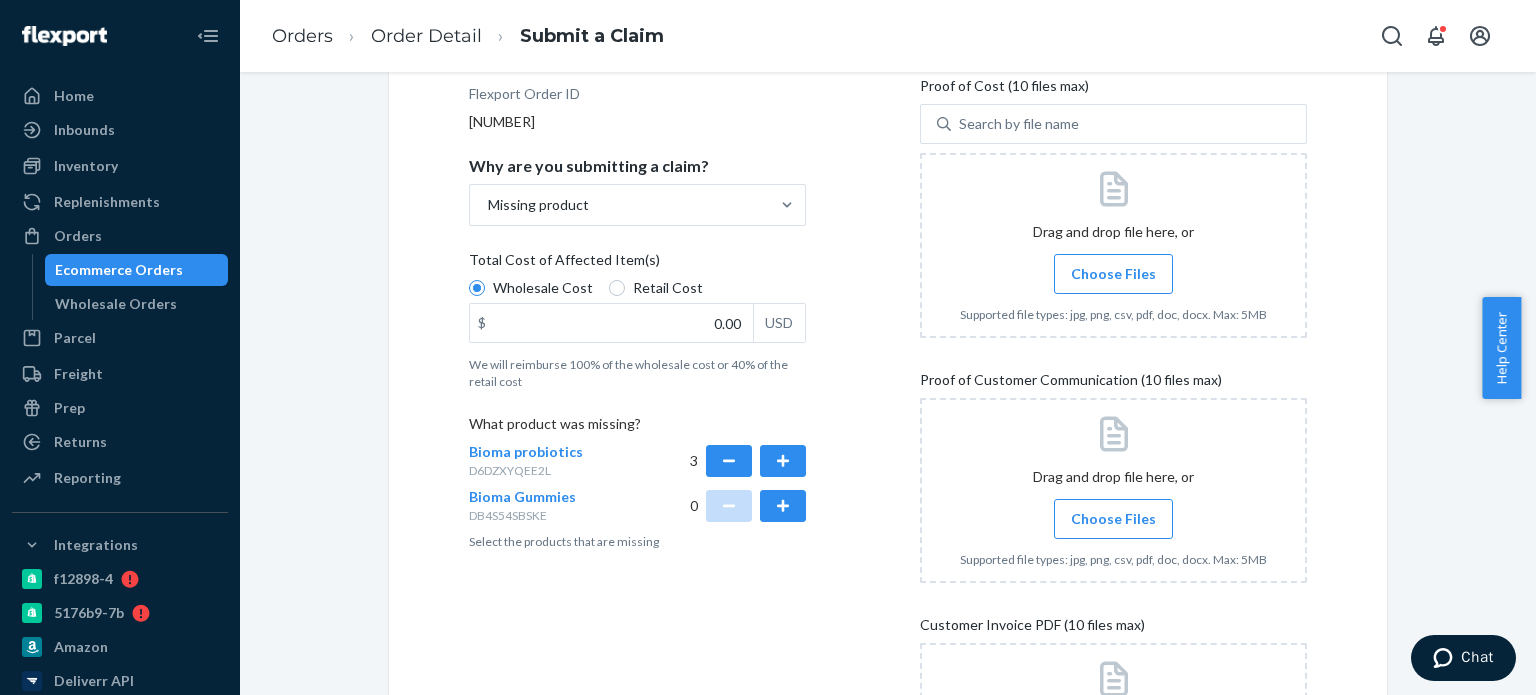 click on "Details Flexport Order ID [NUMBER] Why are you submitting a claim? Missing product Total Cost of Affected Item(s) Wholesale Cost Retail Cost $ 0.00 USD We will reimburse 100% of the wholesale cost or 40% of the retail cost What product was missing? Bioma probiotics D6DZXYQEE2L 3 Bioma Gummies DB4S54SBSKE 0 Select the products that are missing Uploads Proof of Cost (10 files max) Search by file name Drag and drop file here, or Choose Files Supported file types: jpg, png, csv, pdf, doc, docx.  Max: 5MB Proof of Customer Communication (10 files max) Drag and drop file here, or Choose Files Supported file types: jpg, png, csv, pdf, doc, docx.  Max: 5MB Customer Invoice PDF (10 files max) Drag and drop file here, or Choose Files Supported file types: jpg, png, csv, pdf, doc, docx.  Max: 5MB Upload customer invoice PDF for DHL/USPS shipments" at bounding box center (888, 451) 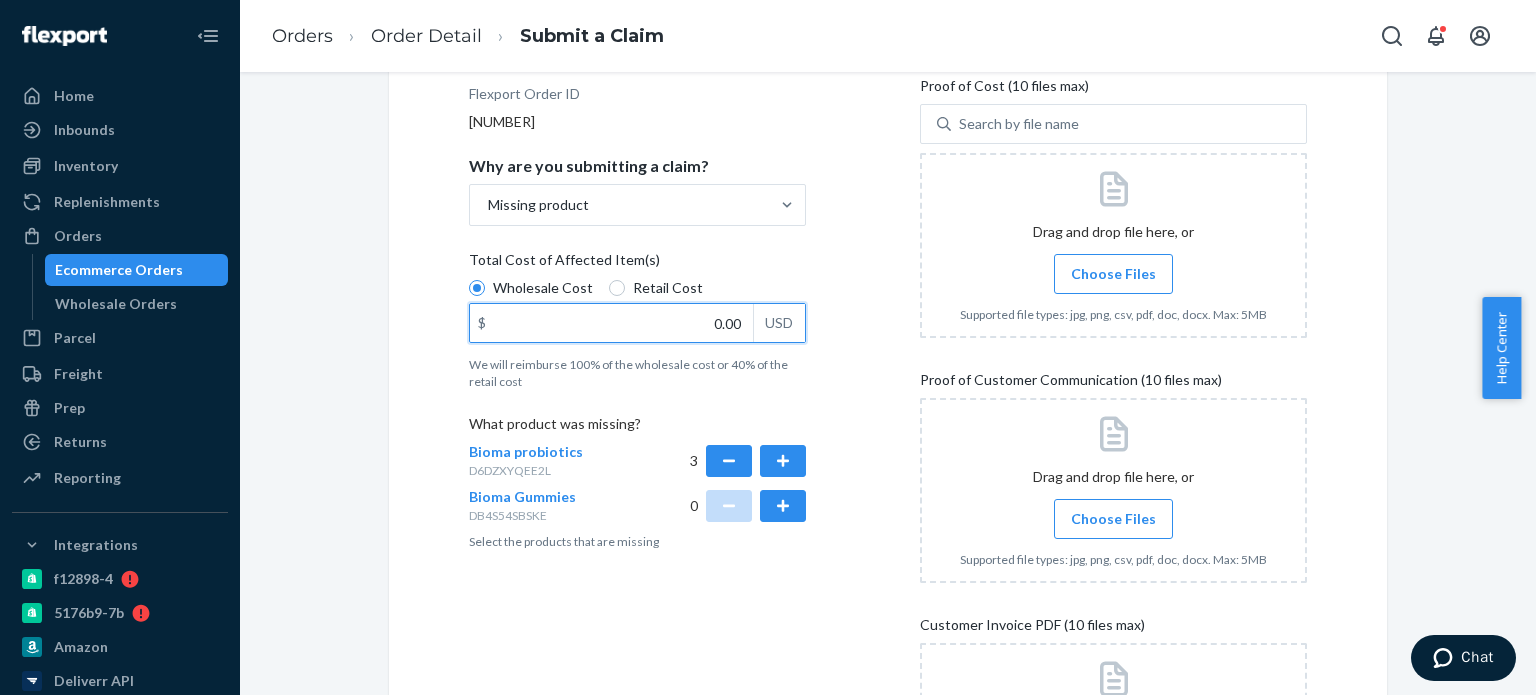 click on "0.00" at bounding box center (611, 323) 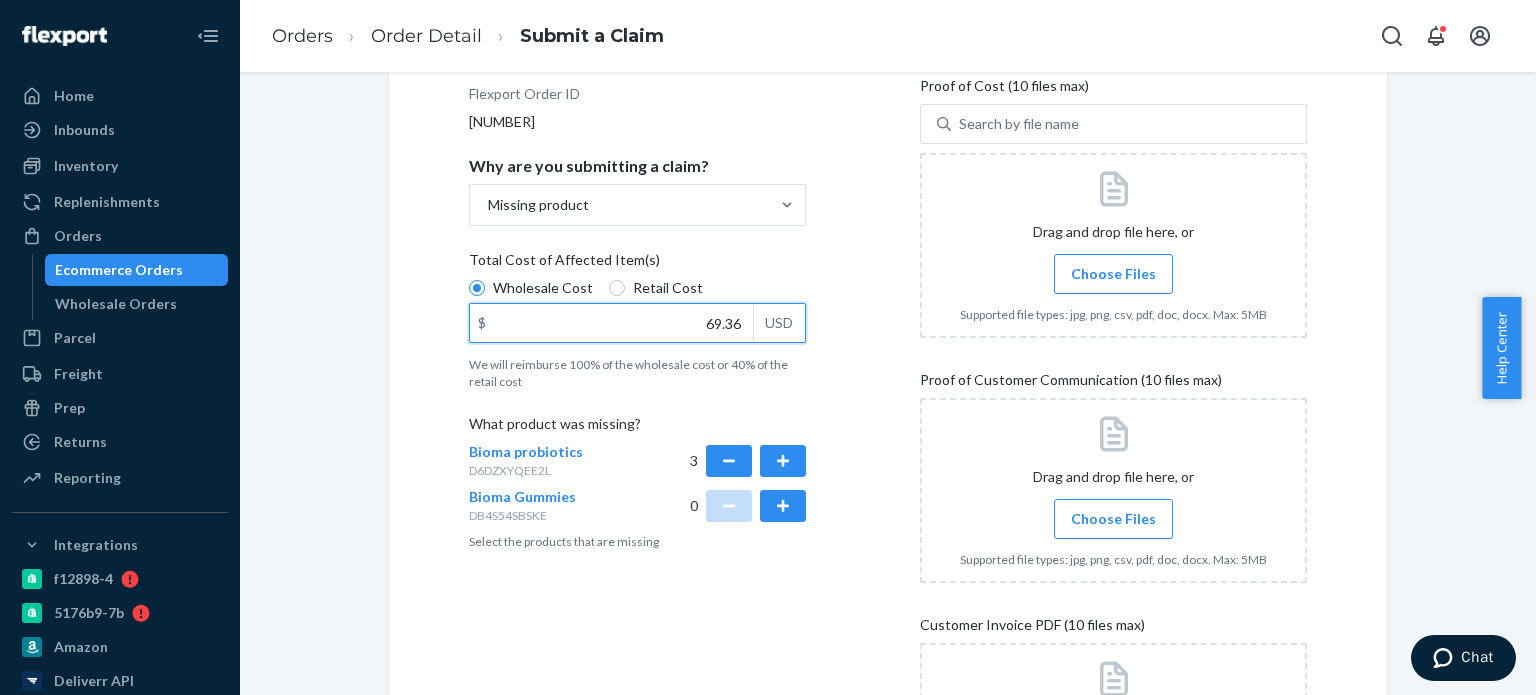 type on "69.36" 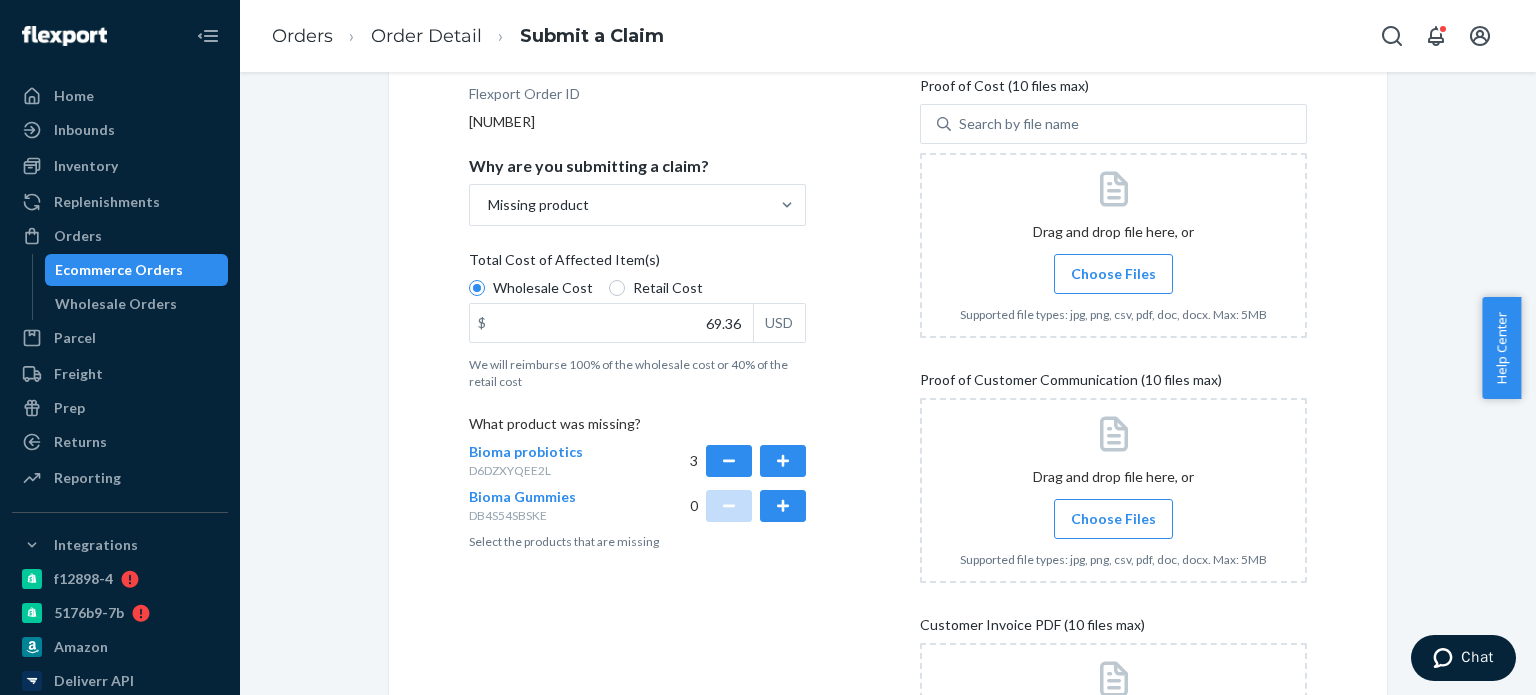 click on "Choose Files" at bounding box center (1113, 274) 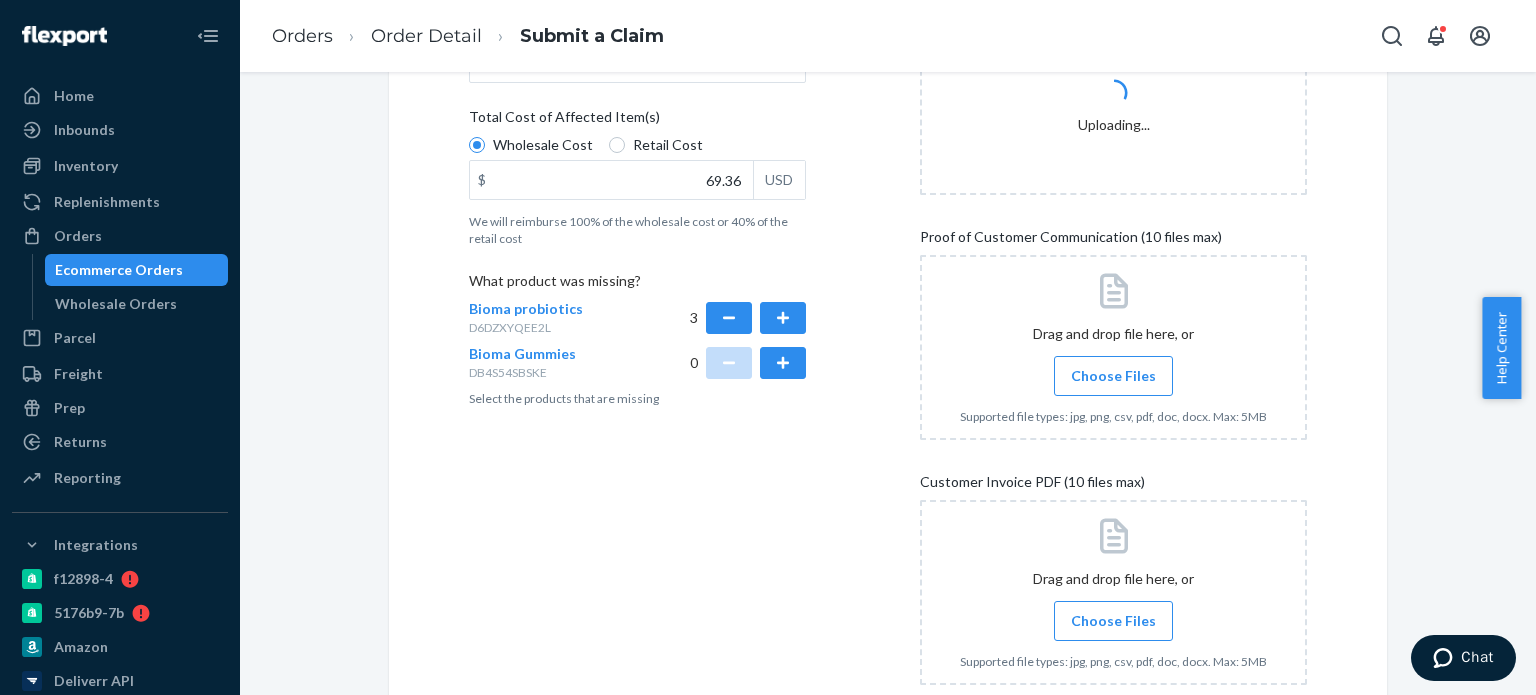 scroll, scrollTop: 587, scrollLeft: 0, axis: vertical 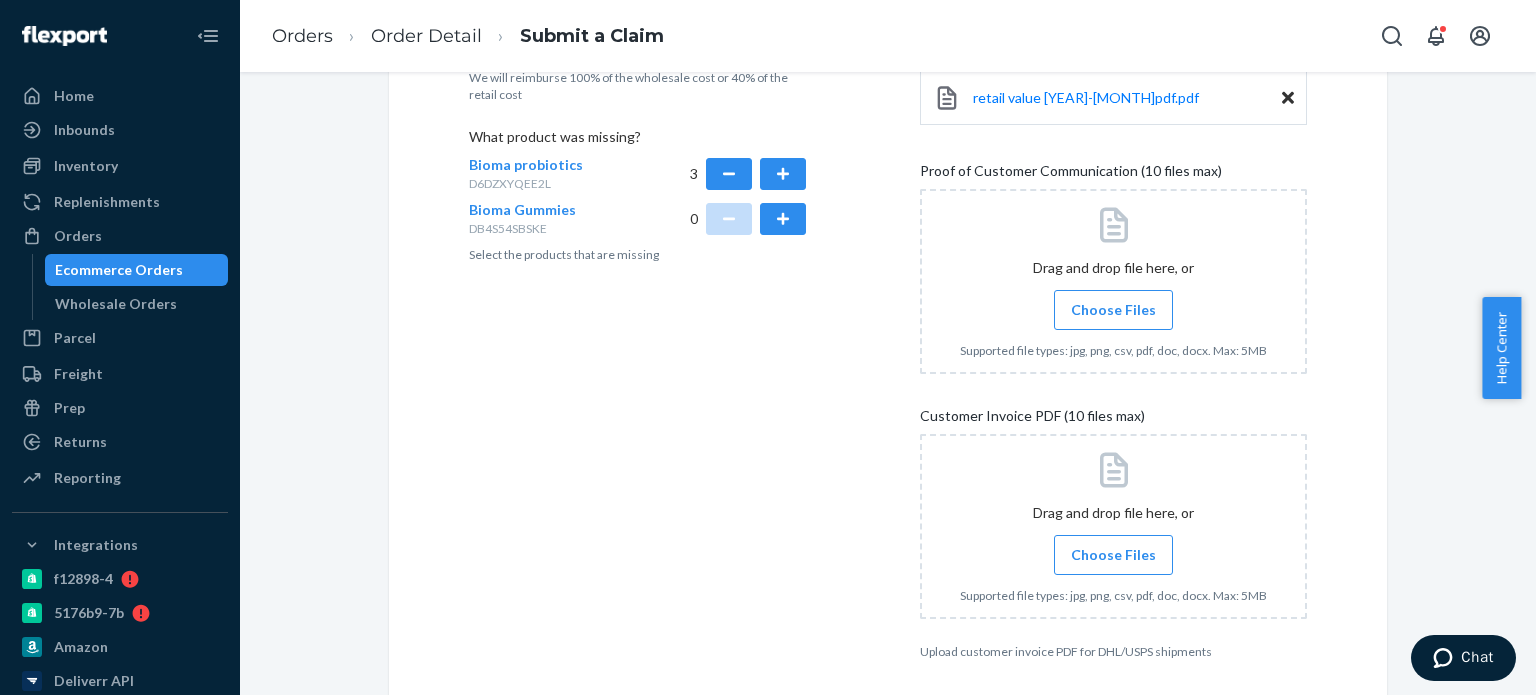 click on "Choose Files" at bounding box center (1113, 555) 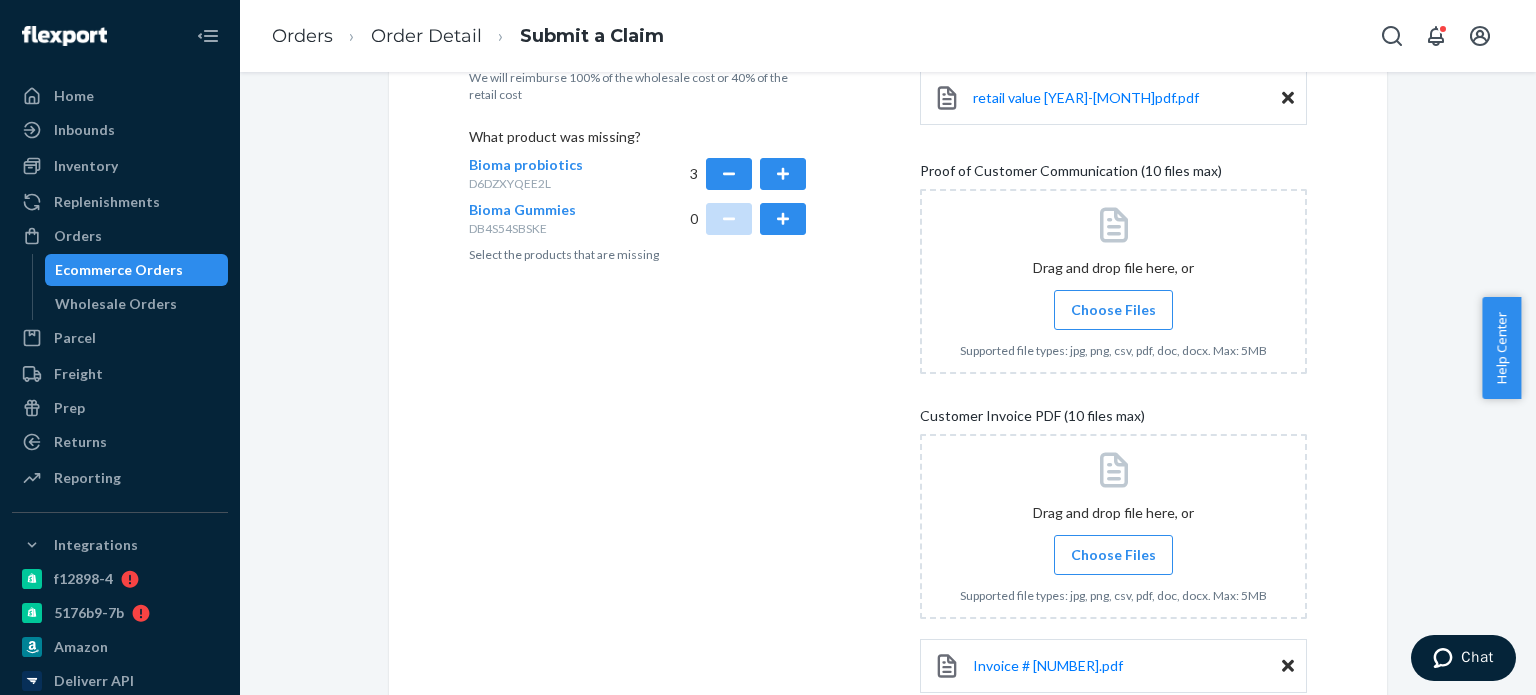 click on "Choose Files" at bounding box center [1113, 555] 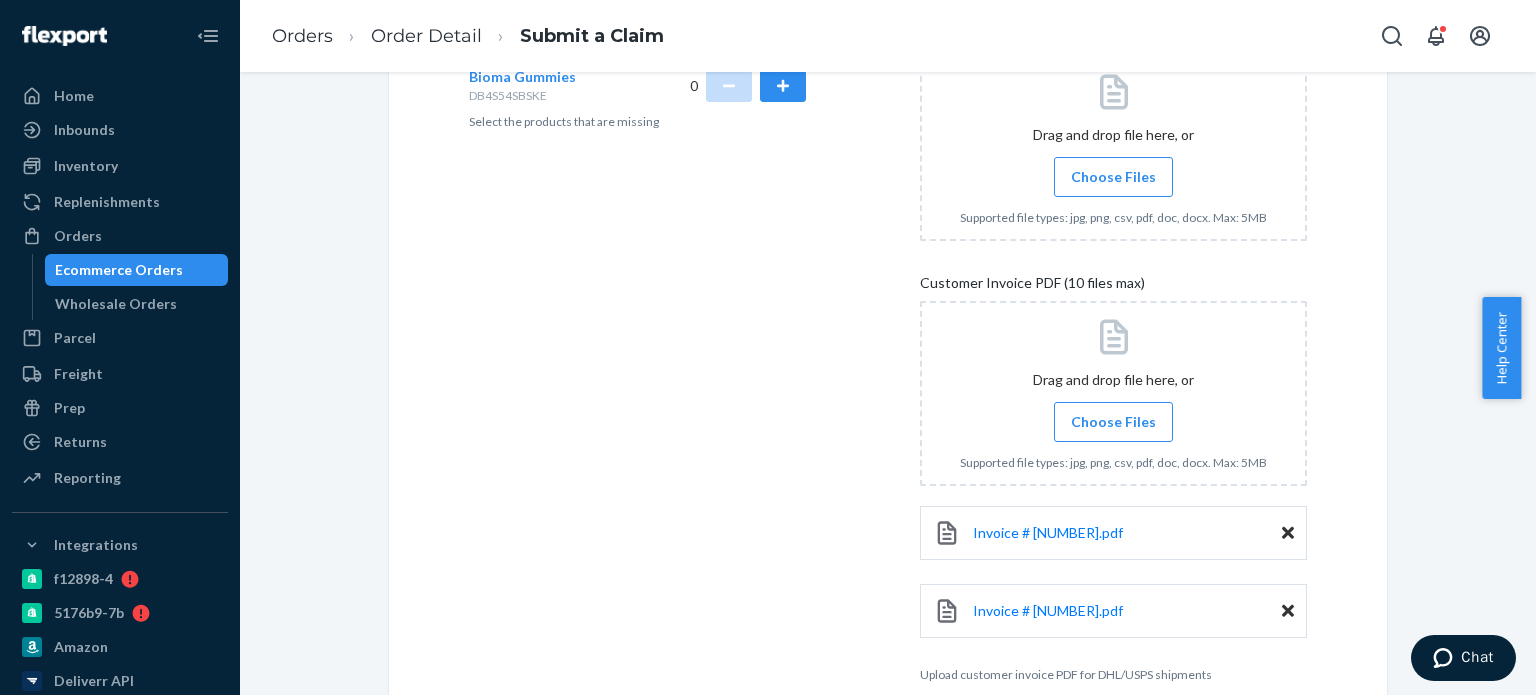 scroll, scrollTop: 687, scrollLeft: 0, axis: vertical 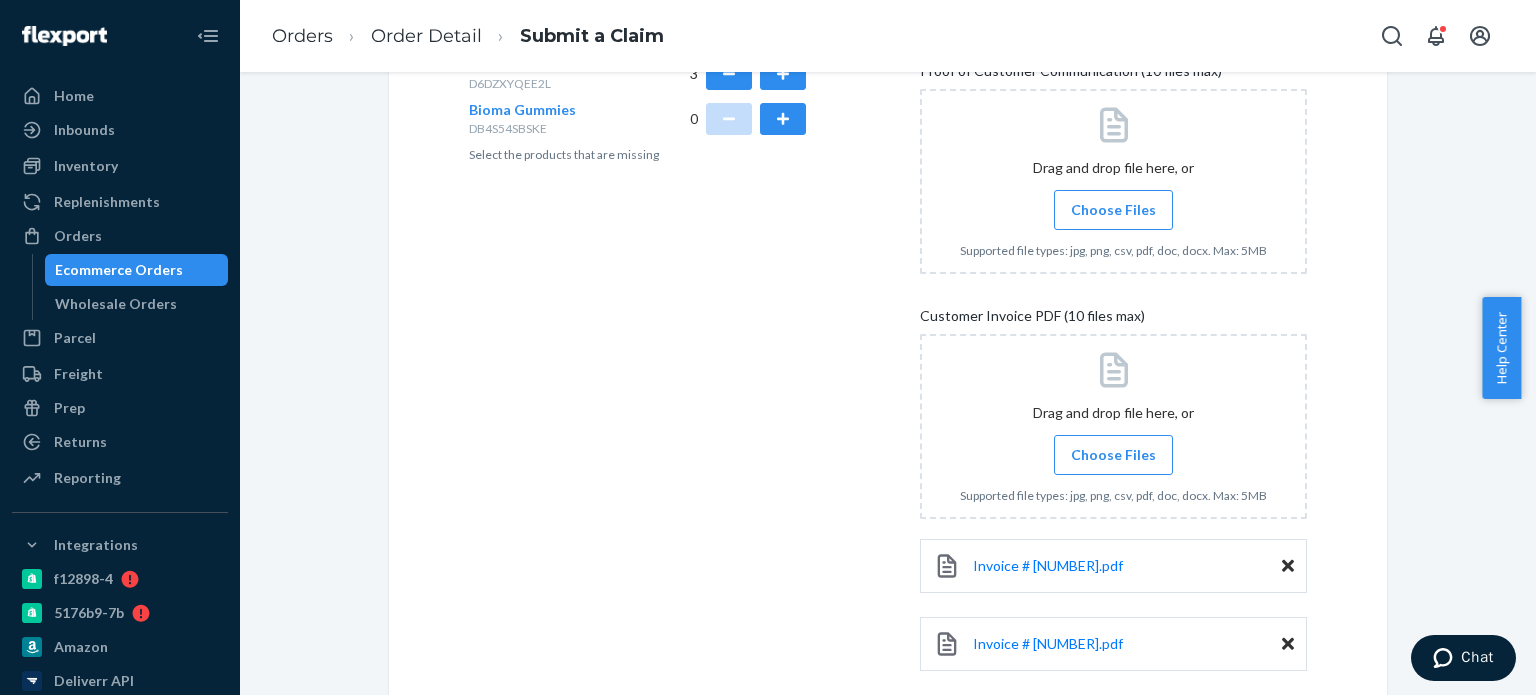 click on "Choose Files" at bounding box center [1113, 210] 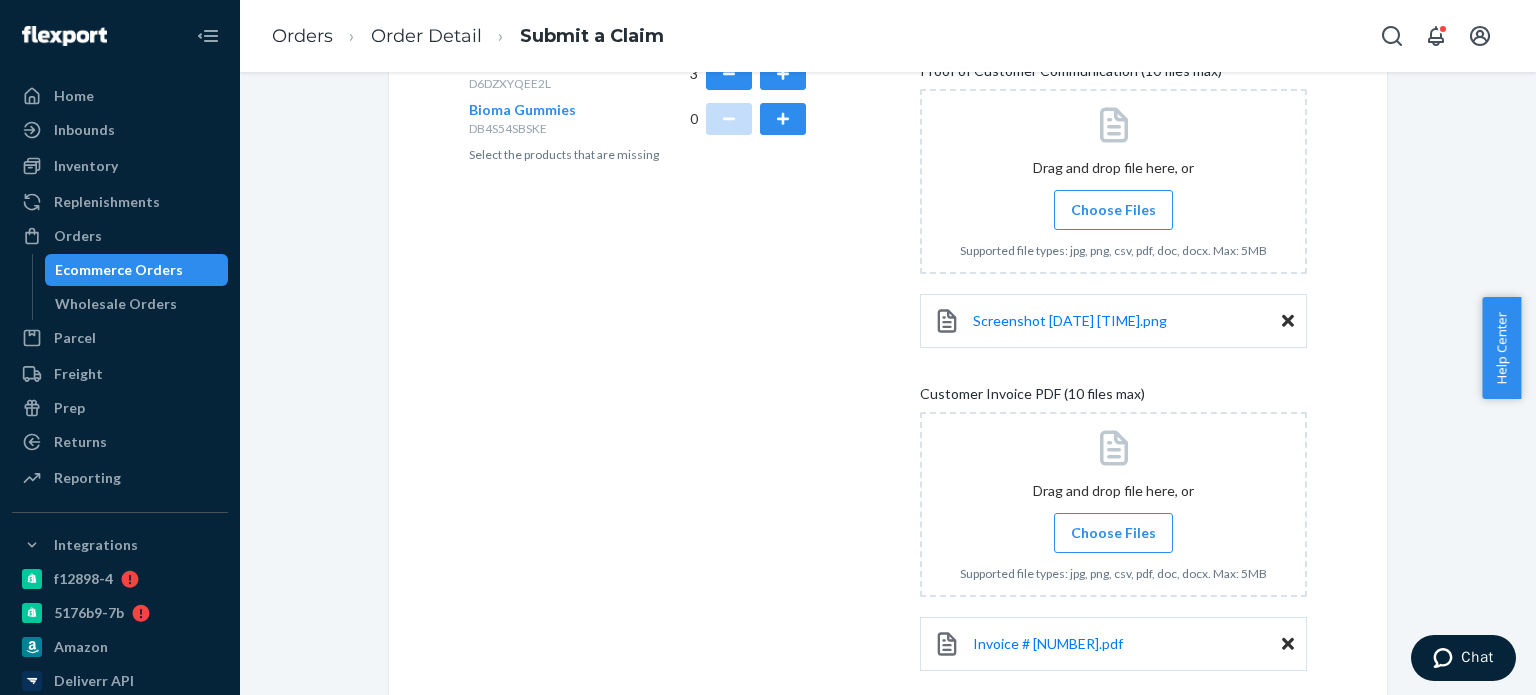 click on "Choose Files" at bounding box center [1113, 533] 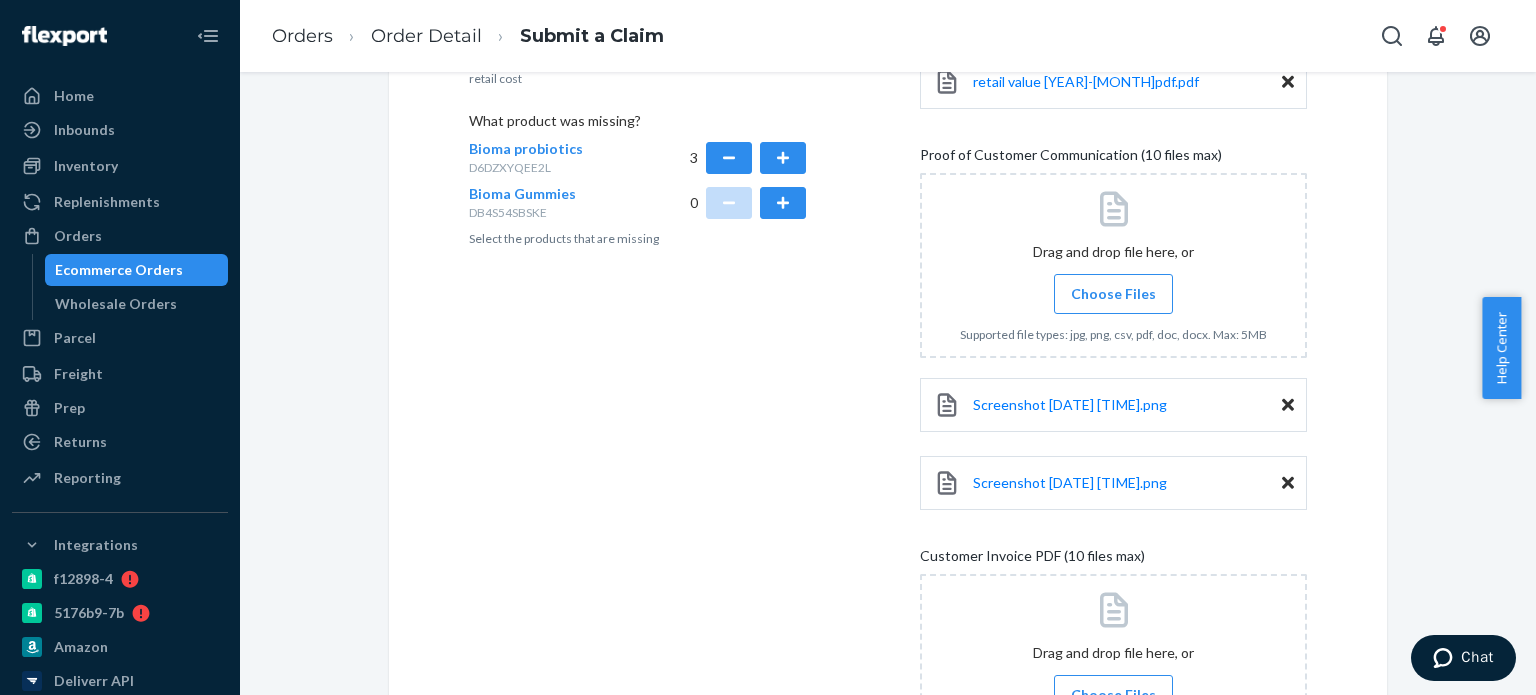 scroll, scrollTop: 487, scrollLeft: 0, axis: vertical 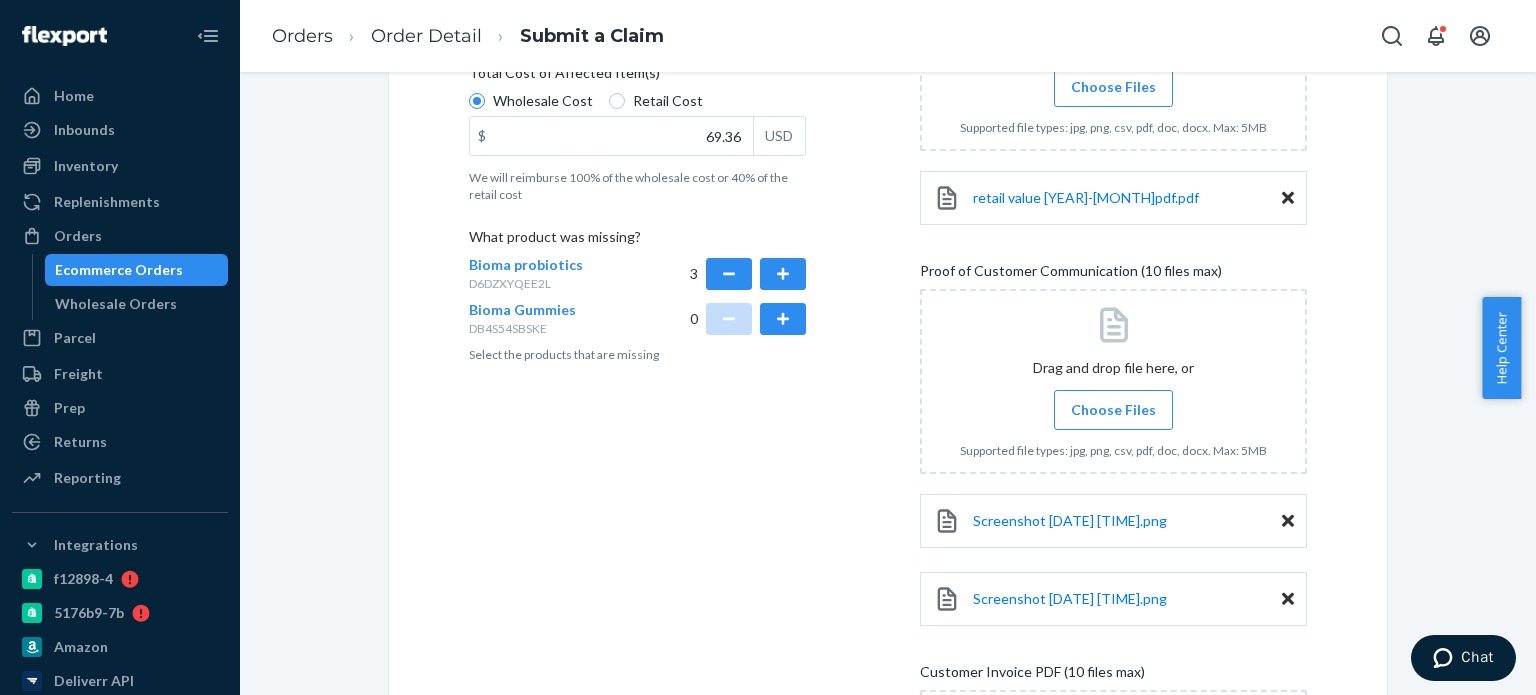 click on "Choose Files" at bounding box center [1113, 410] 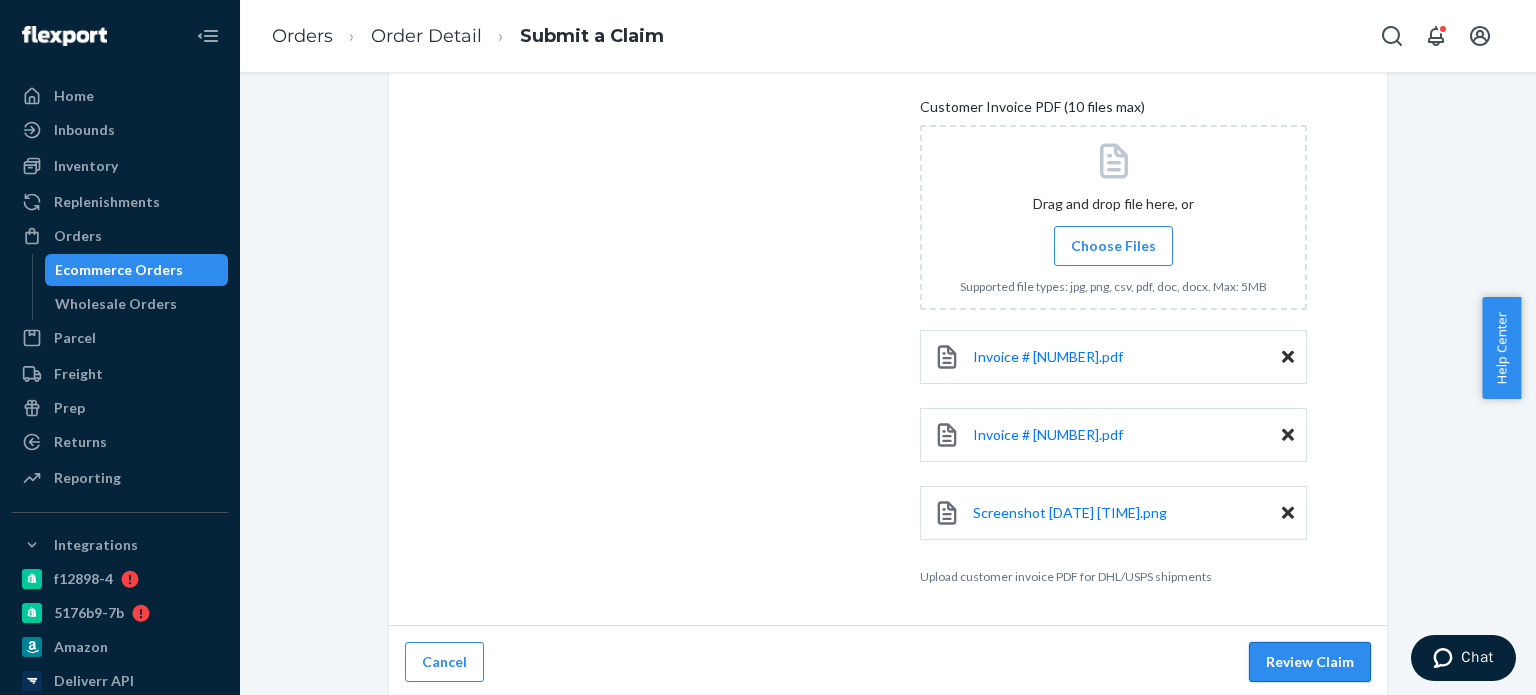 click on "Review Claim" at bounding box center (1310, 662) 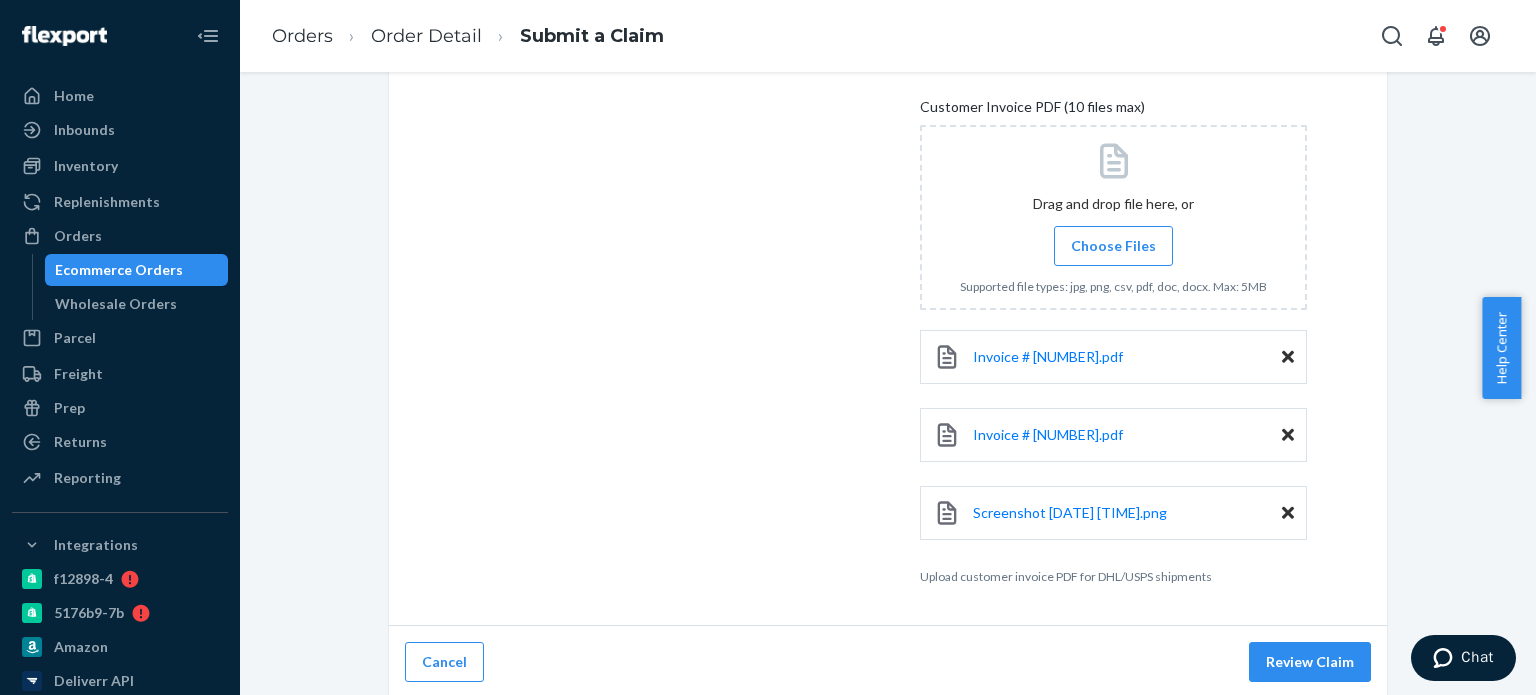 scroll, scrollTop: 494, scrollLeft: 0, axis: vertical 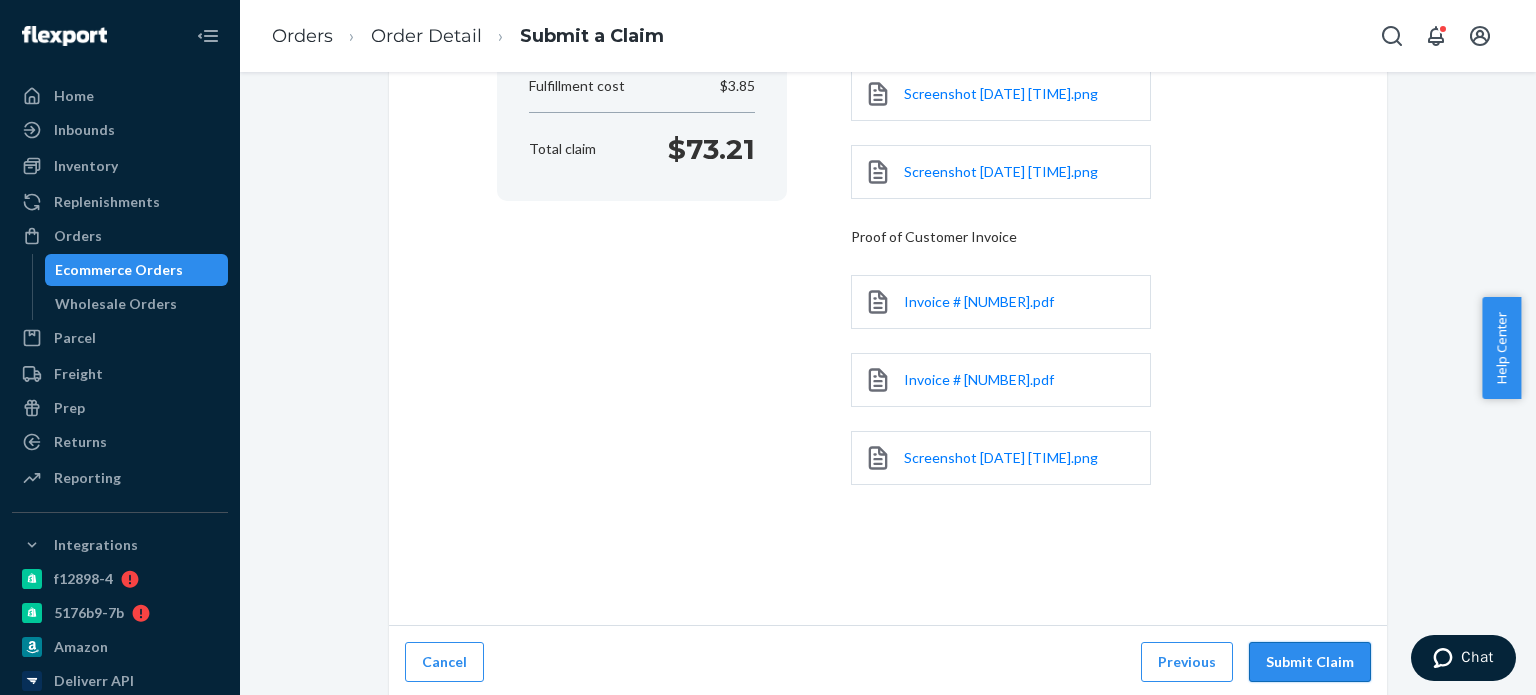 click on "Submit Claim" at bounding box center (1310, 662) 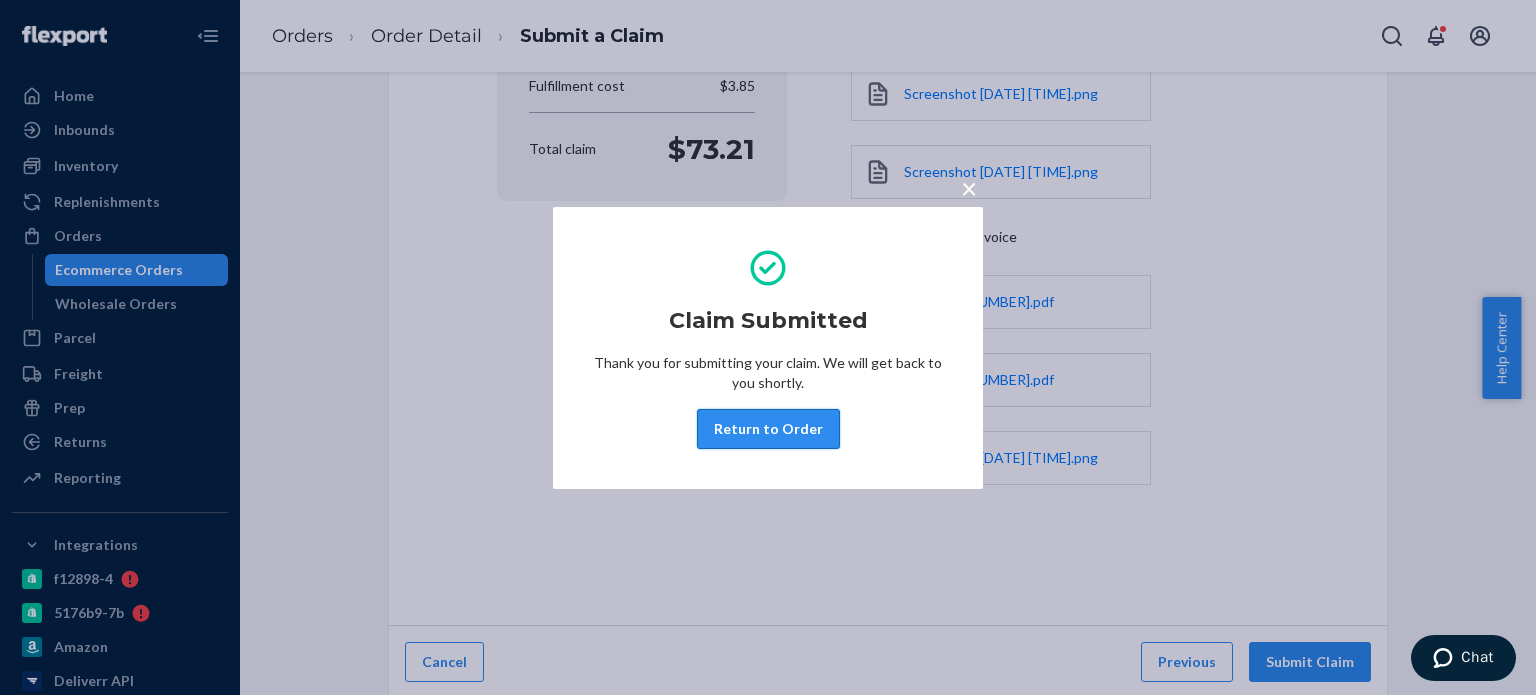 click on "Return to Order" at bounding box center [768, 429] 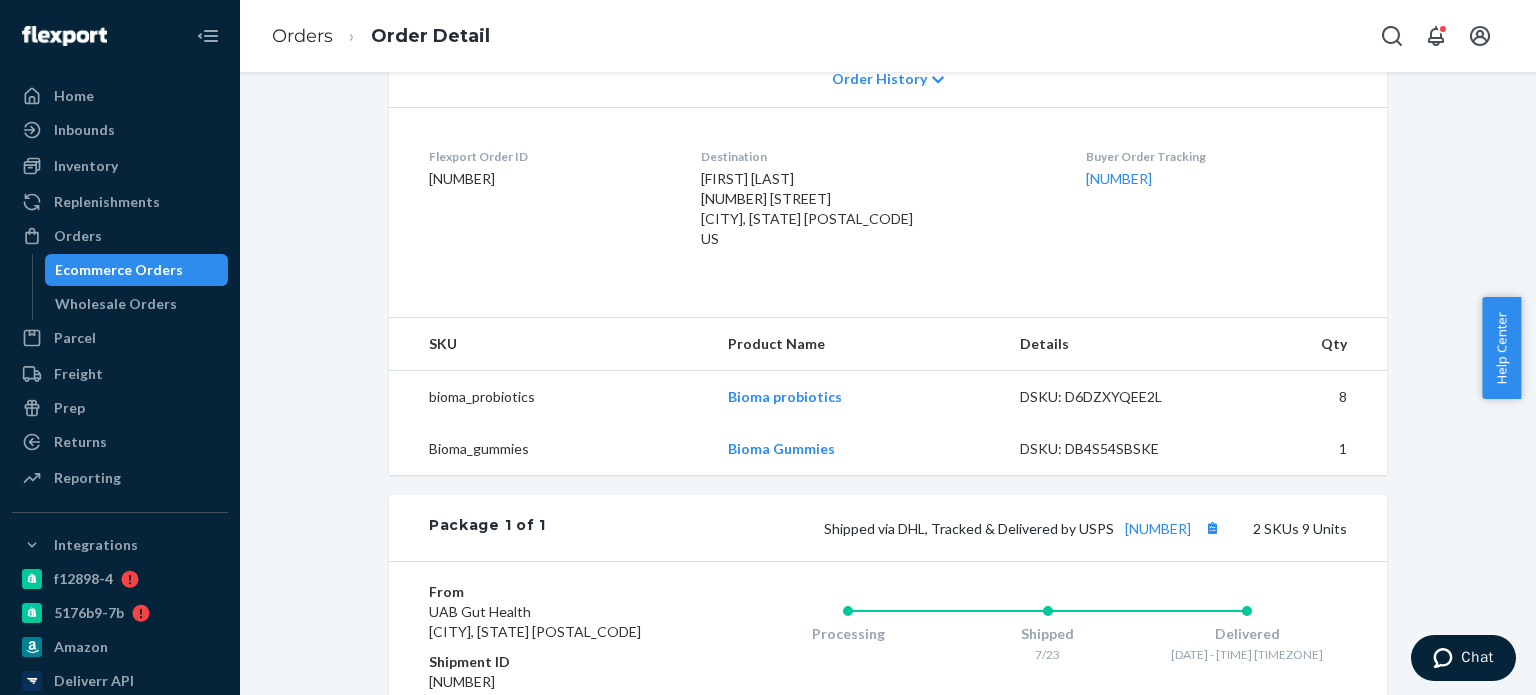 scroll, scrollTop: 500, scrollLeft: 0, axis: vertical 